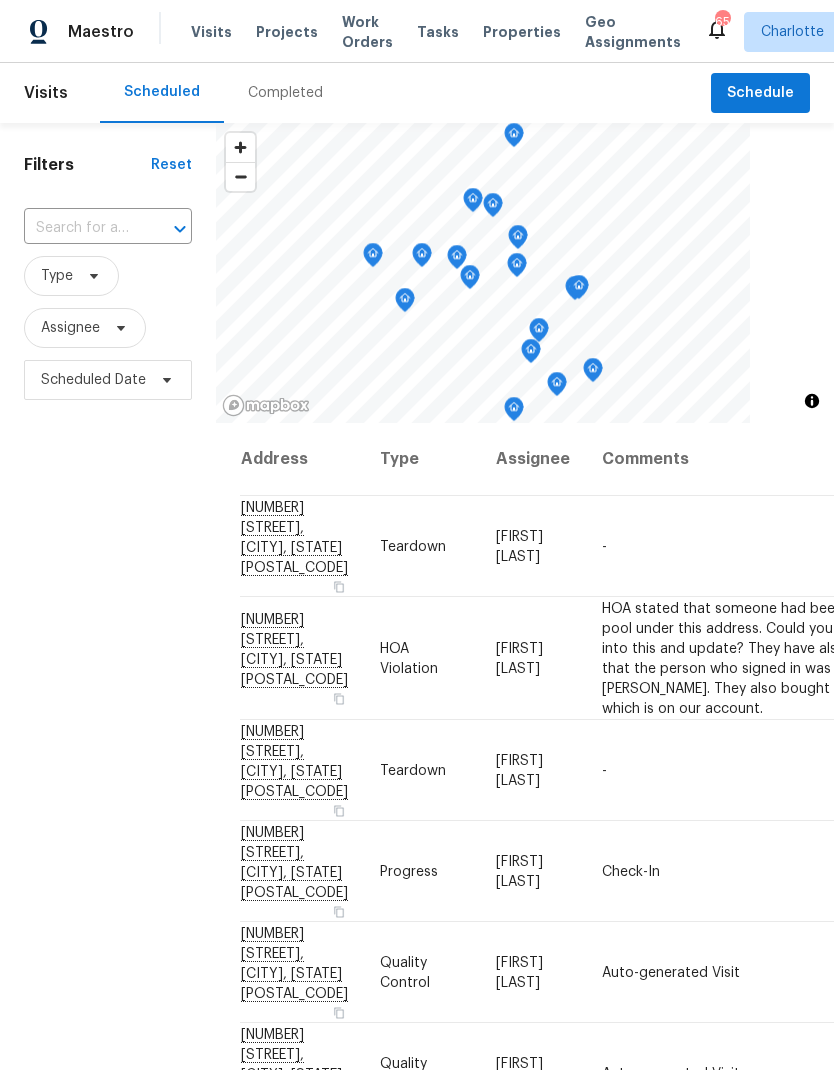 scroll, scrollTop: 0, scrollLeft: 0, axis: both 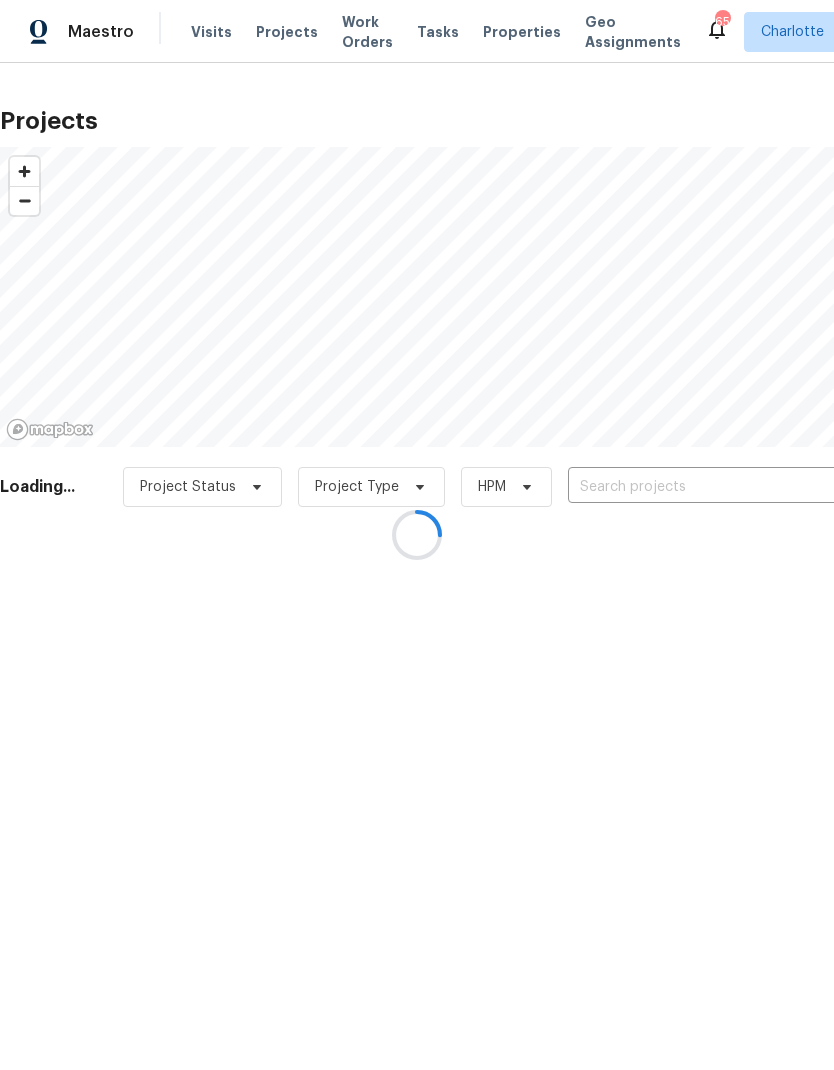 click at bounding box center (417, 535) 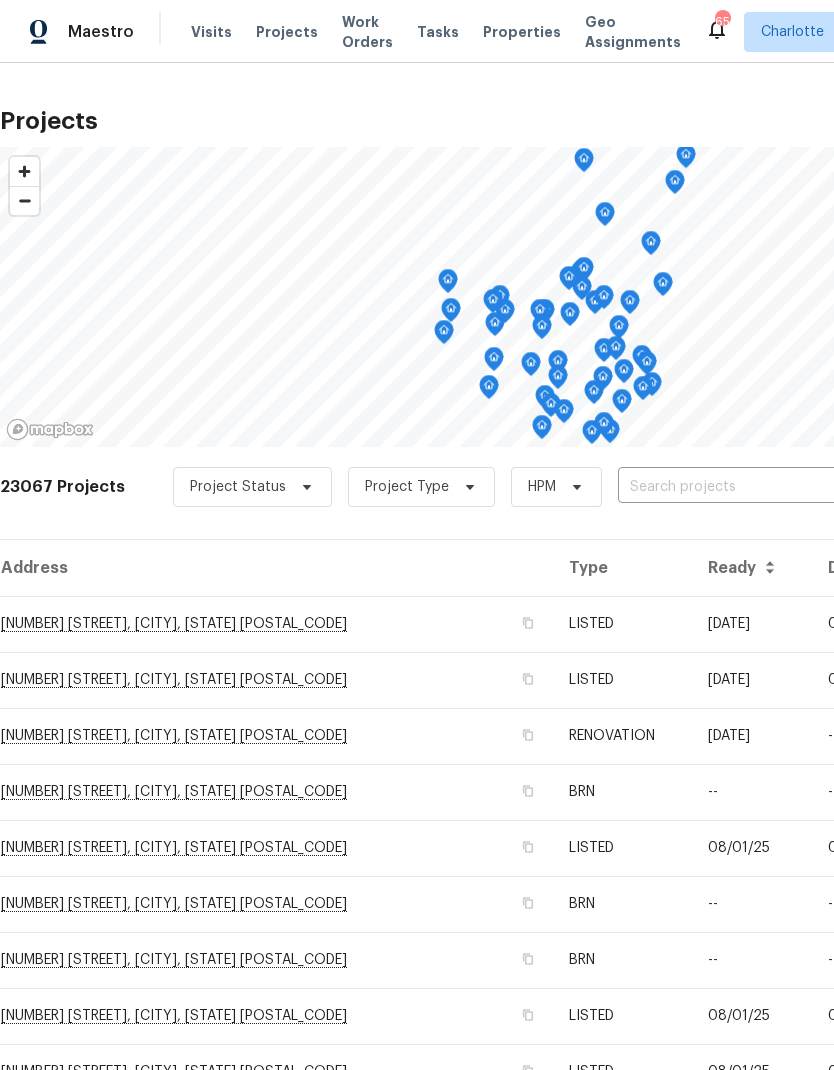 click at bounding box center (732, 487) 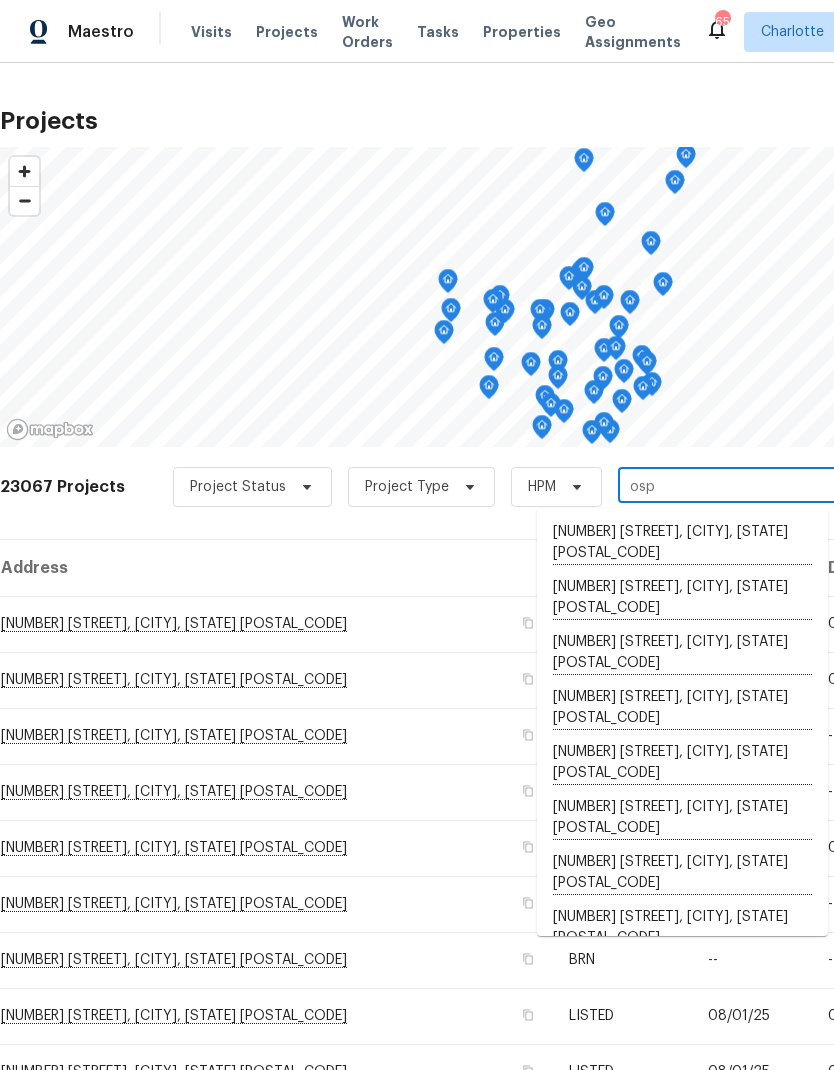 type on "ospr" 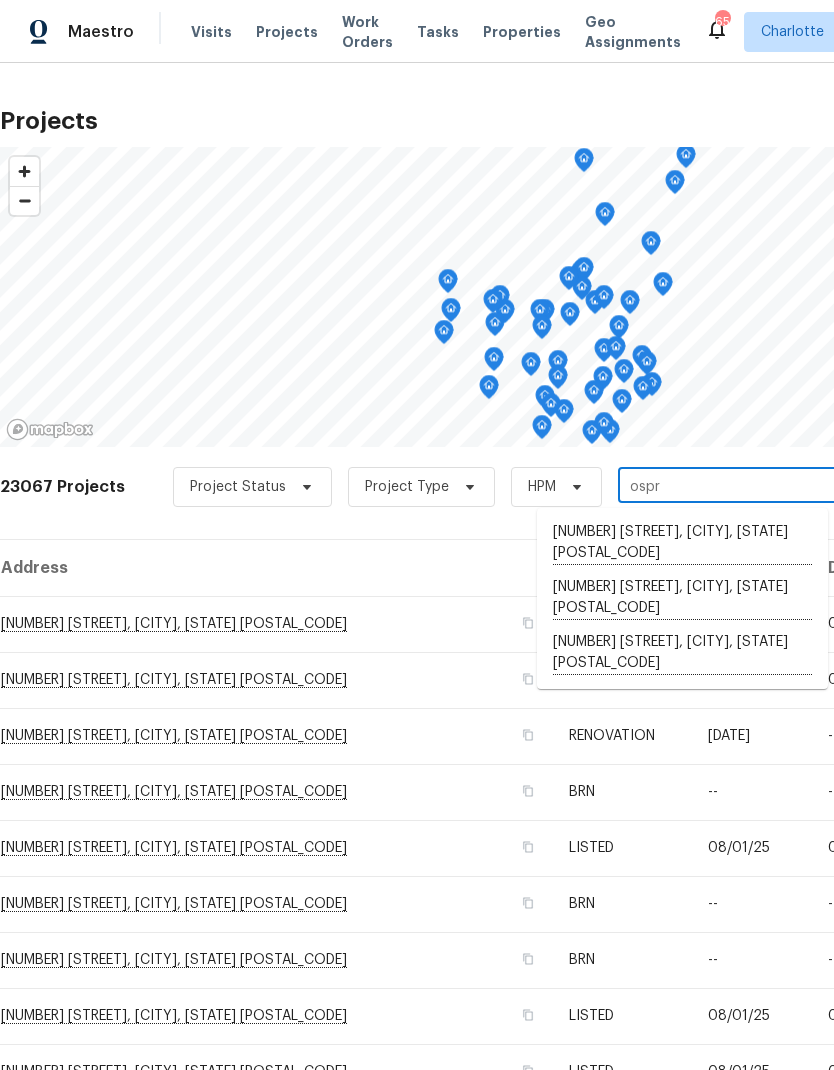 click on "10931 Osprey Dr, Charlotte, NC 28226" at bounding box center [682, 653] 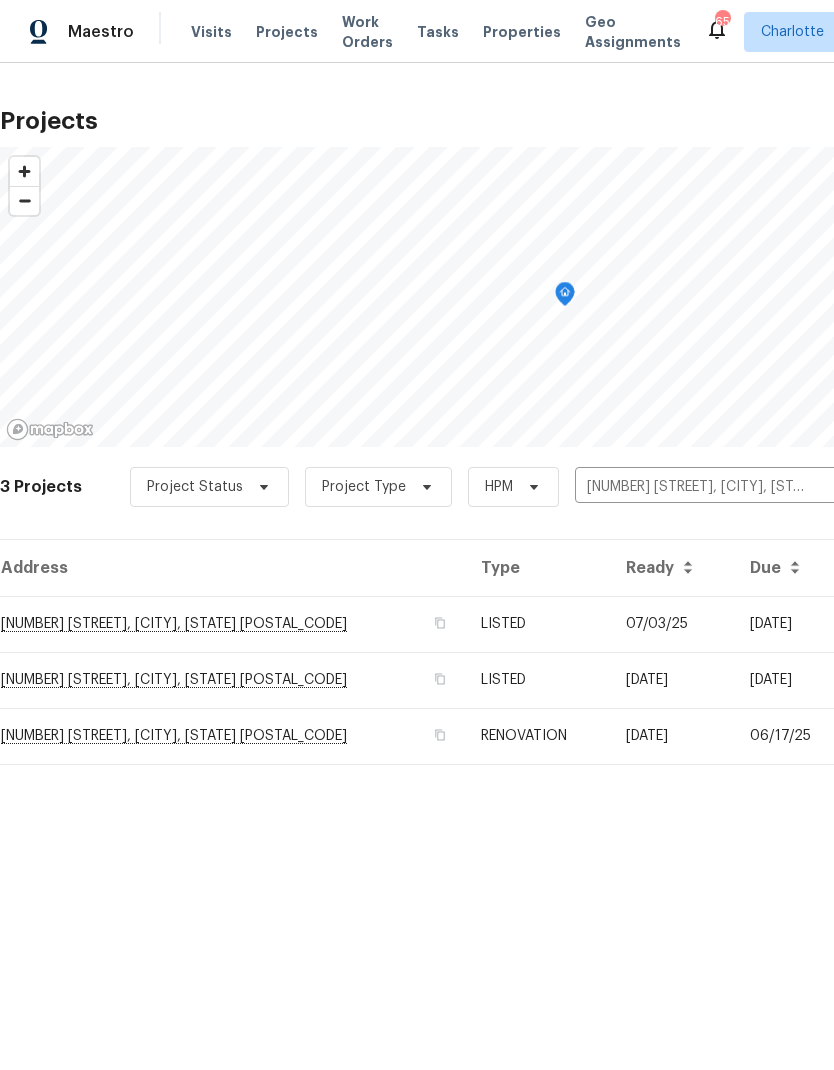 click on "10931 Osprey Dr, Charlotte, NC 28226" at bounding box center [232, 624] 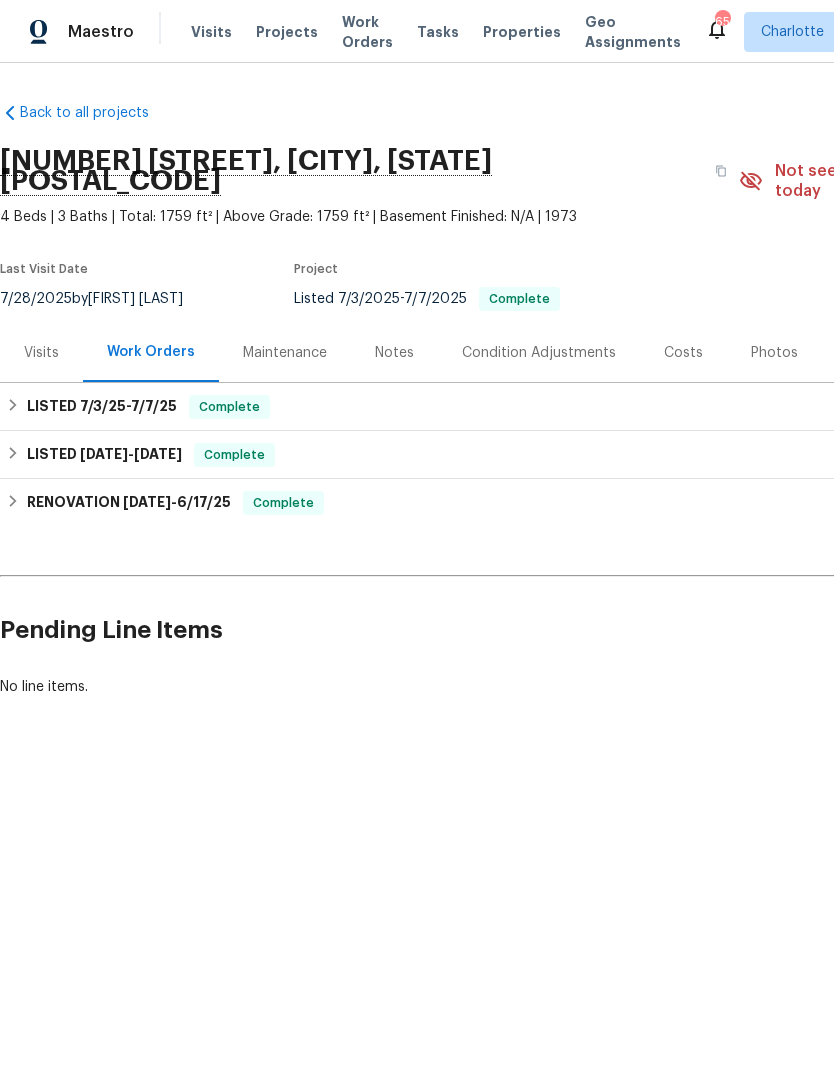 scroll, scrollTop: 0, scrollLeft: 0, axis: both 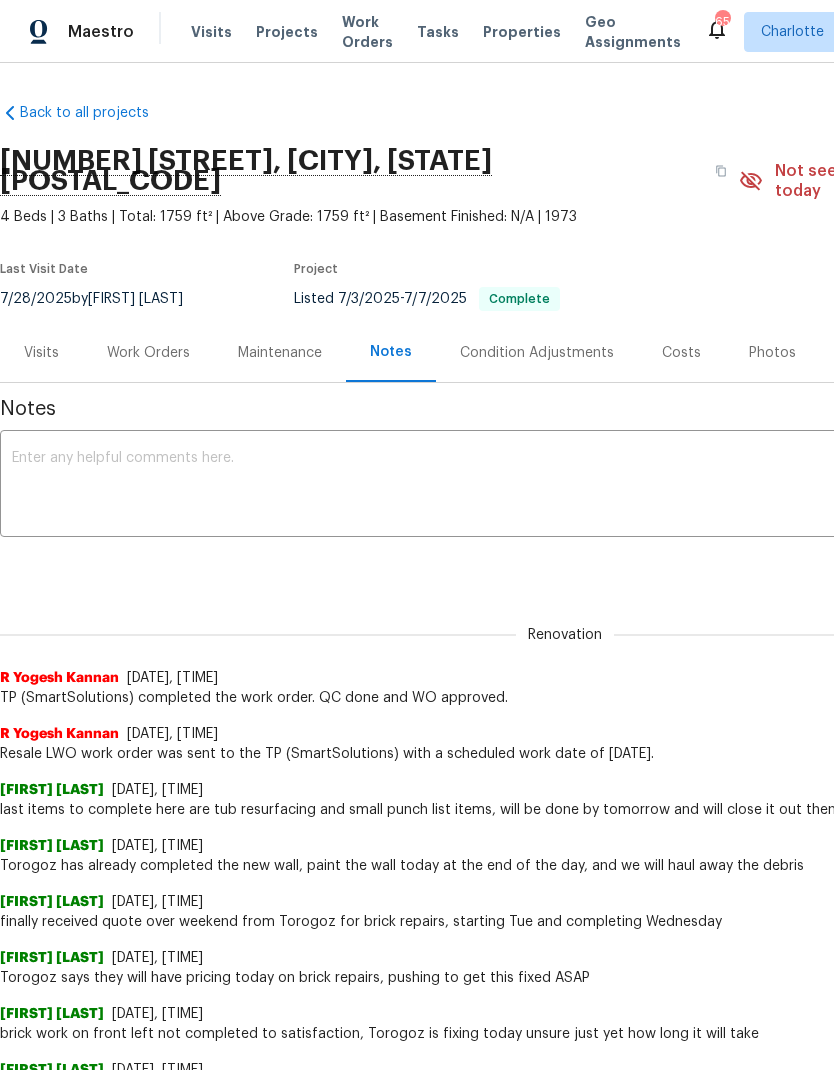 click on "Photos" at bounding box center [772, 353] 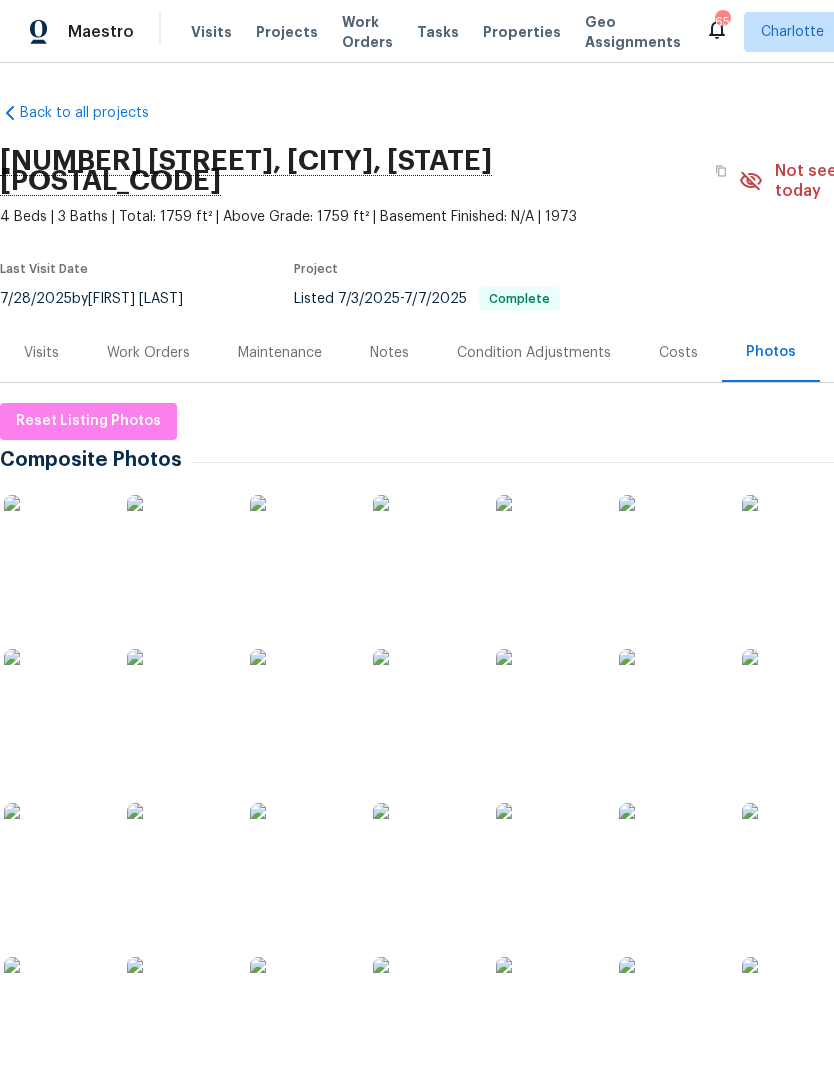 click at bounding box center [669, 545] 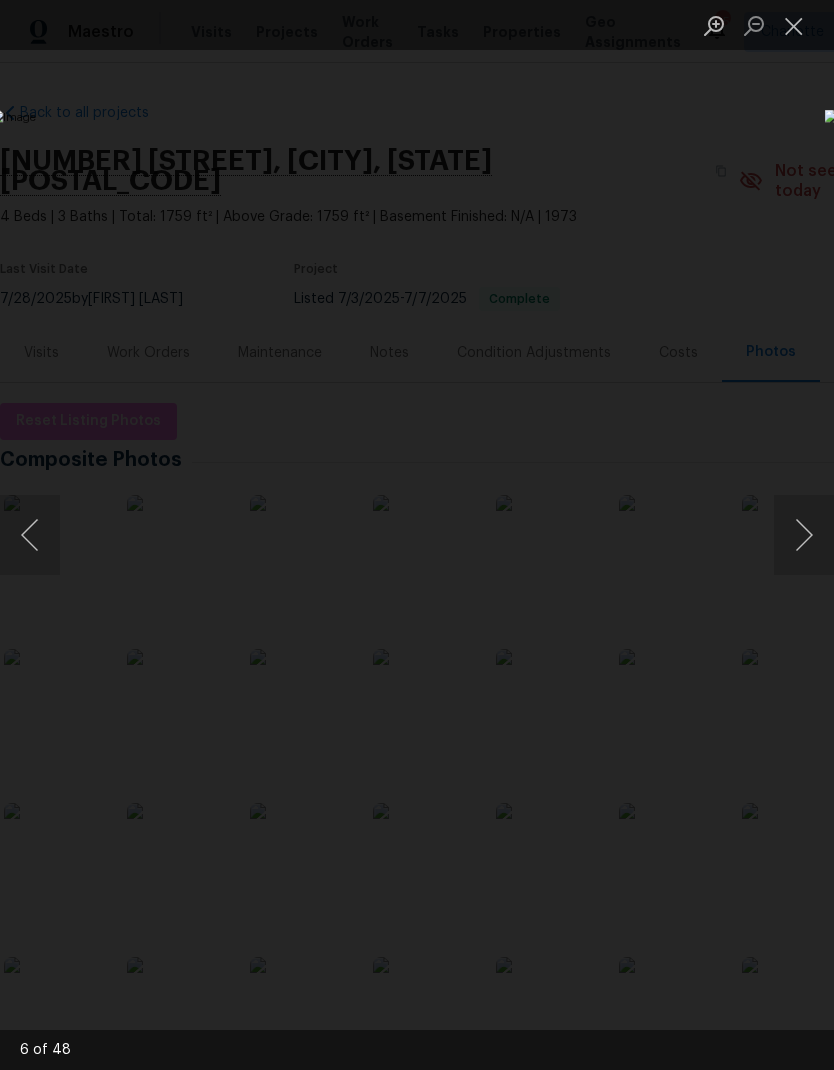 click at bounding box center (804, 535) 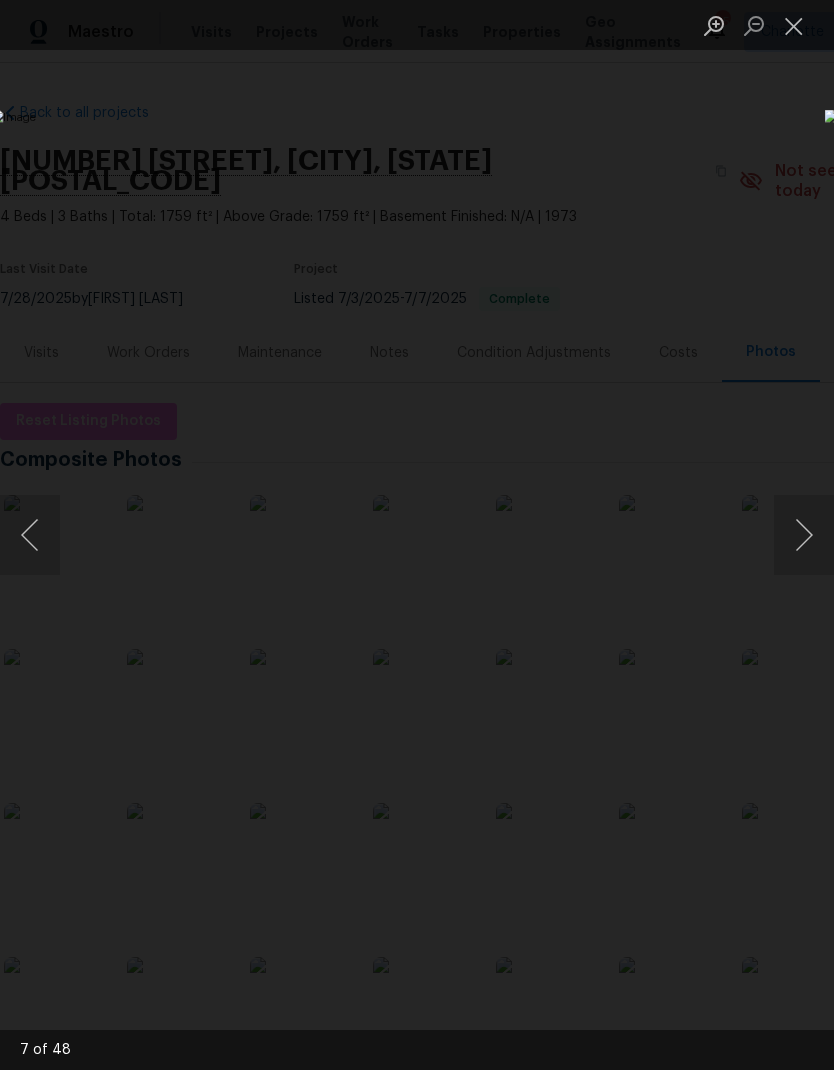 click at bounding box center (804, 535) 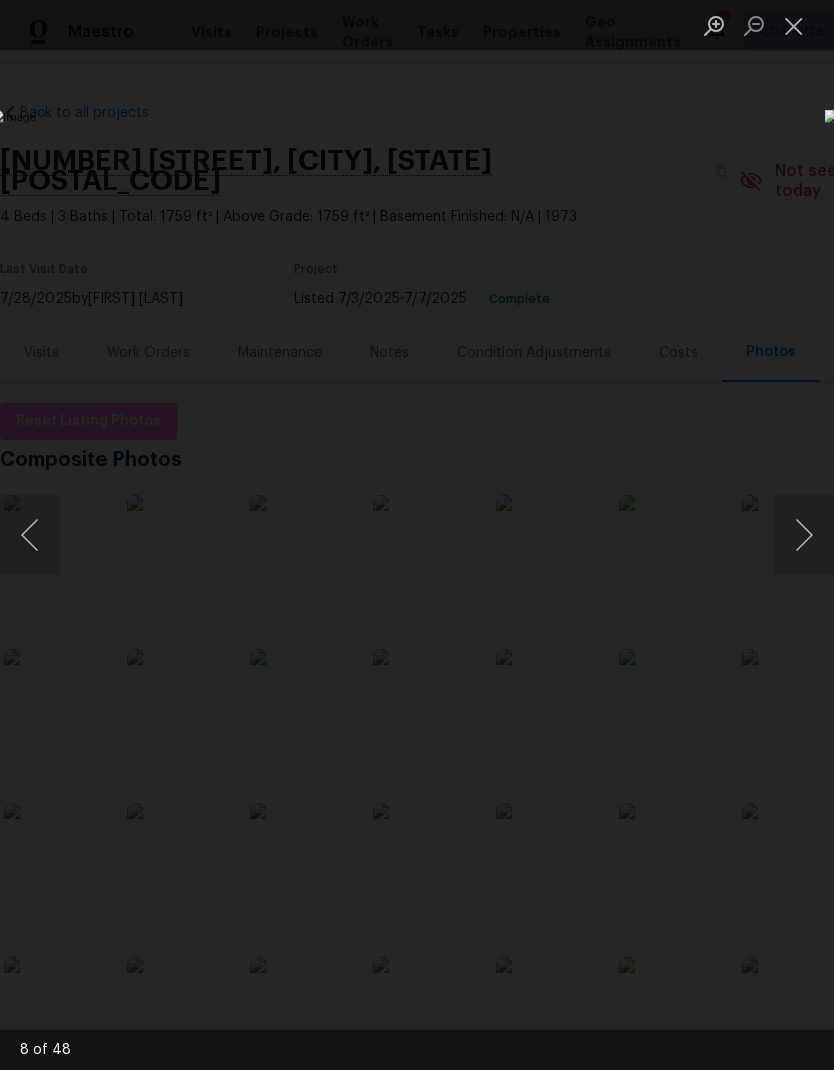click at bounding box center (804, 535) 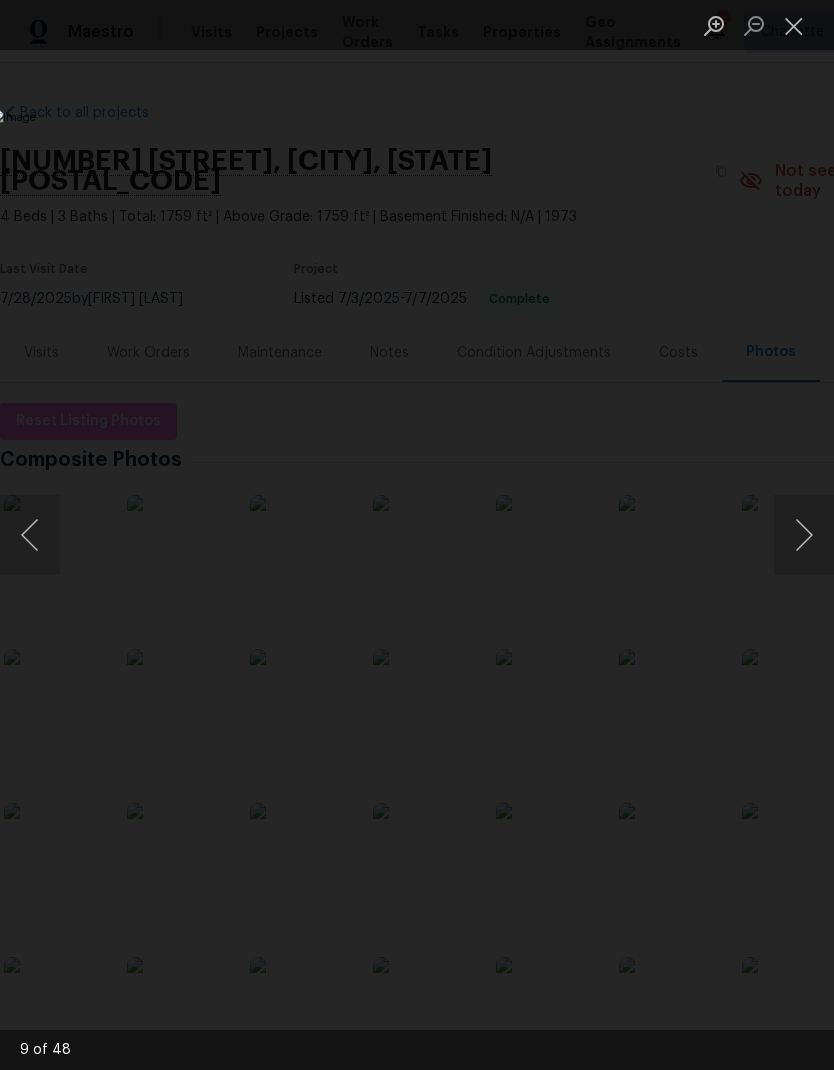 click at bounding box center [804, 535] 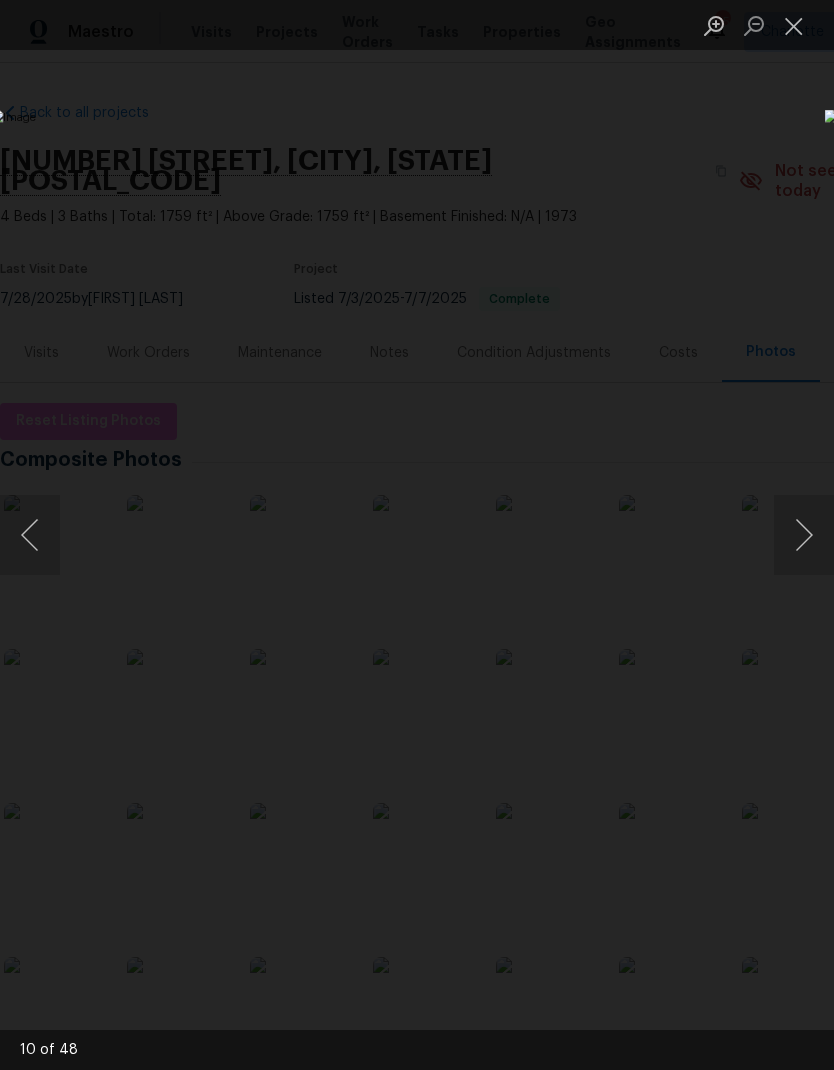 click at bounding box center [804, 535] 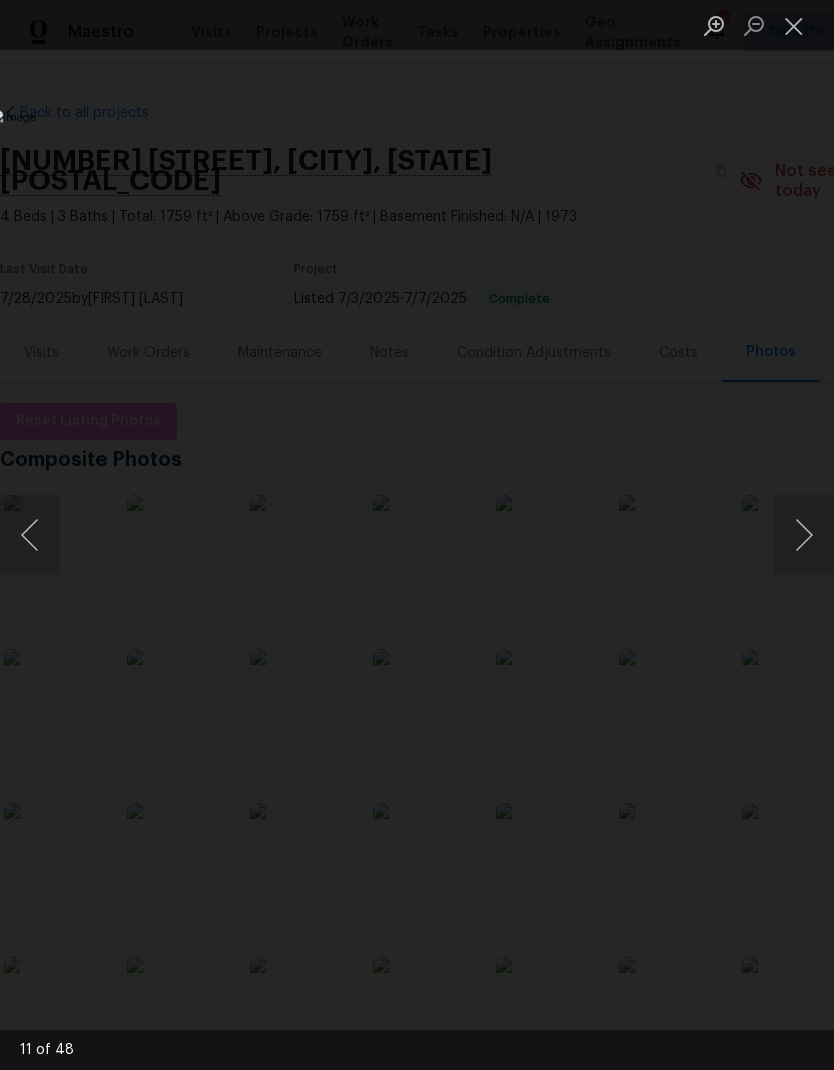click at bounding box center [804, 535] 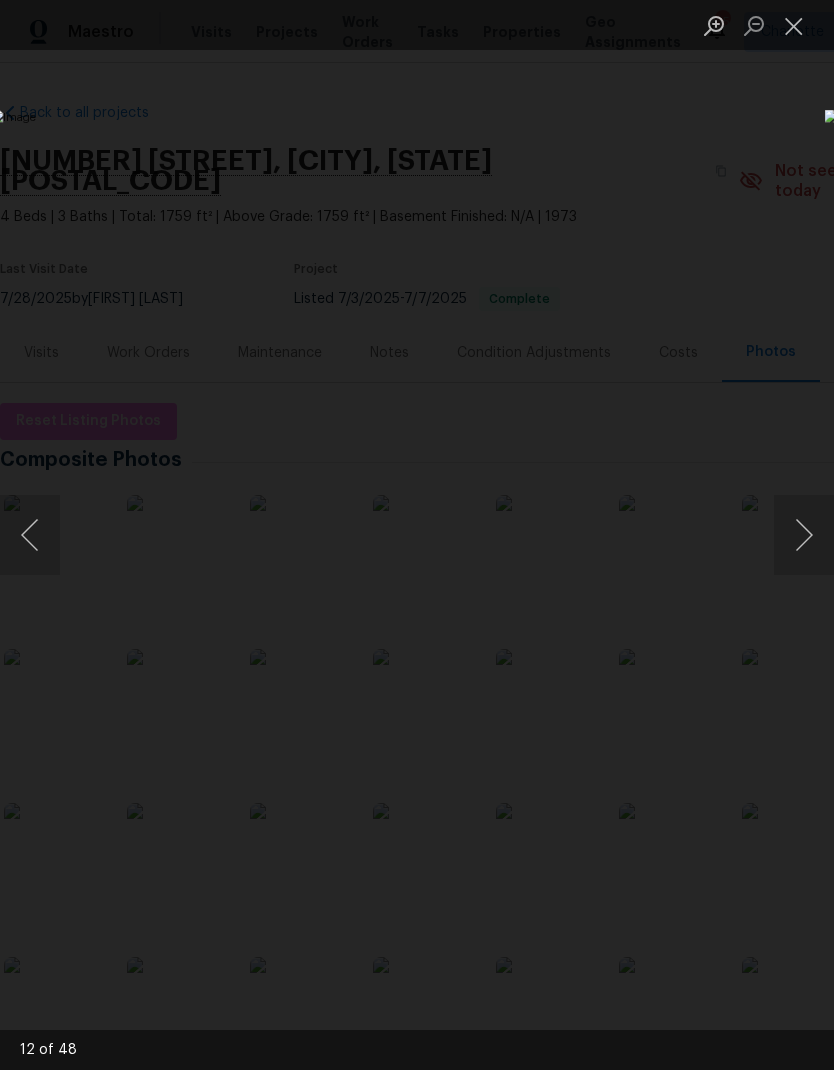 click at bounding box center (794, 25) 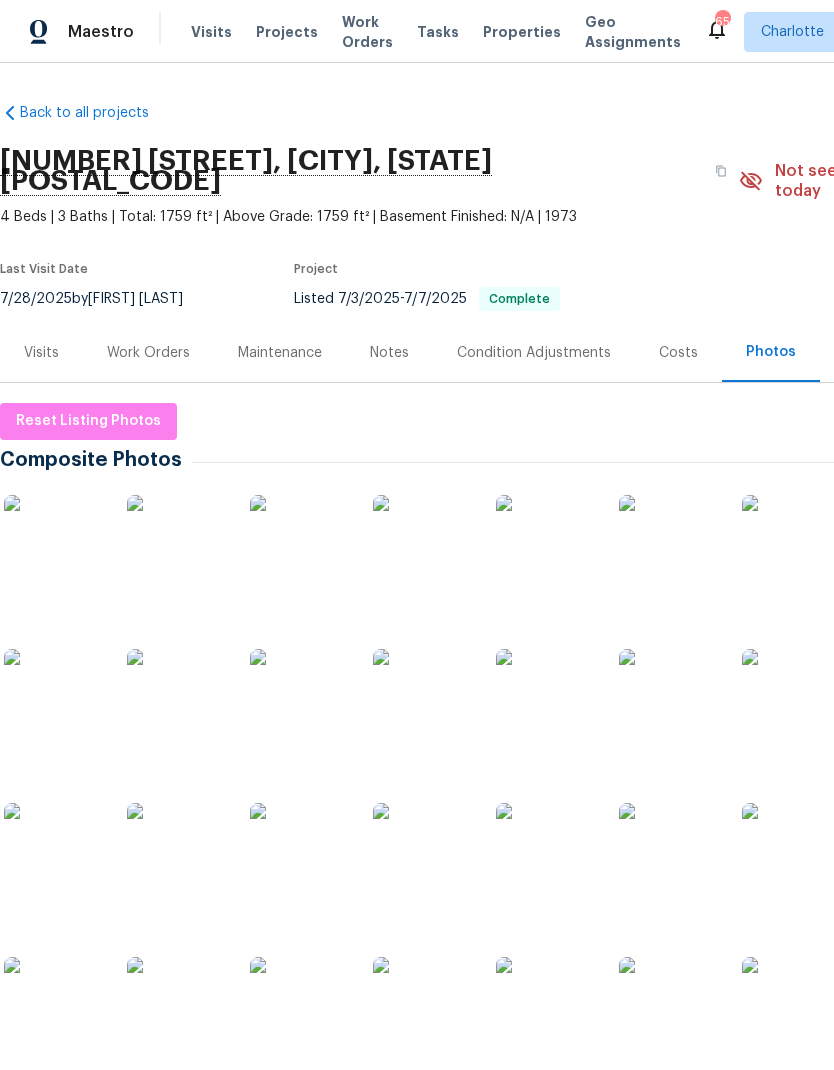 click on "Maestro" at bounding box center [101, 32] 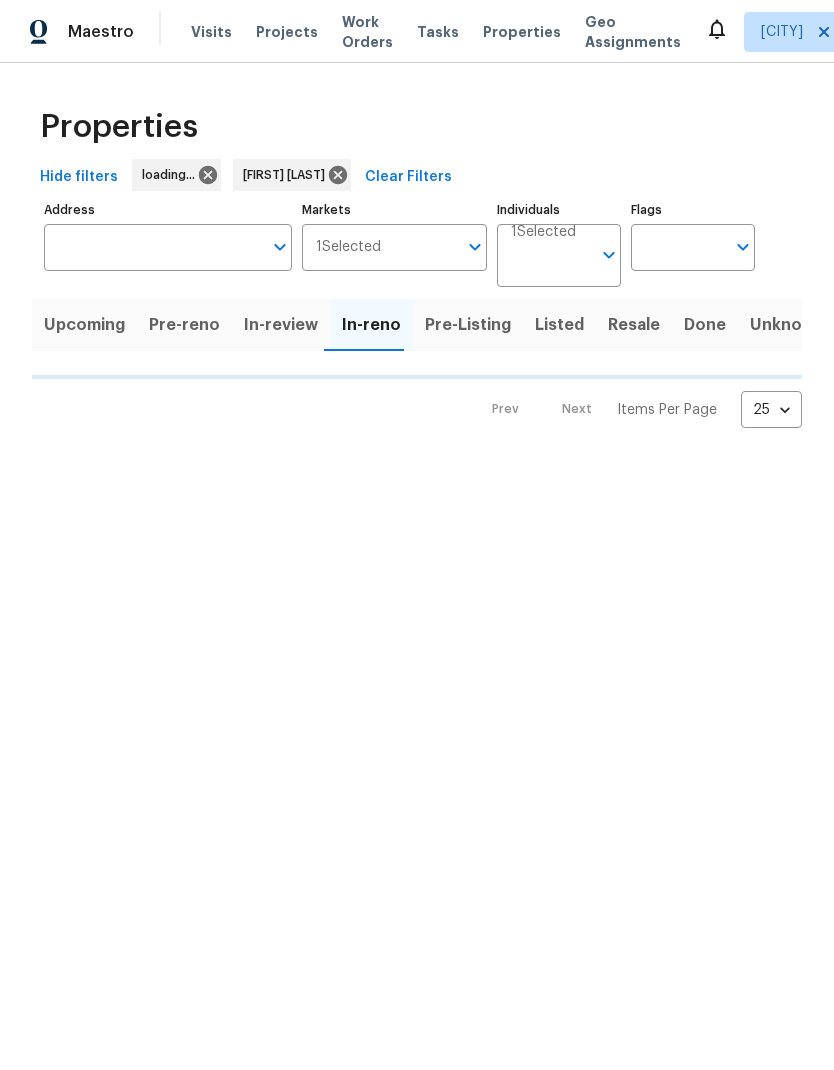 scroll, scrollTop: 0, scrollLeft: 0, axis: both 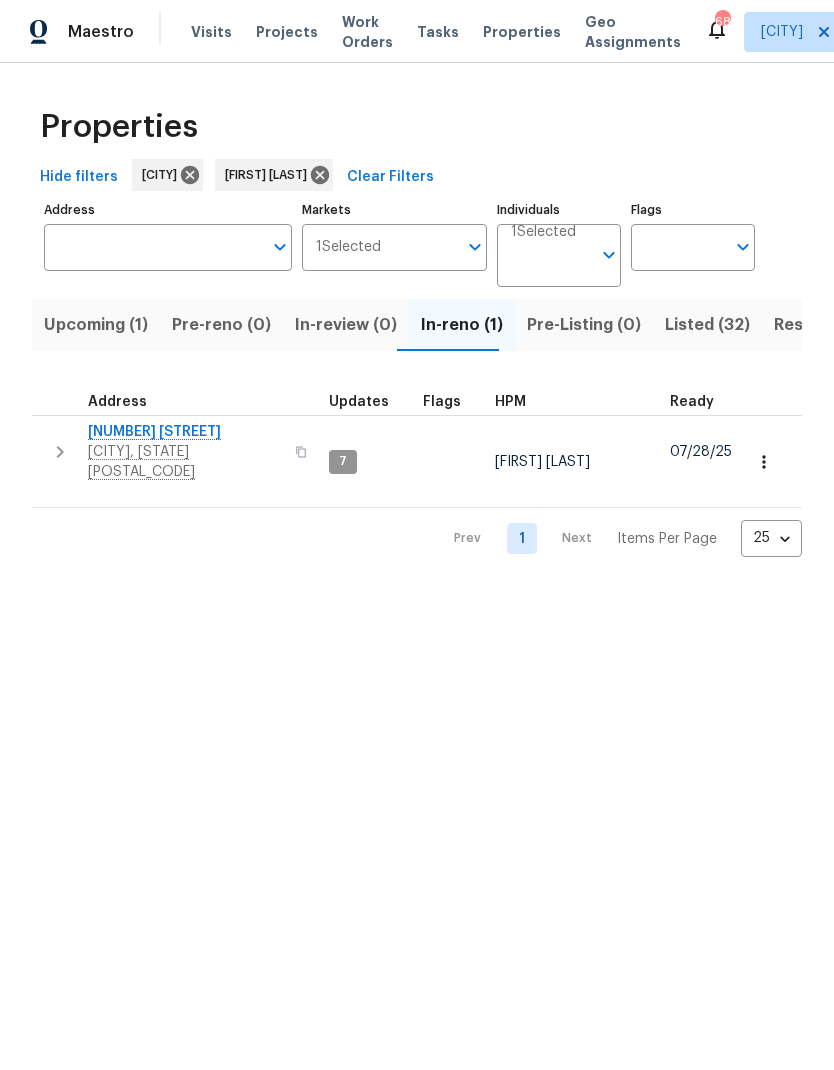 click on "Listed (32)" at bounding box center [707, 325] 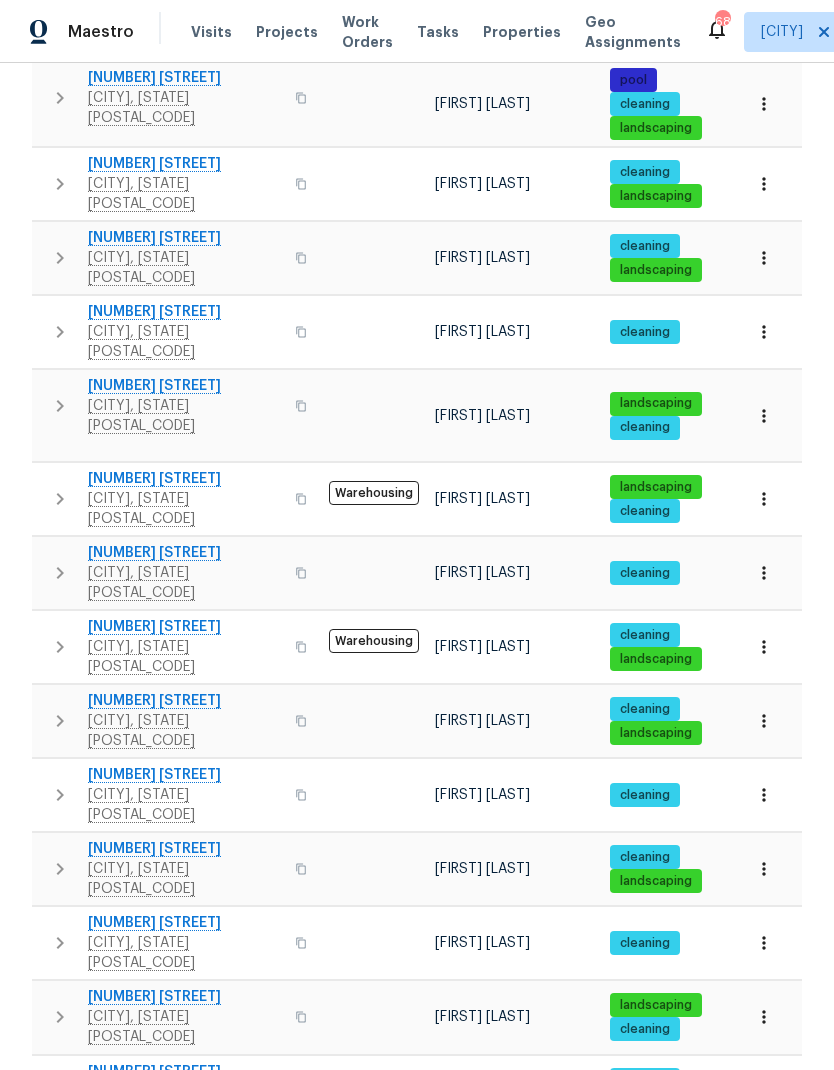 scroll, scrollTop: 923, scrollLeft: 0, axis: vertical 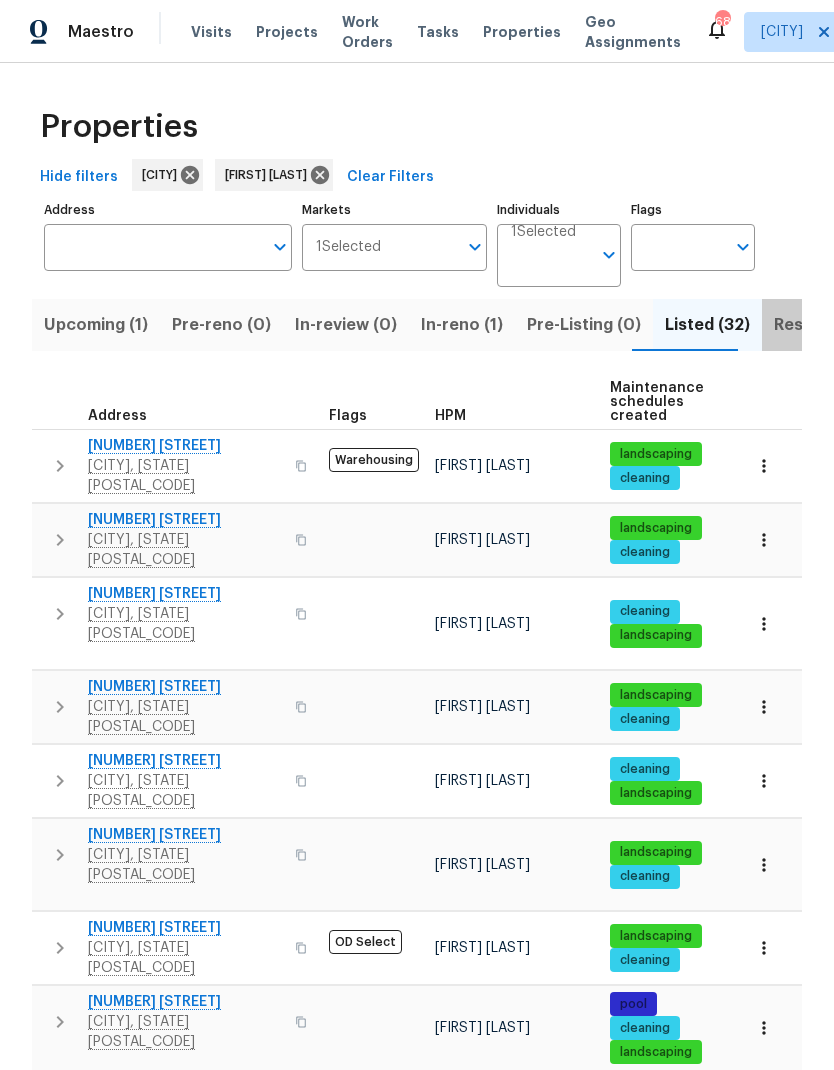 click on "Resale (2)" at bounding box center (848, 325) 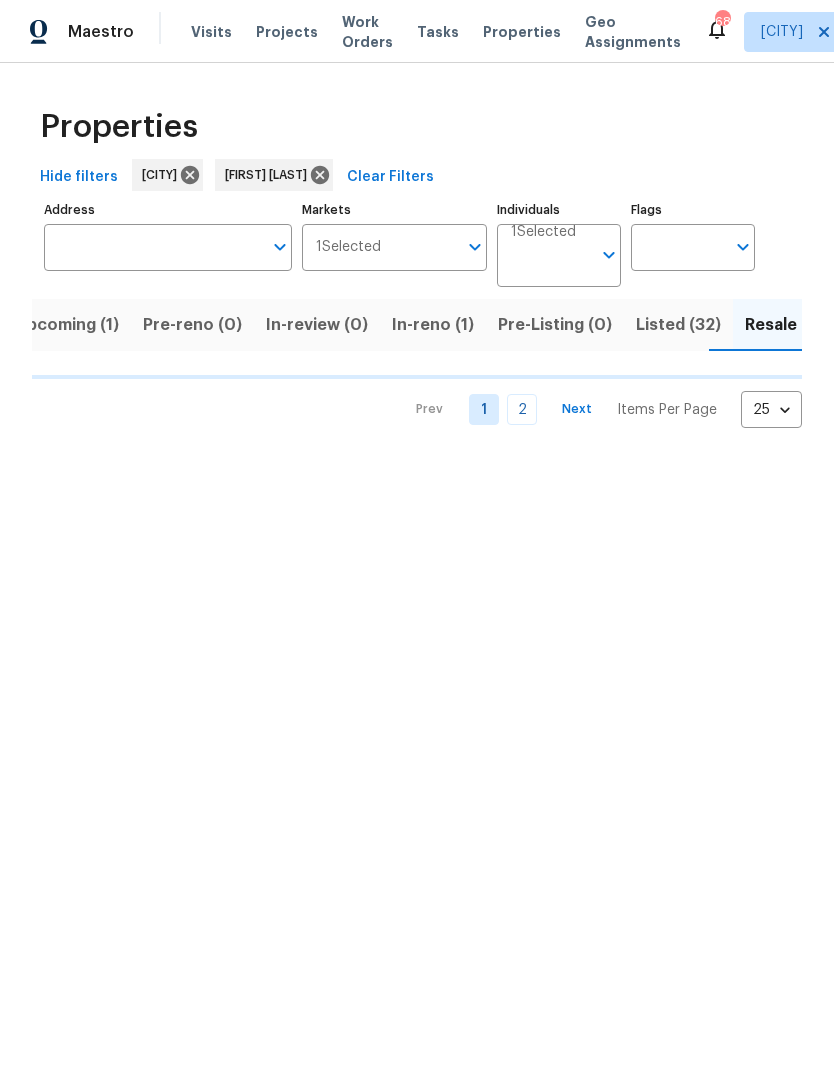 scroll, scrollTop: 0, scrollLeft: 34, axis: horizontal 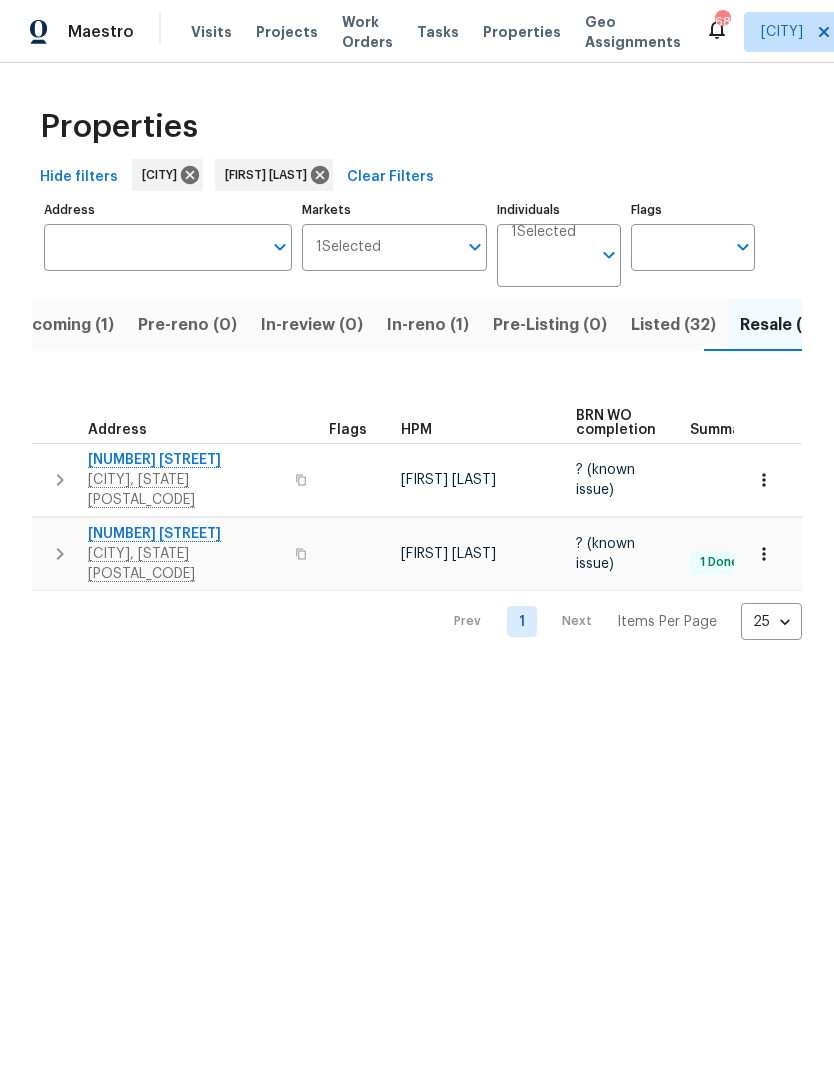 click on "Listed (32)" at bounding box center [673, 325] 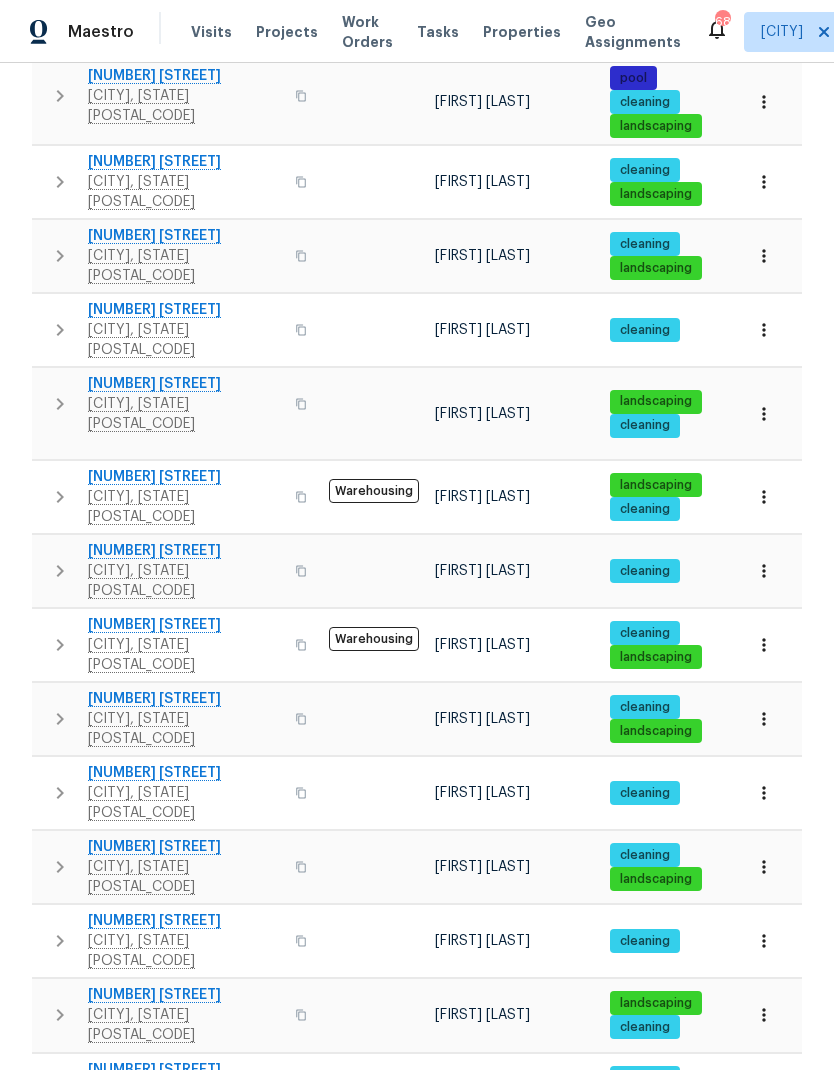 scroll, scrollTop: 923, scrollLeft: 0, axis: vertical 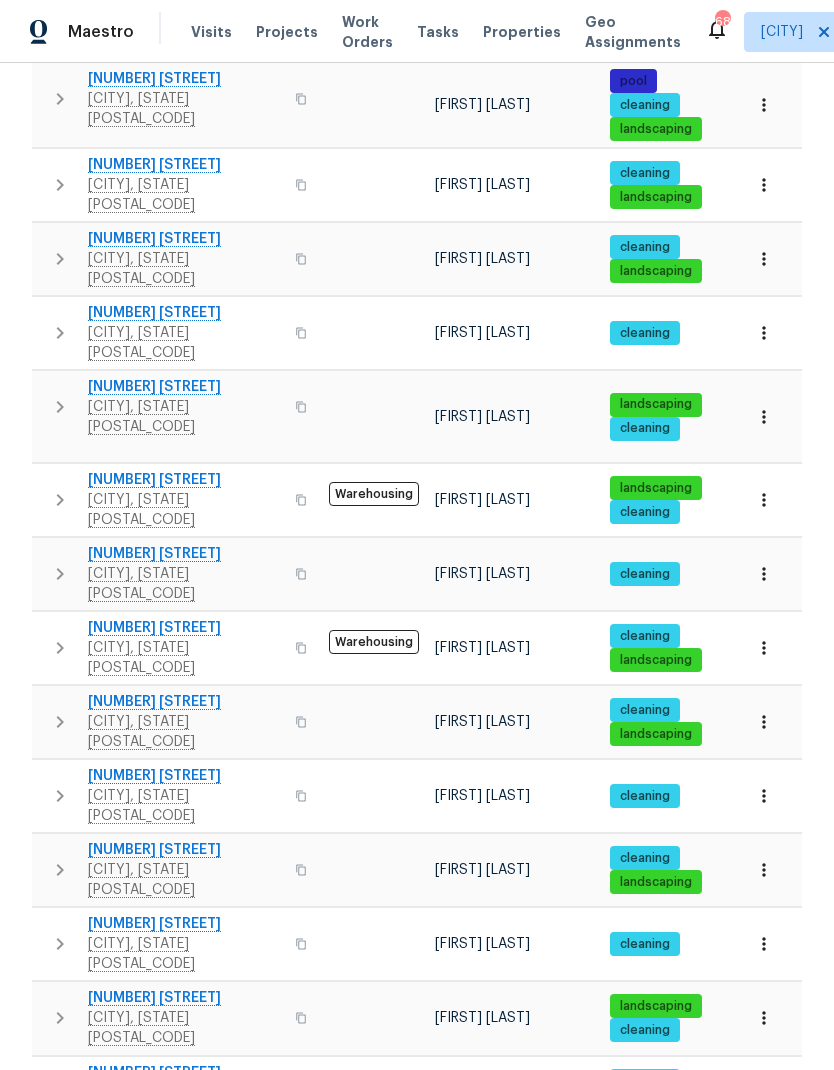 click on "12918 Mosby Ln" at bounding box center [185, 776] 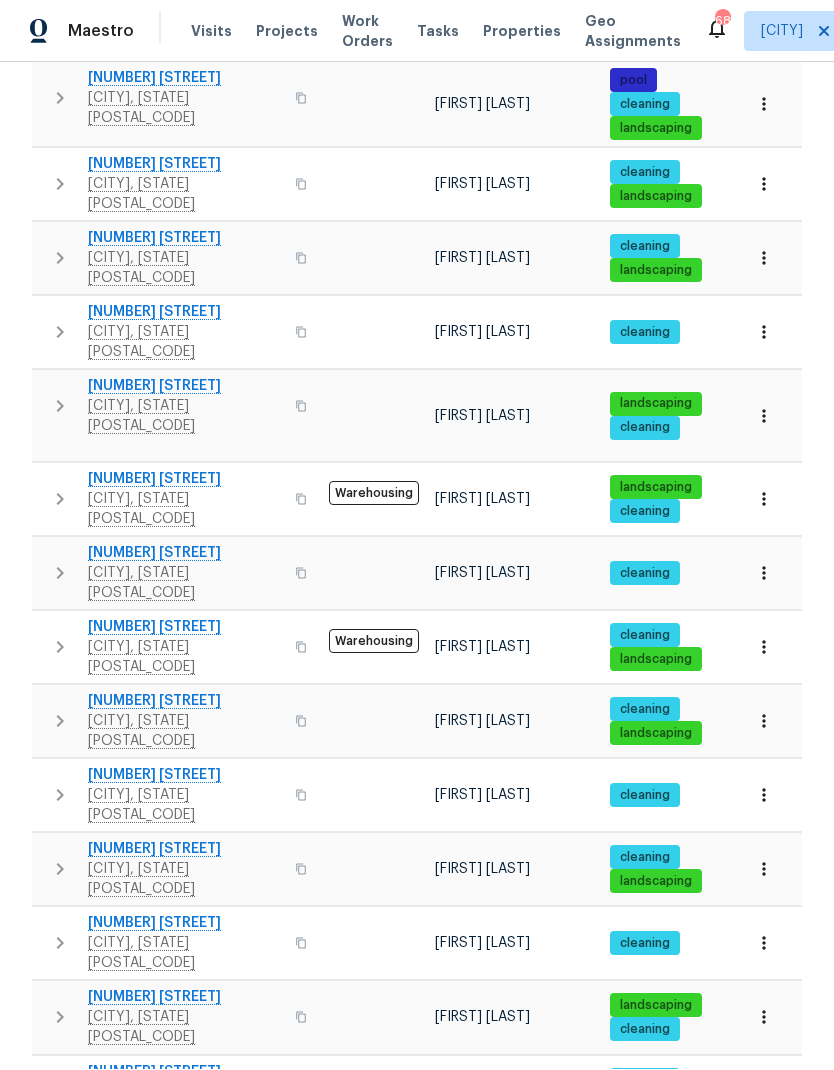 scroll, scrollTop: 0, scrollLeft: 0, axis: both 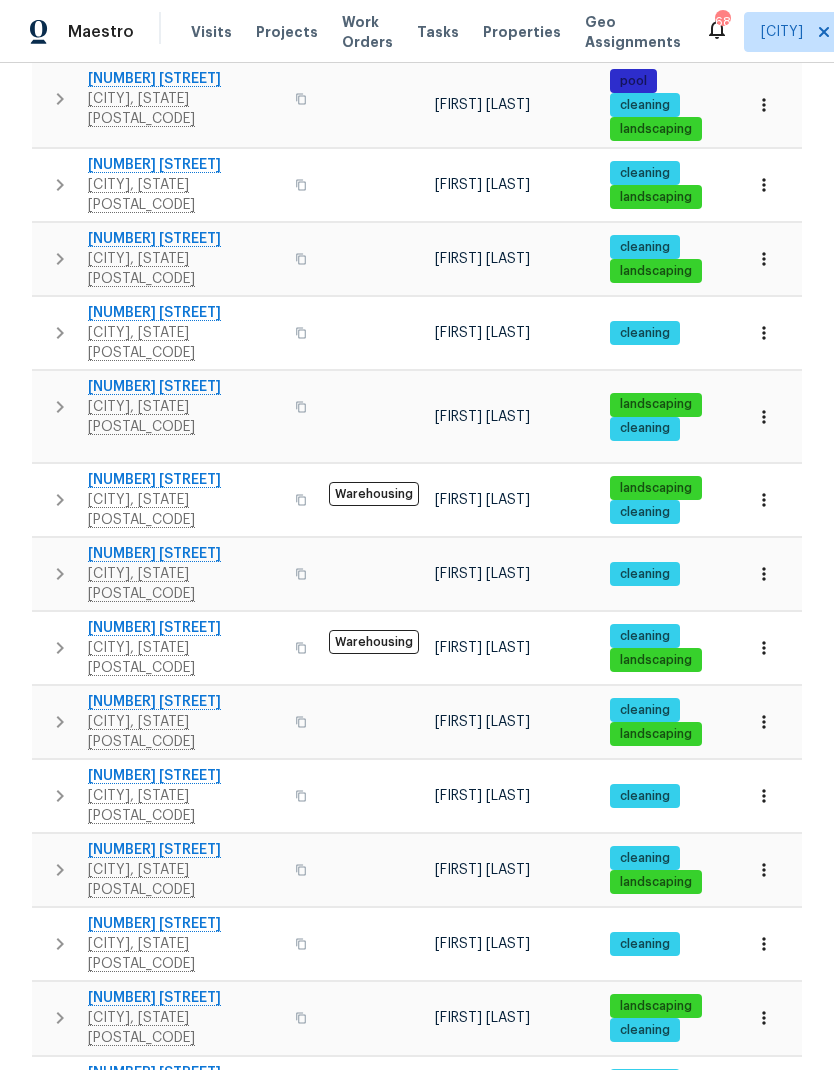 click on "2" at bounding box center (522, 1476) 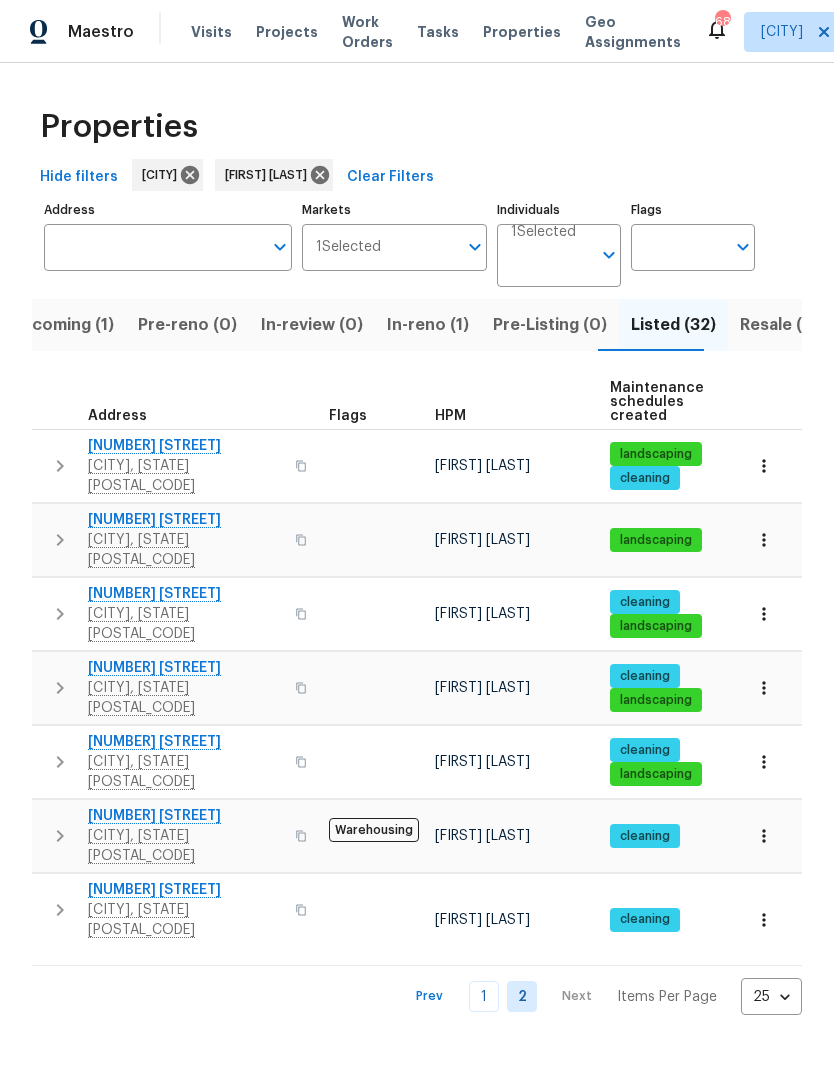 click on "In-reno (1)" at bounding box center [428, 325] 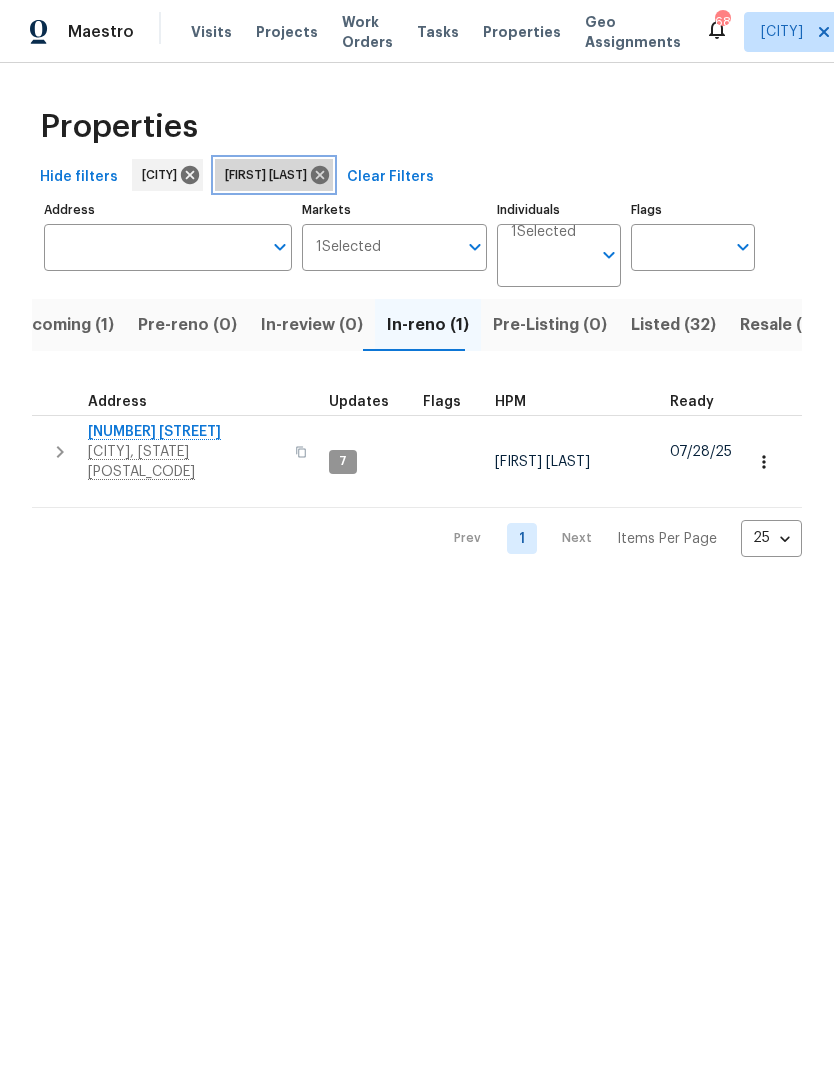 click 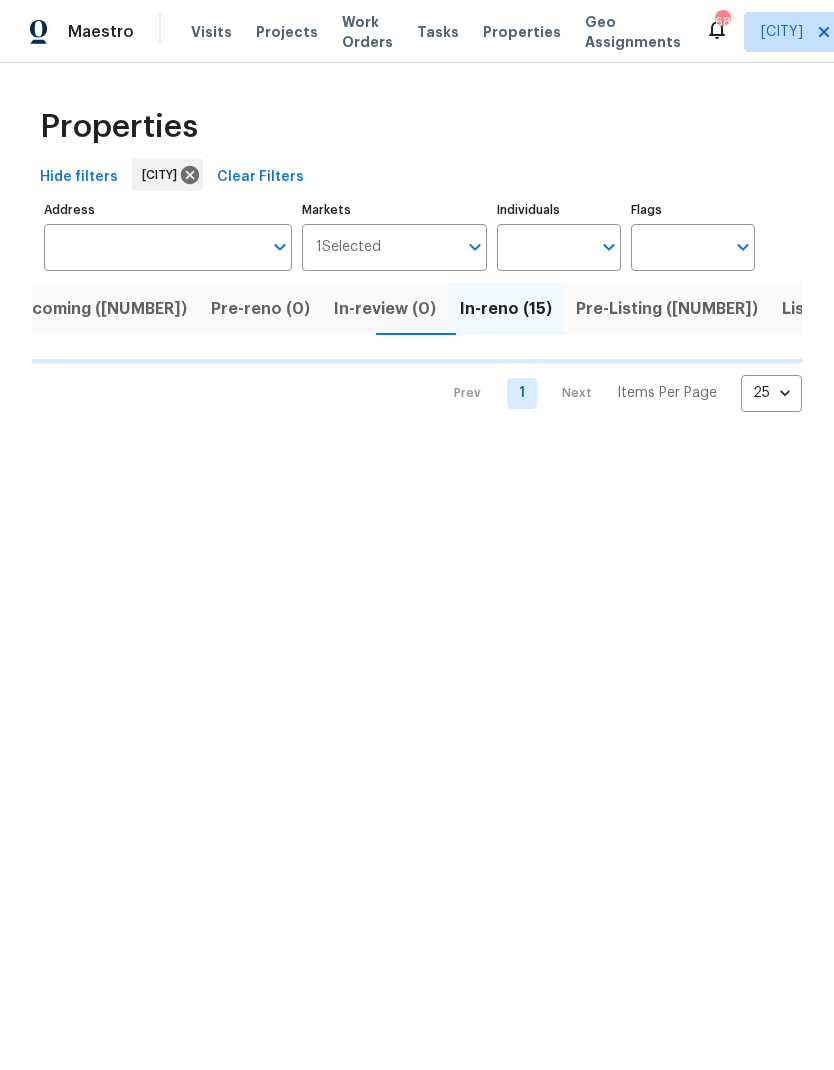 scroll, scrollTop: 0, scrollLeft: 18, axis: horizontal 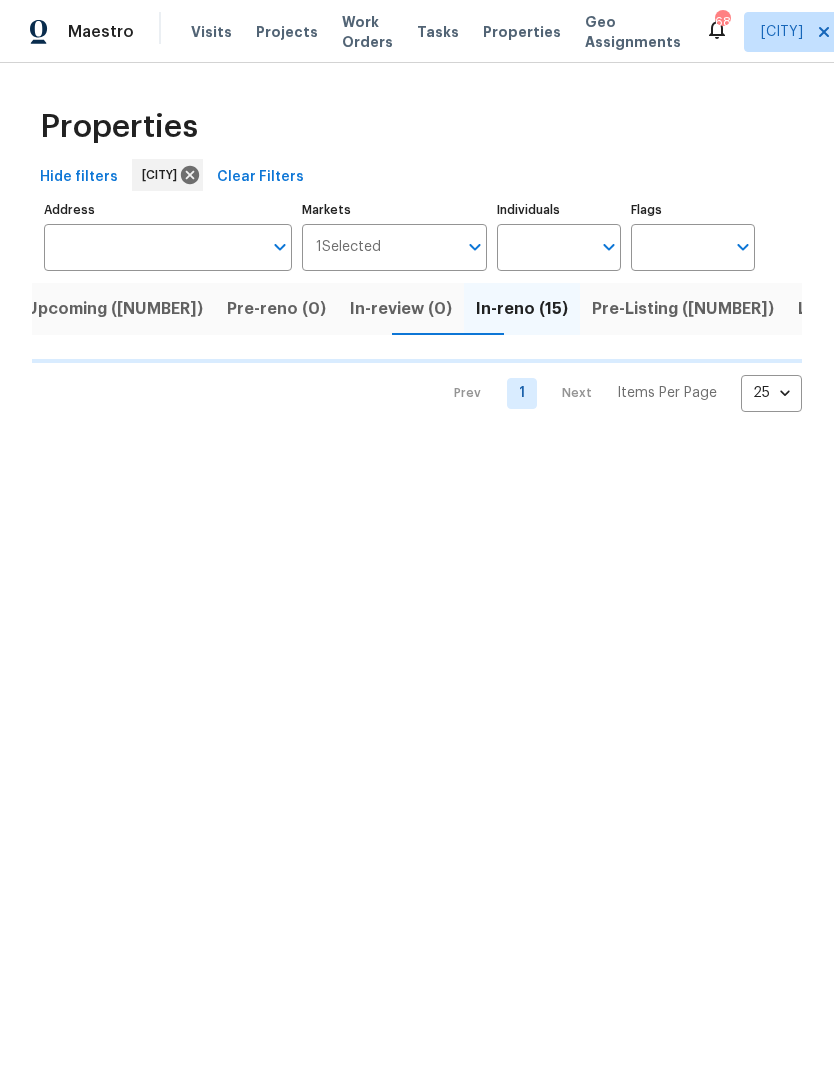 click 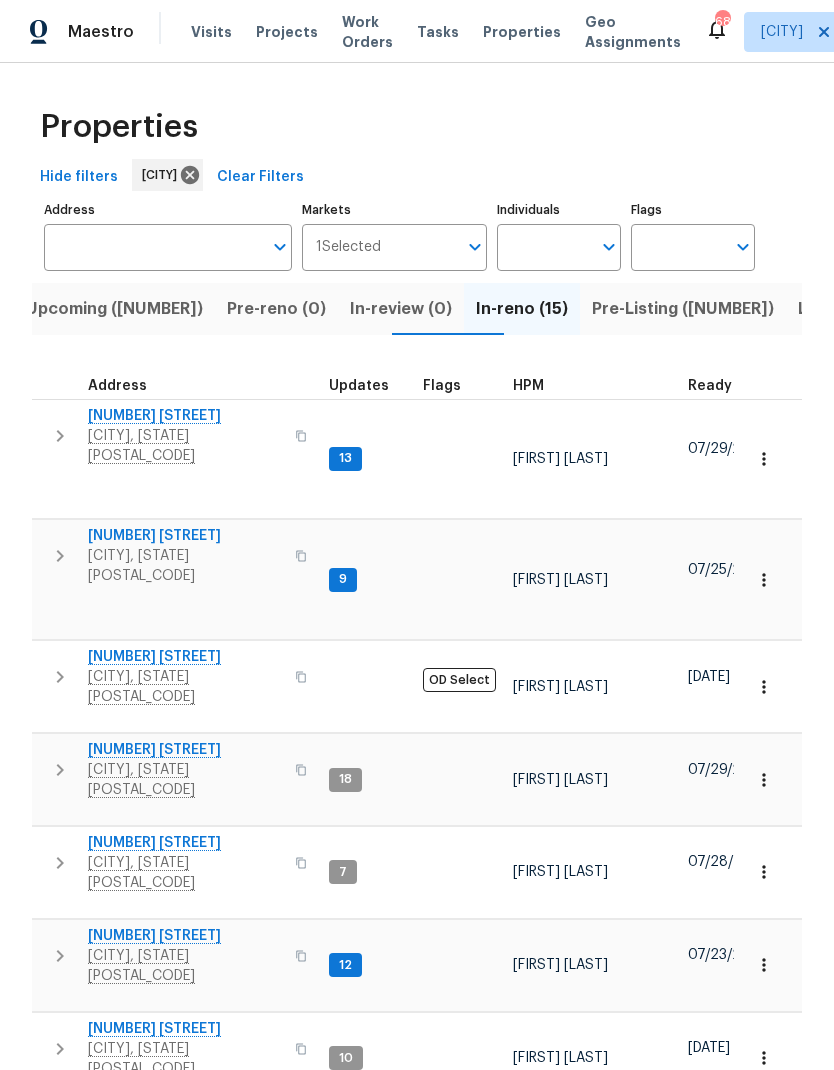click on "Individuals" at bounding box center [544, 247] 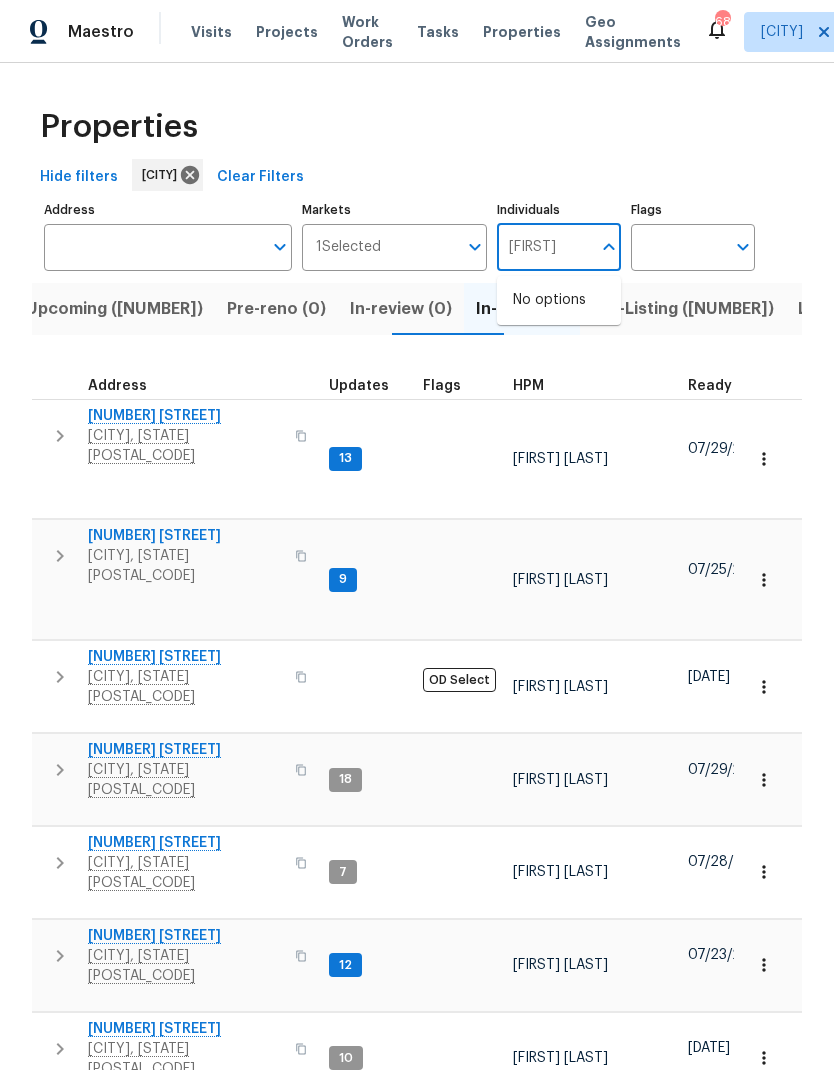 type on "matthew" 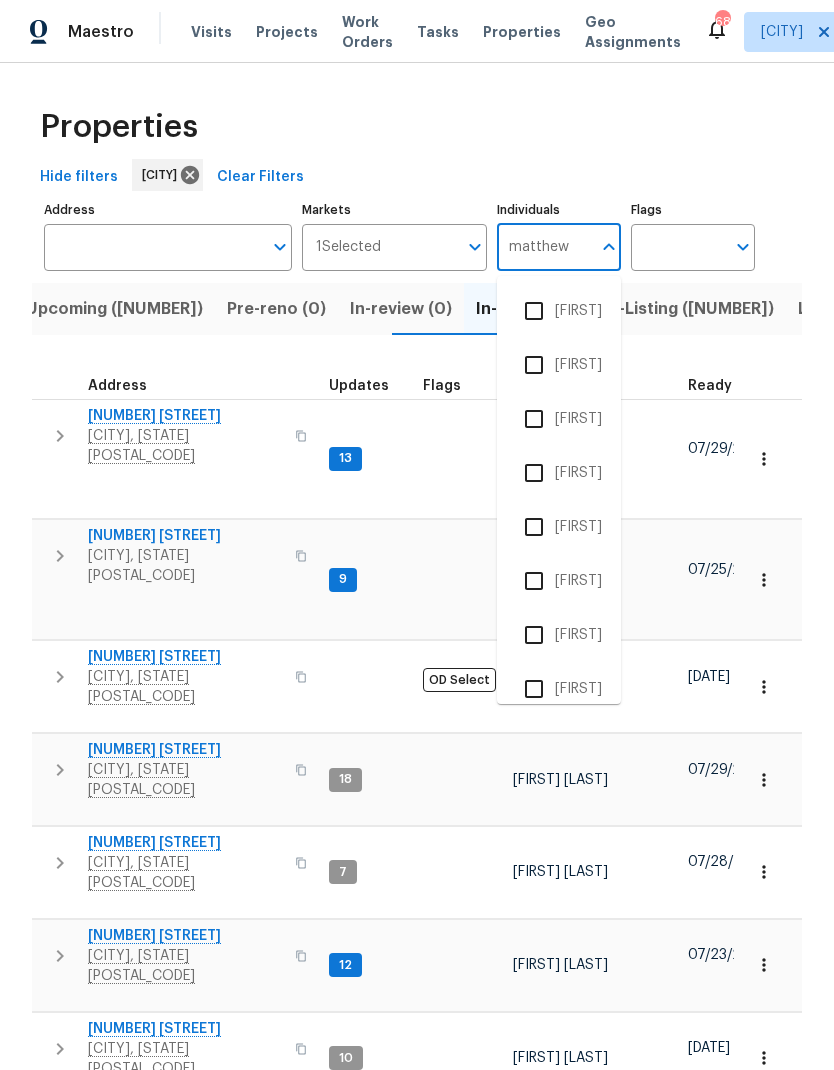 click at bounding box center [534, 365] 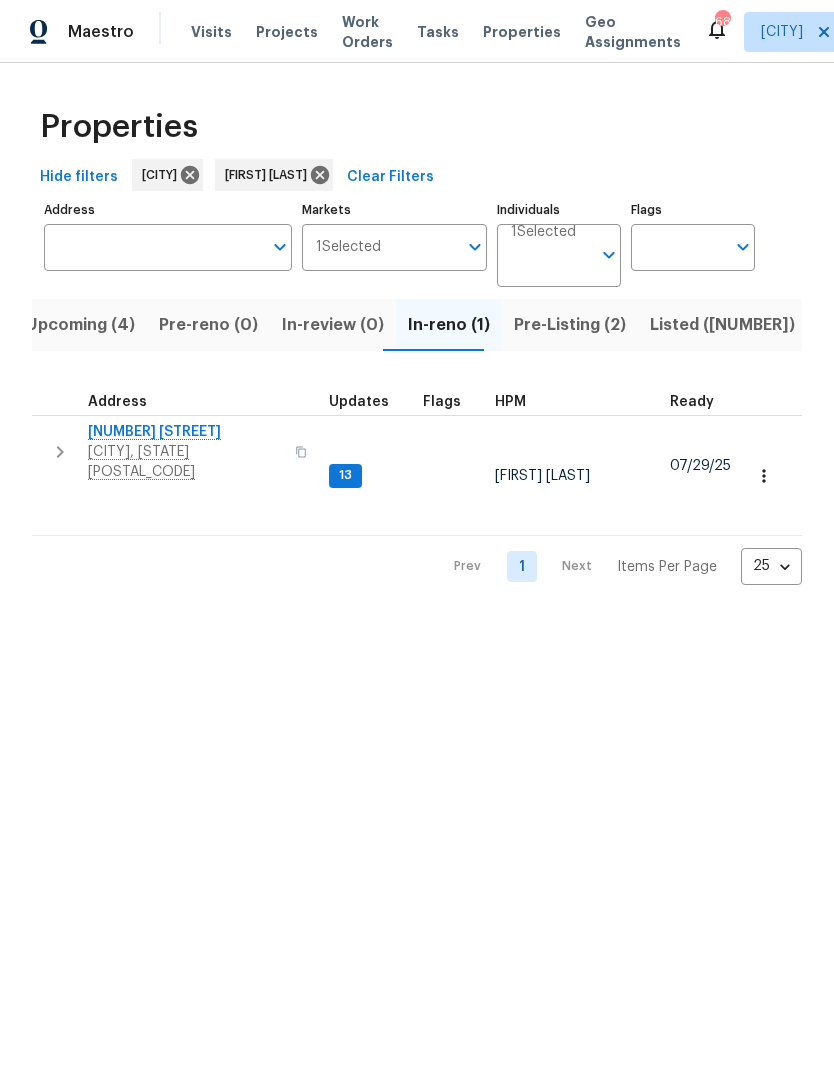 click on "Listed (13)" at bounding box center (722, 325) 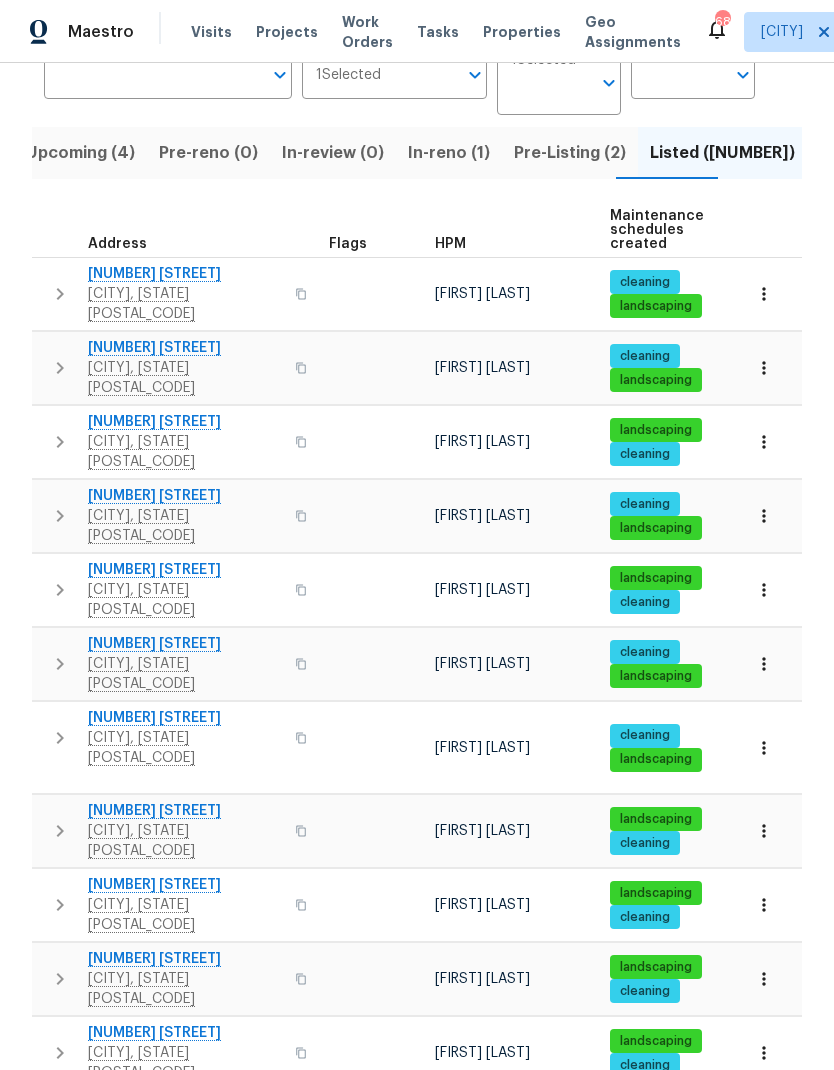 scroll, scrollTop: 171, scrollLeft: 0, axis: vertical 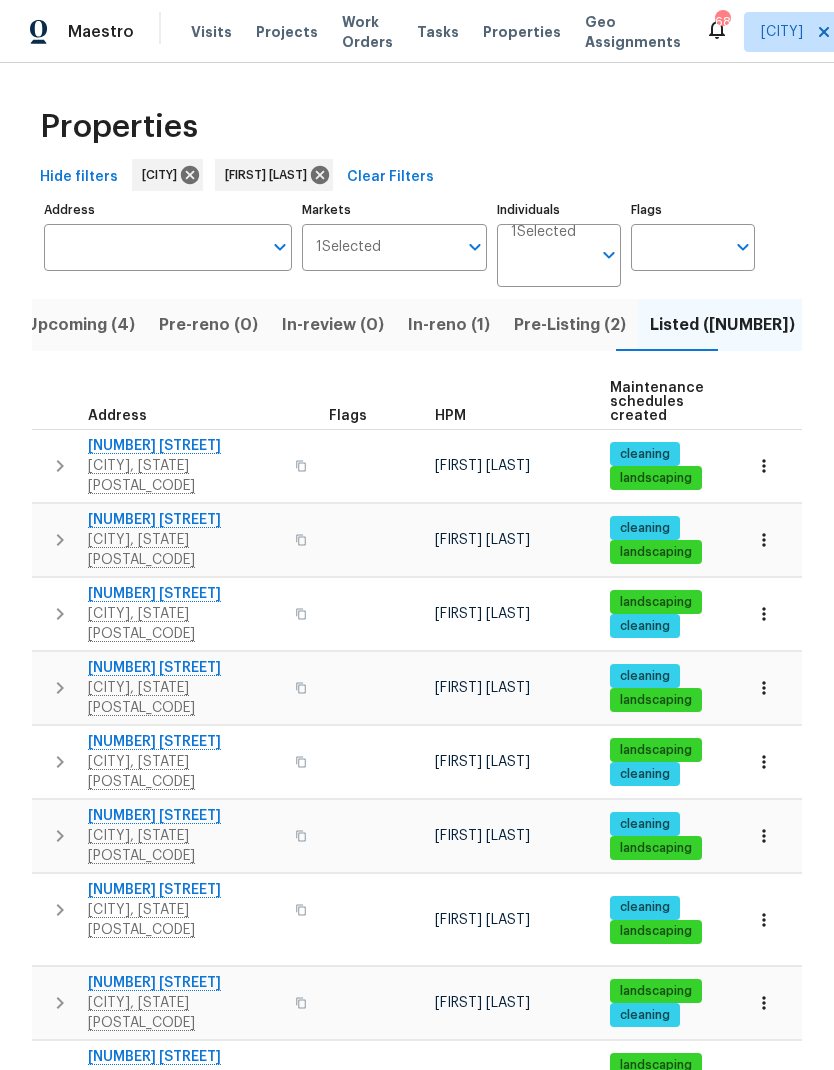 click on "Resale (8)" at bounding box center (858, 325) 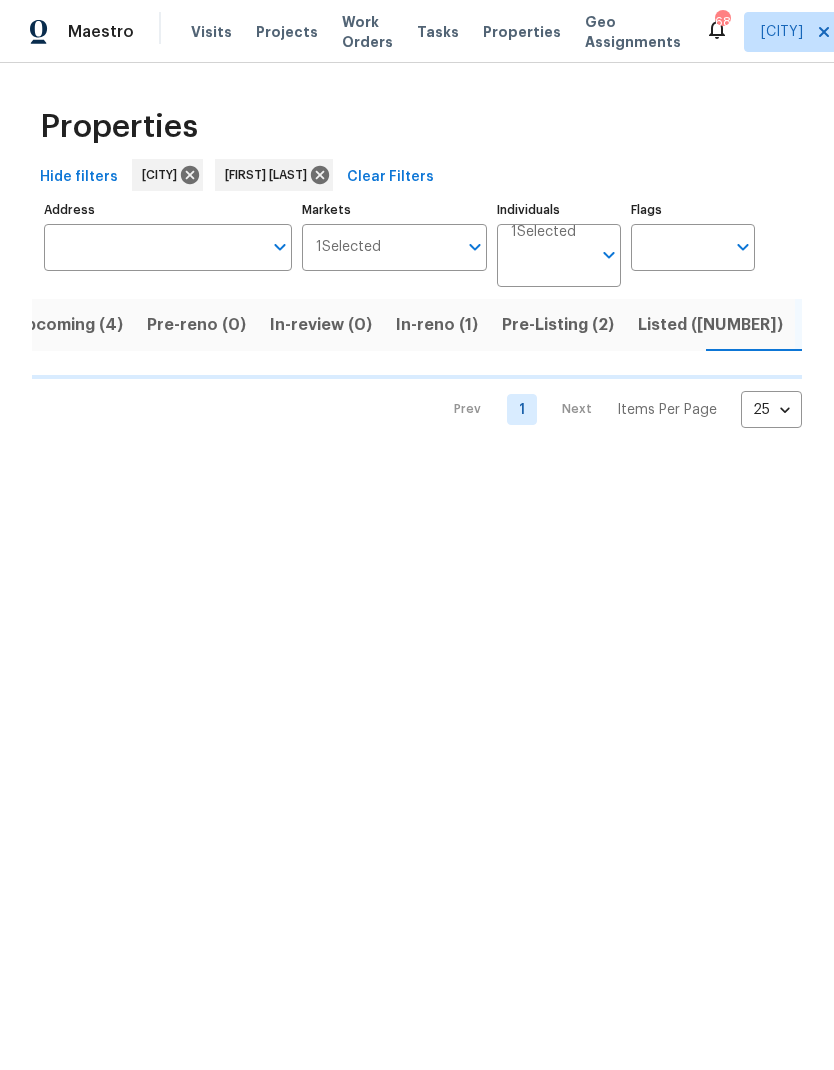 scroll, scrollTop: 0, scrollLeft: 33, axis: horizontal 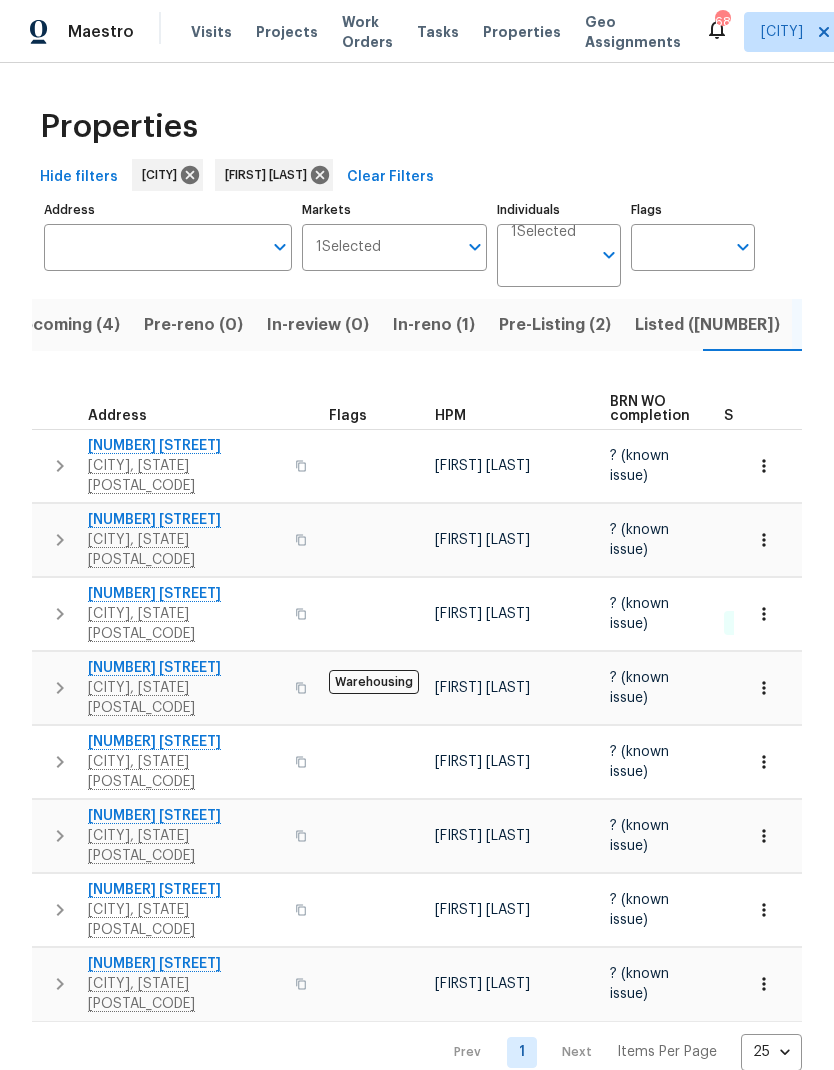 click on "Listed (13)" at bounding box center [707, 325] 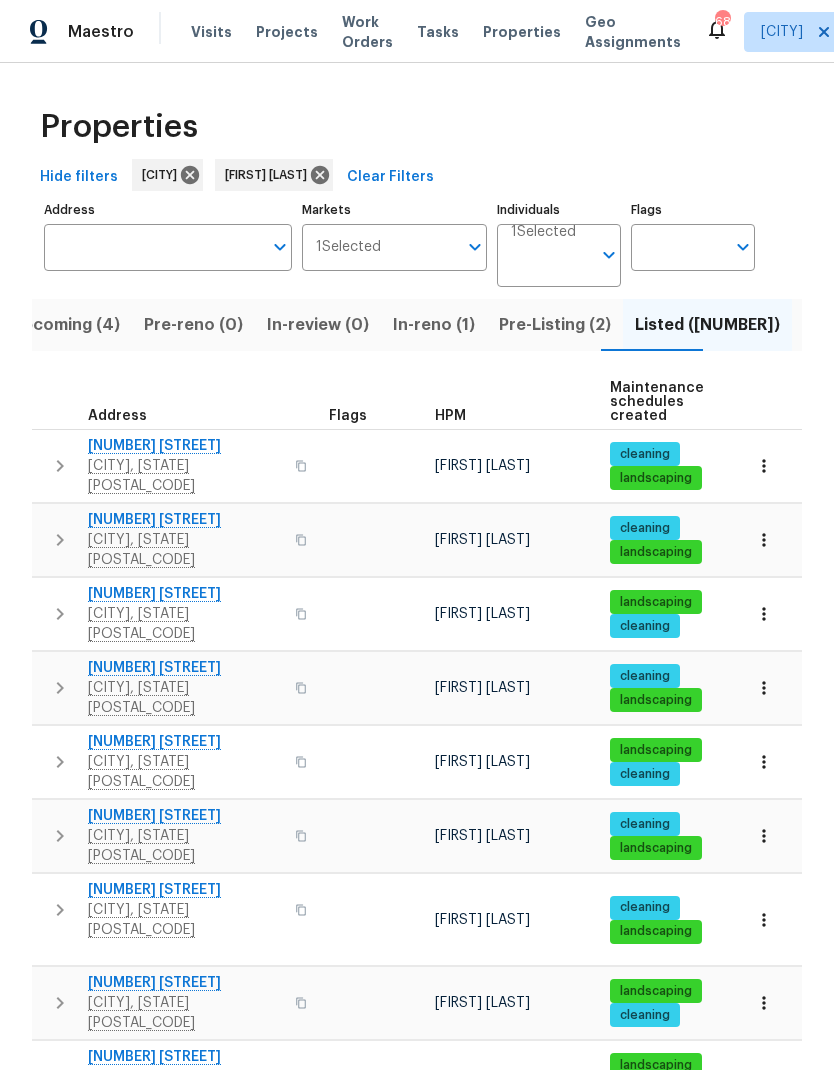 scroll, scrollTop: 0, scrollLeft: 0, axis: both 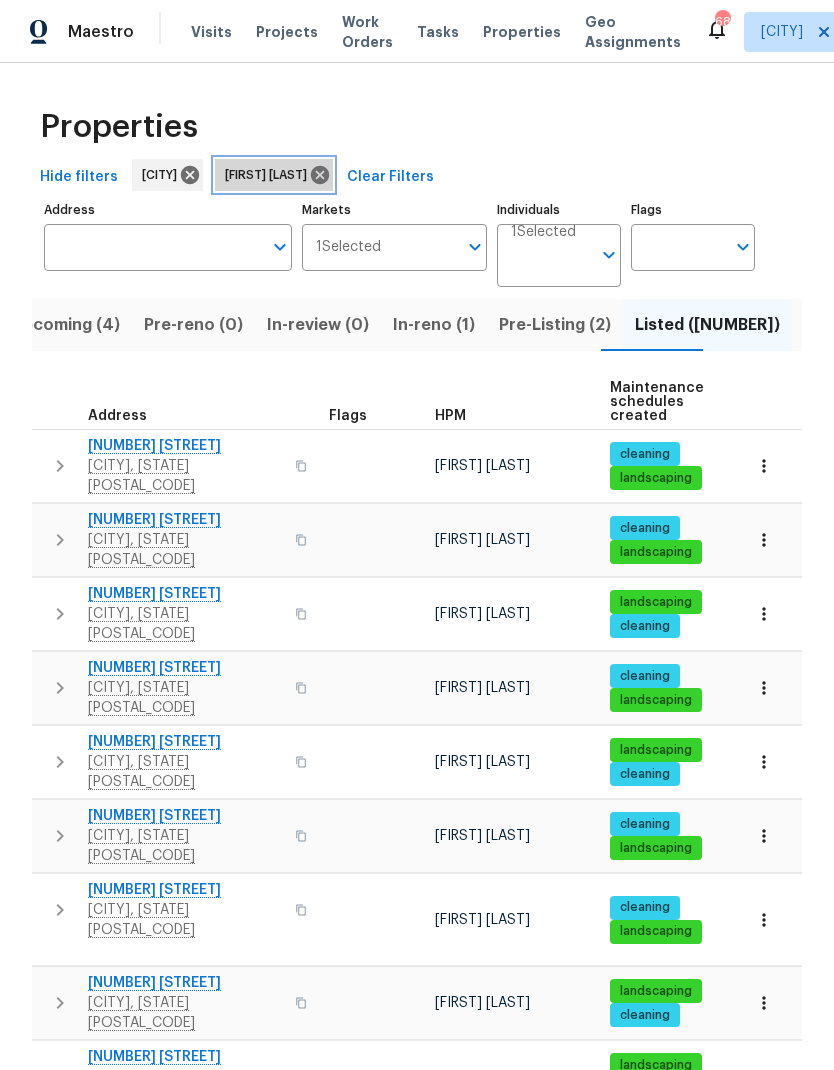 click 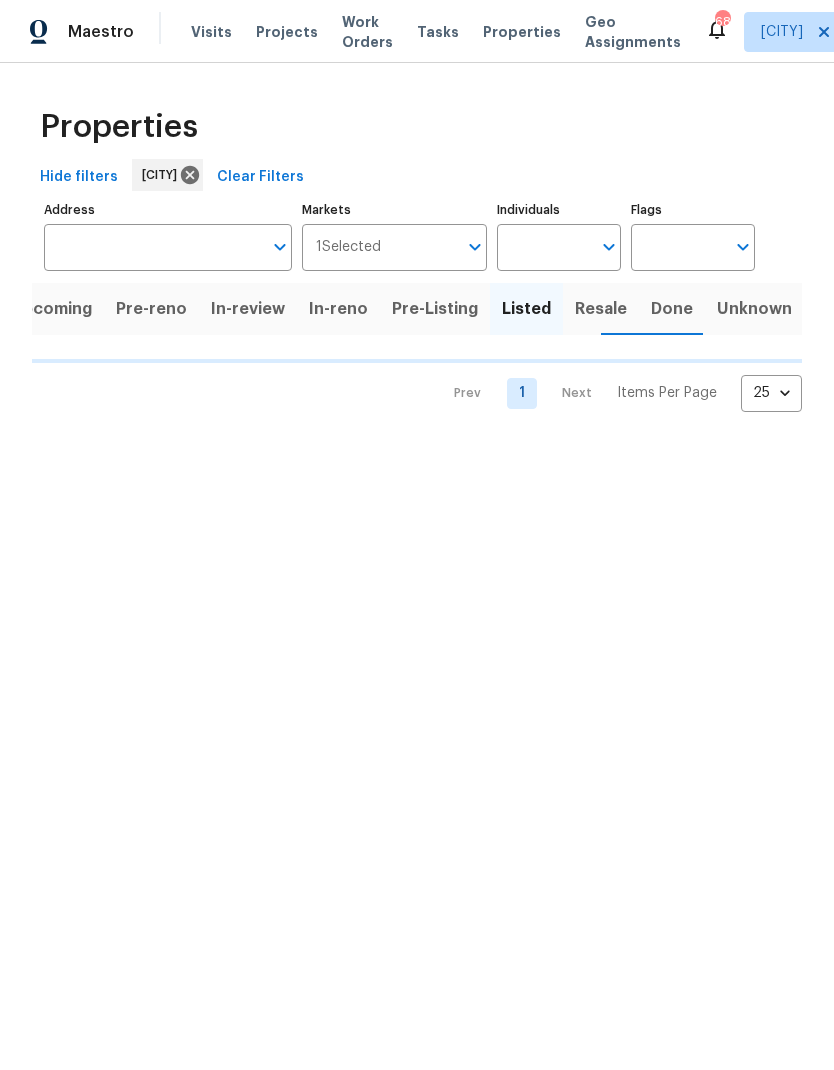 scroll, scrollTop: 0, scrollLeft: 18, axis: horizontal 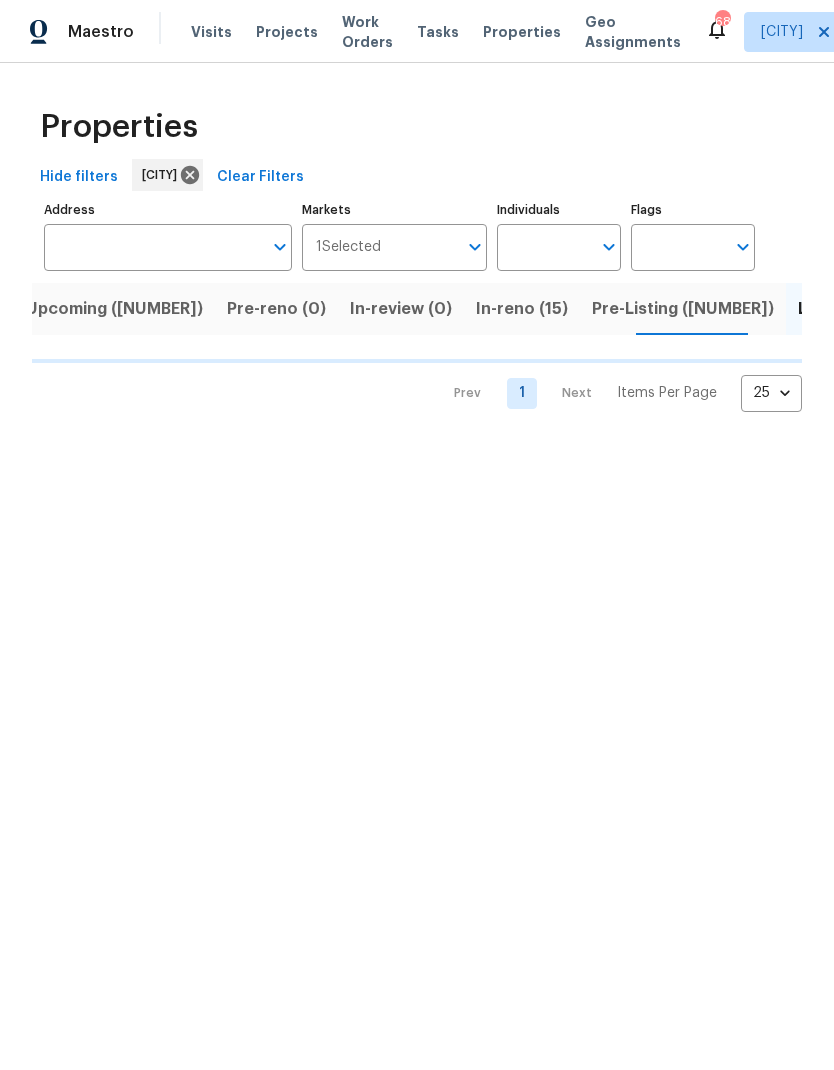 click on "Individuals" at bounding box center (544, 247) 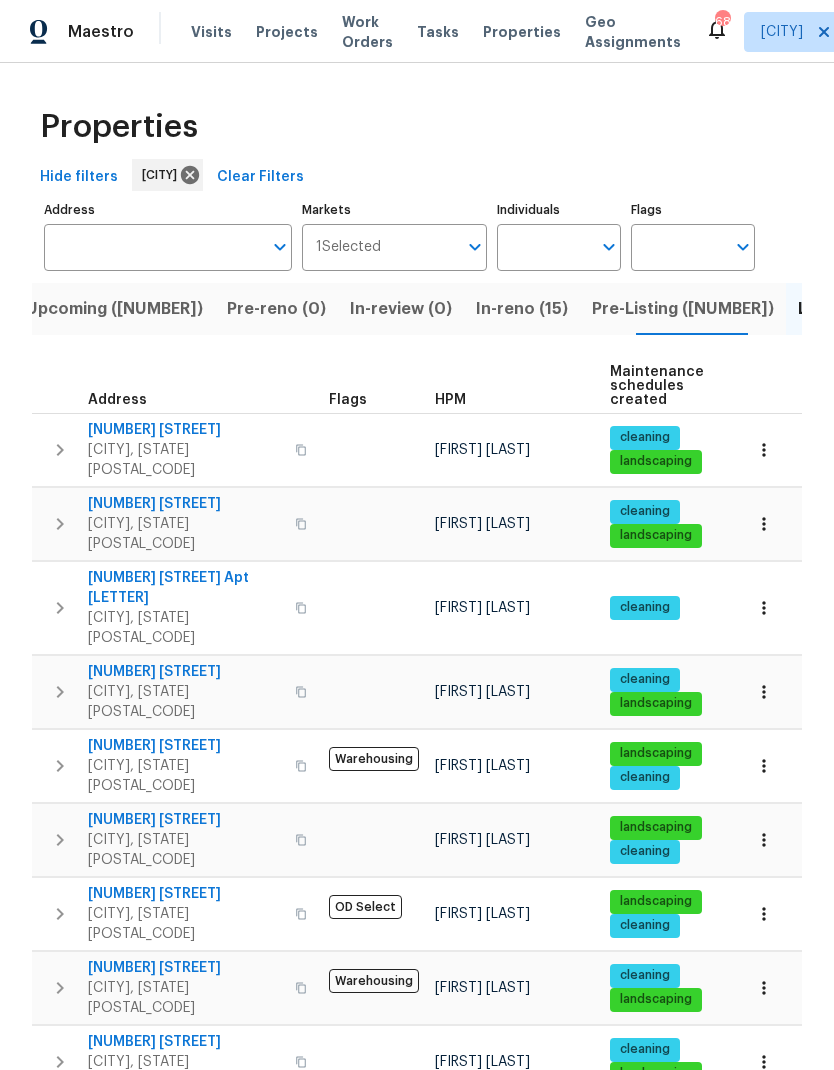click on "Jason Bouque" at bounding box center [514, 987] 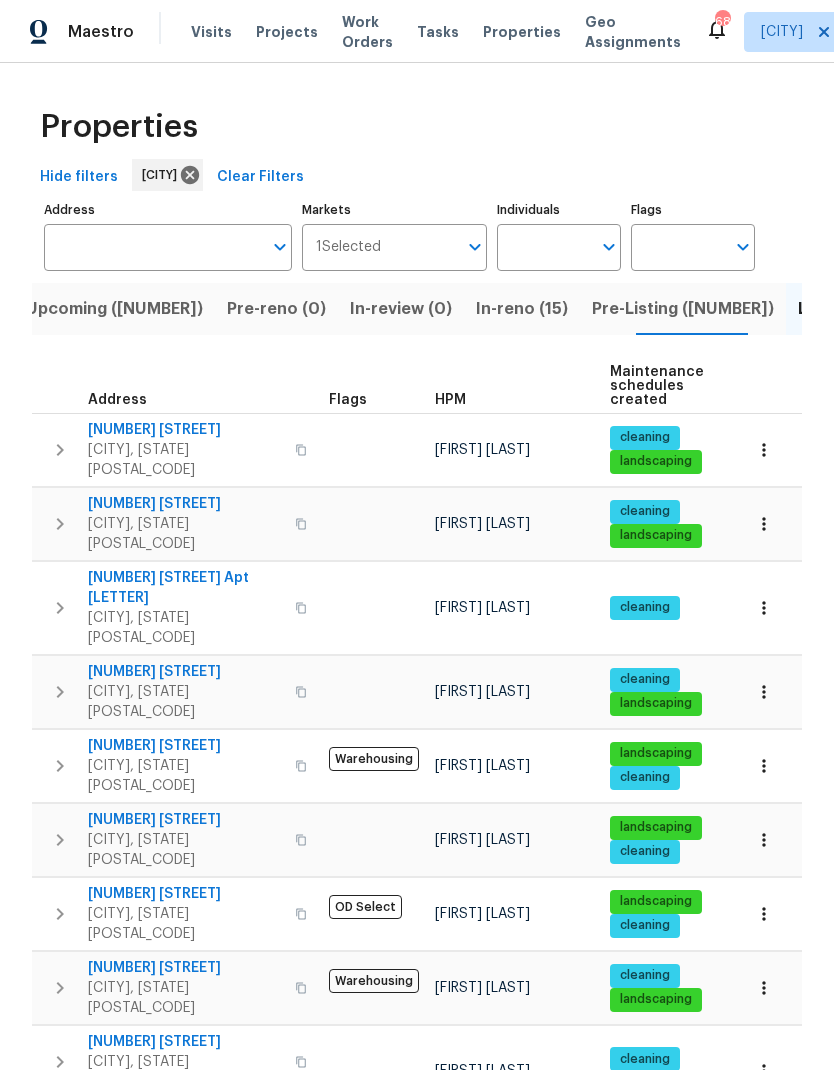 click on "Individuals" at bounding box center (544, 247) 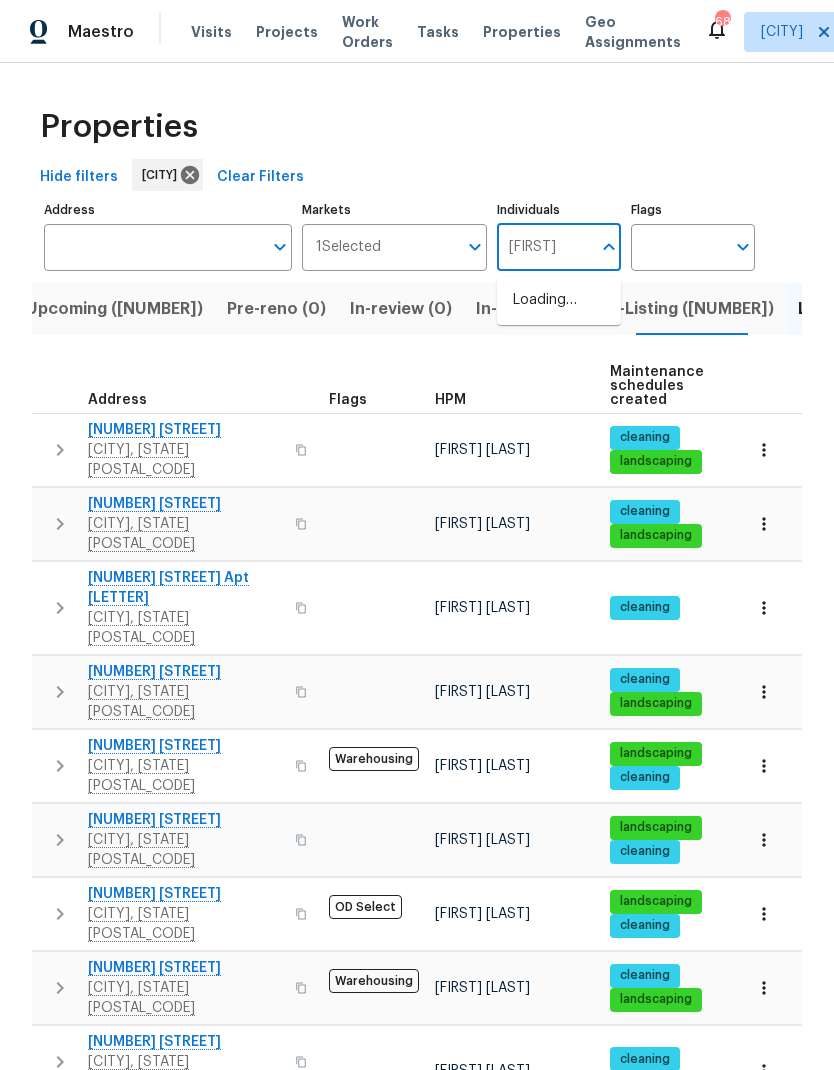 type on "Jason" 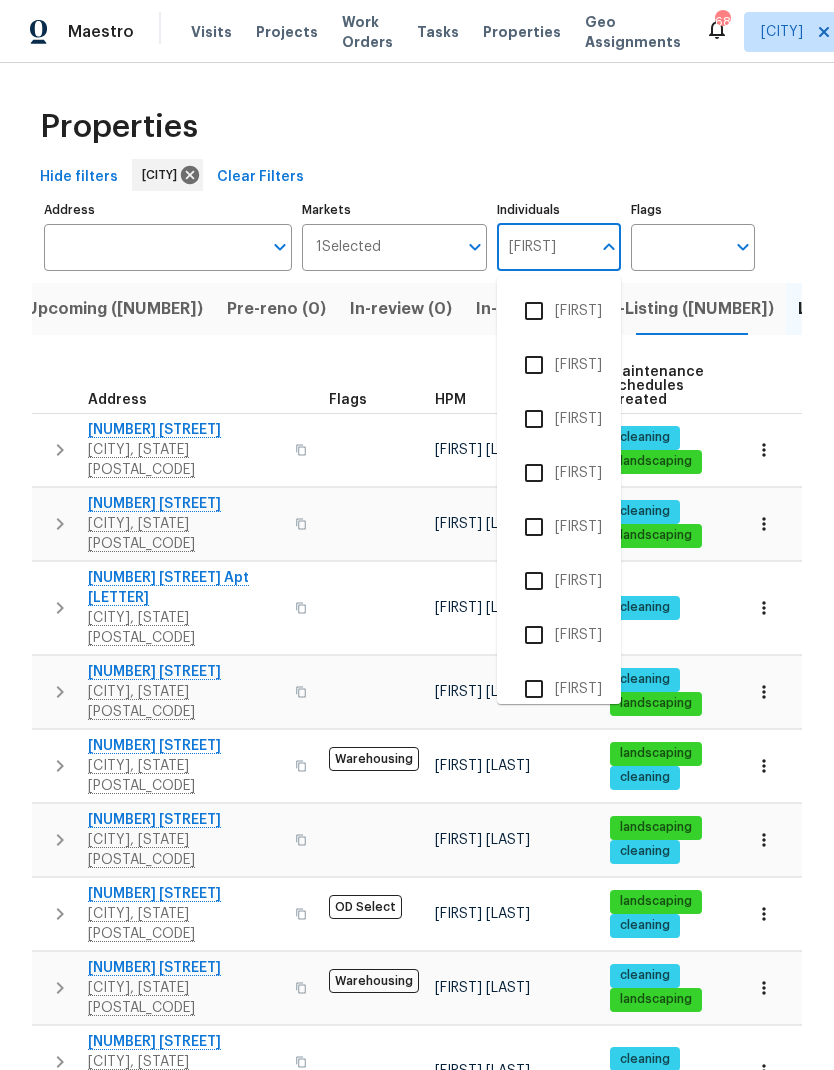 click at bounding box center [534, 311] 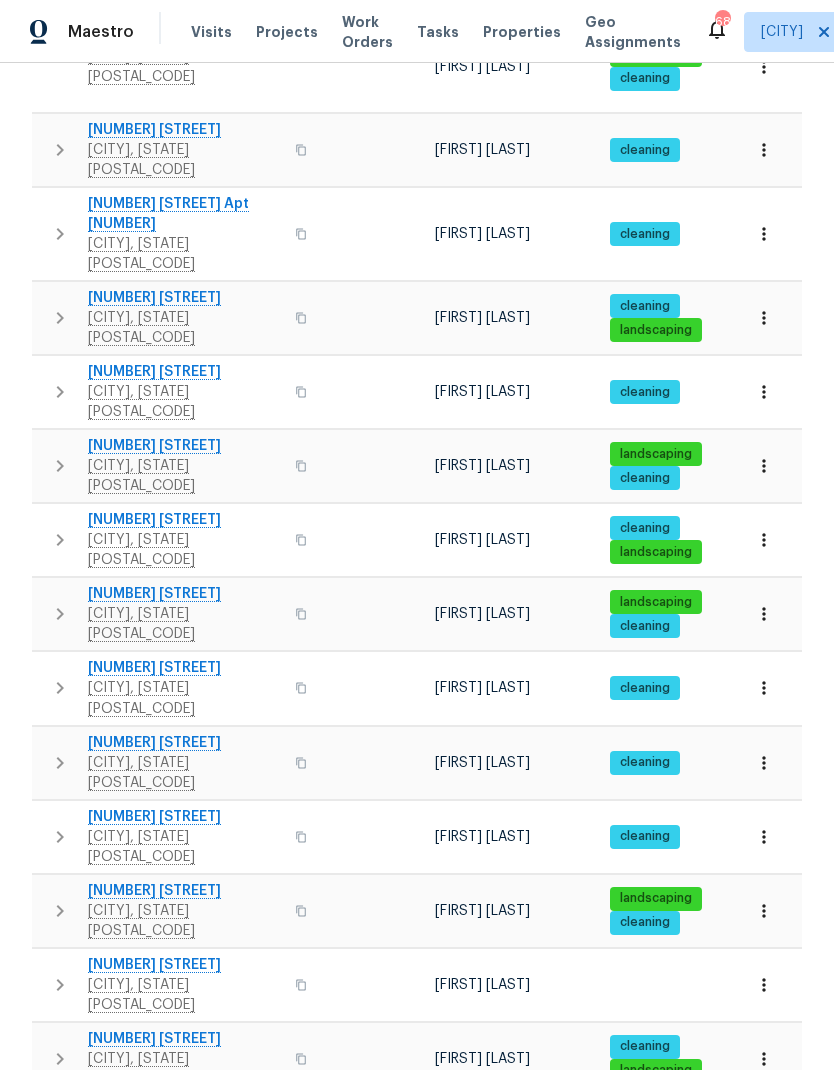 scroll, scrollTop: 891, scrollLeft: 0, axis: vertical 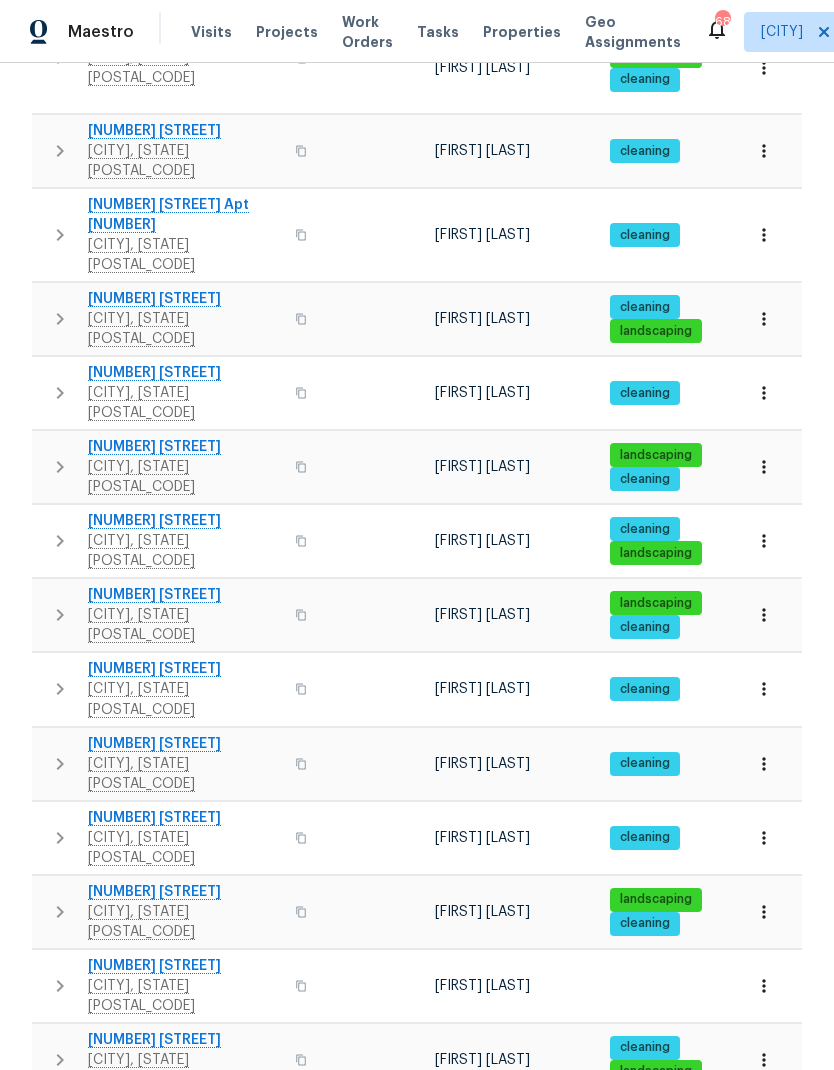 click on "2" at bounding box center [522, 1497] 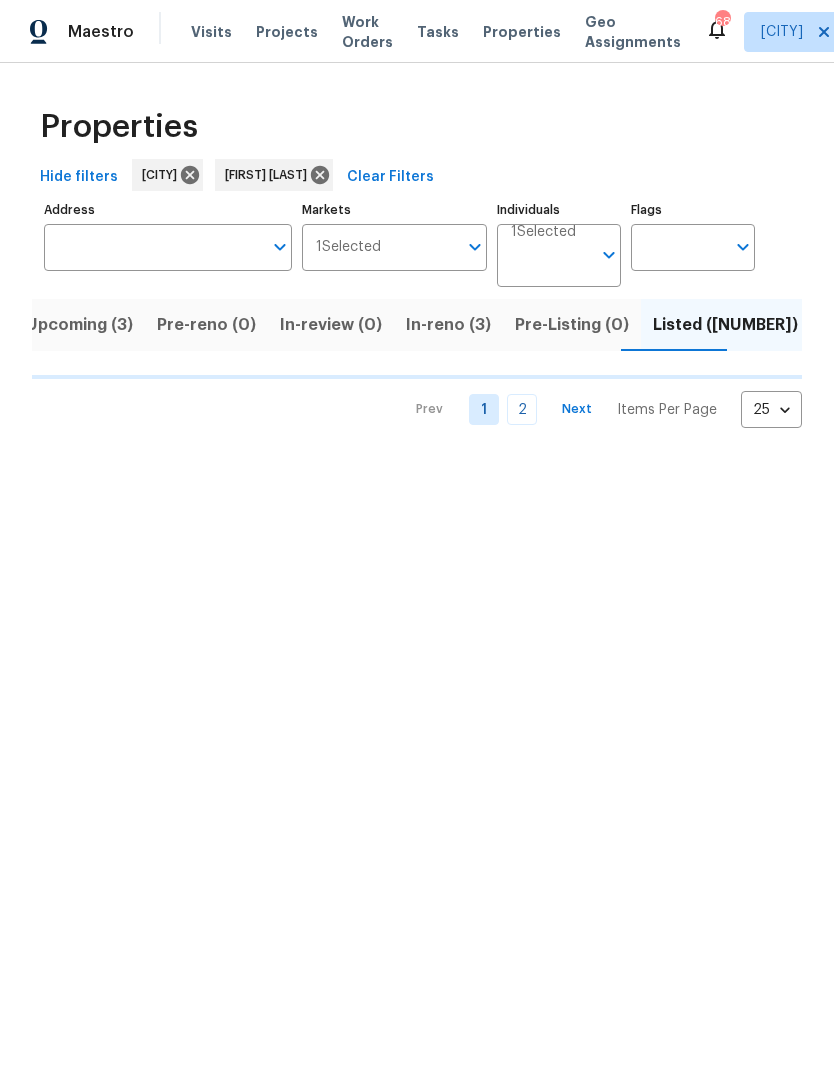 scroll, scrollTop: 0, scrollLeft: 0, axis: both 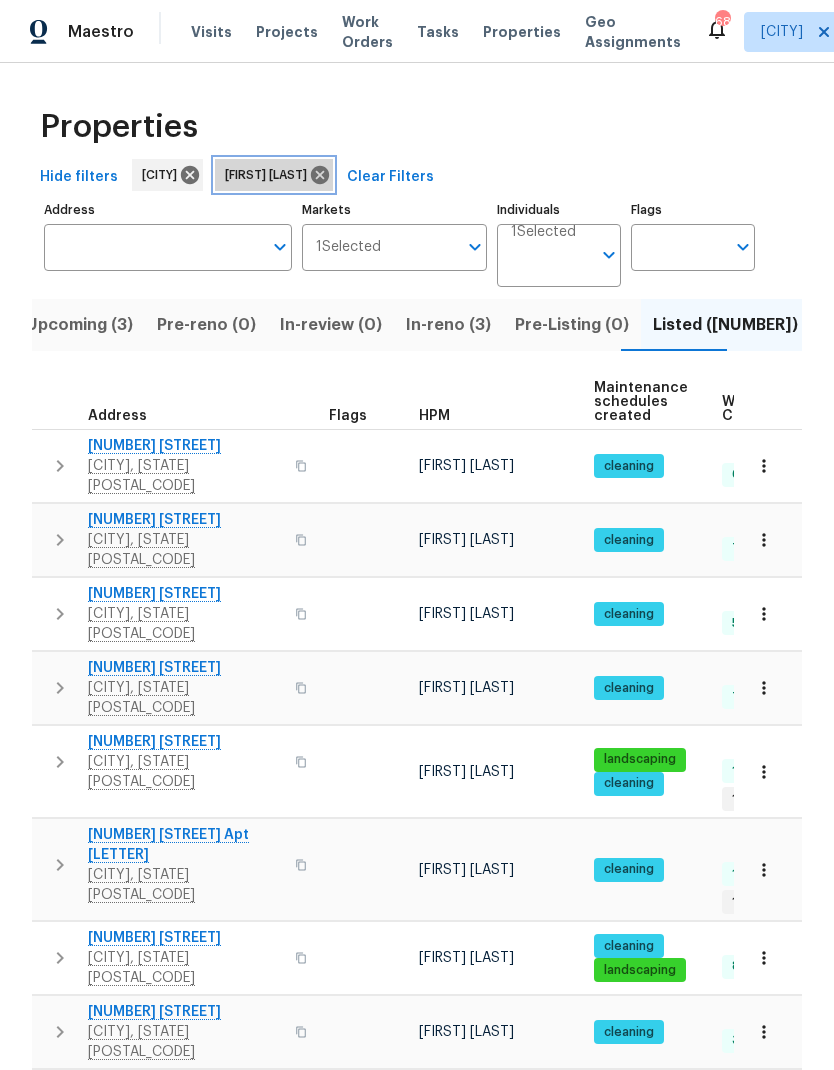 click 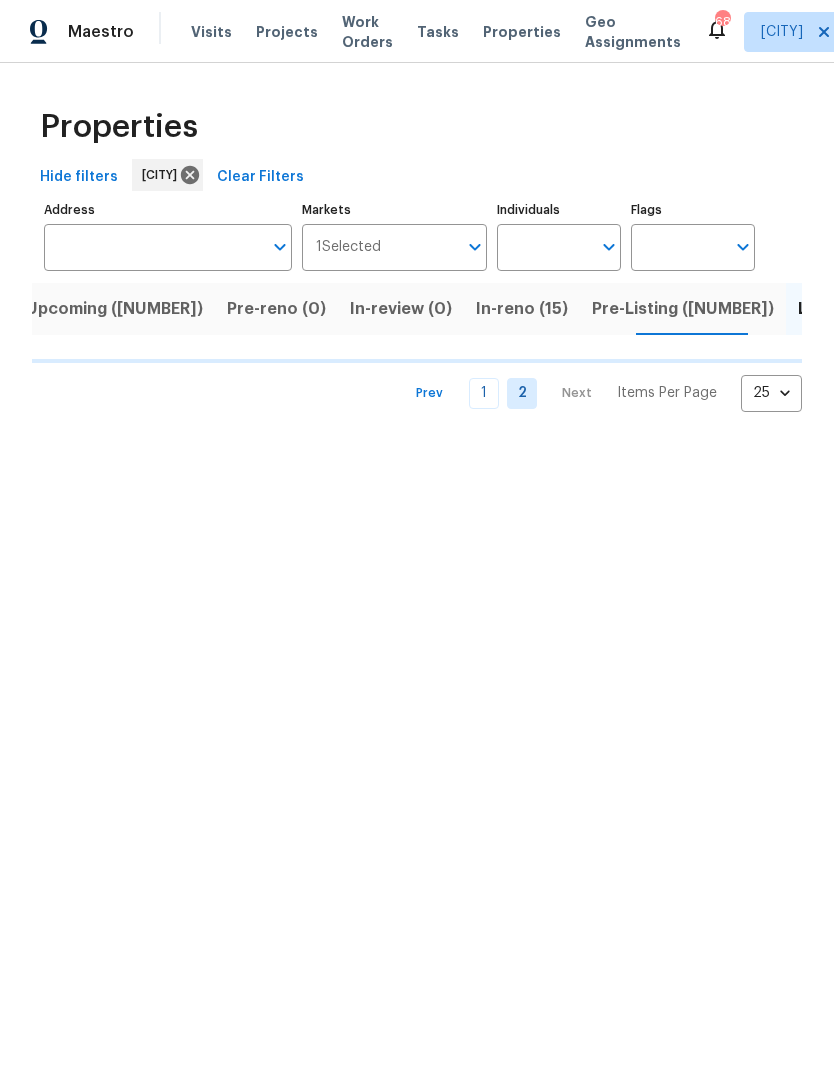 scroll, scrollTop: 0, scrollLeft: 0, axis: both 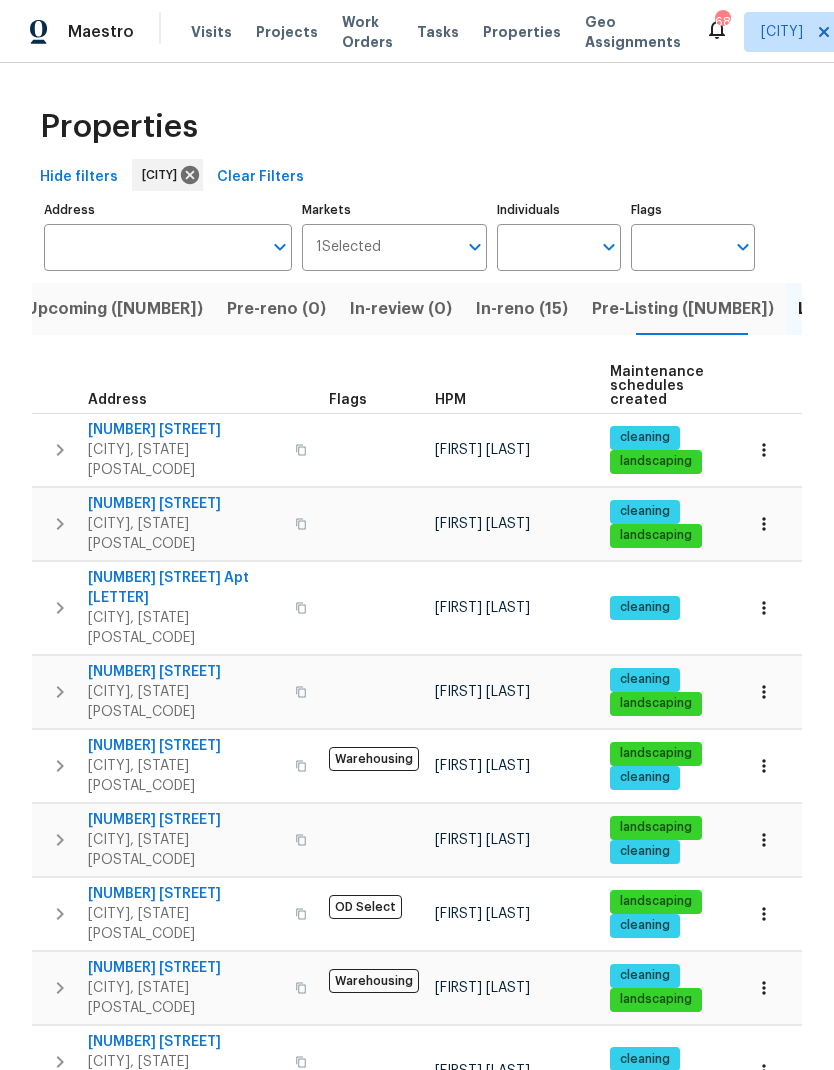 click on "Individuals" at bounding box center [544, 247] 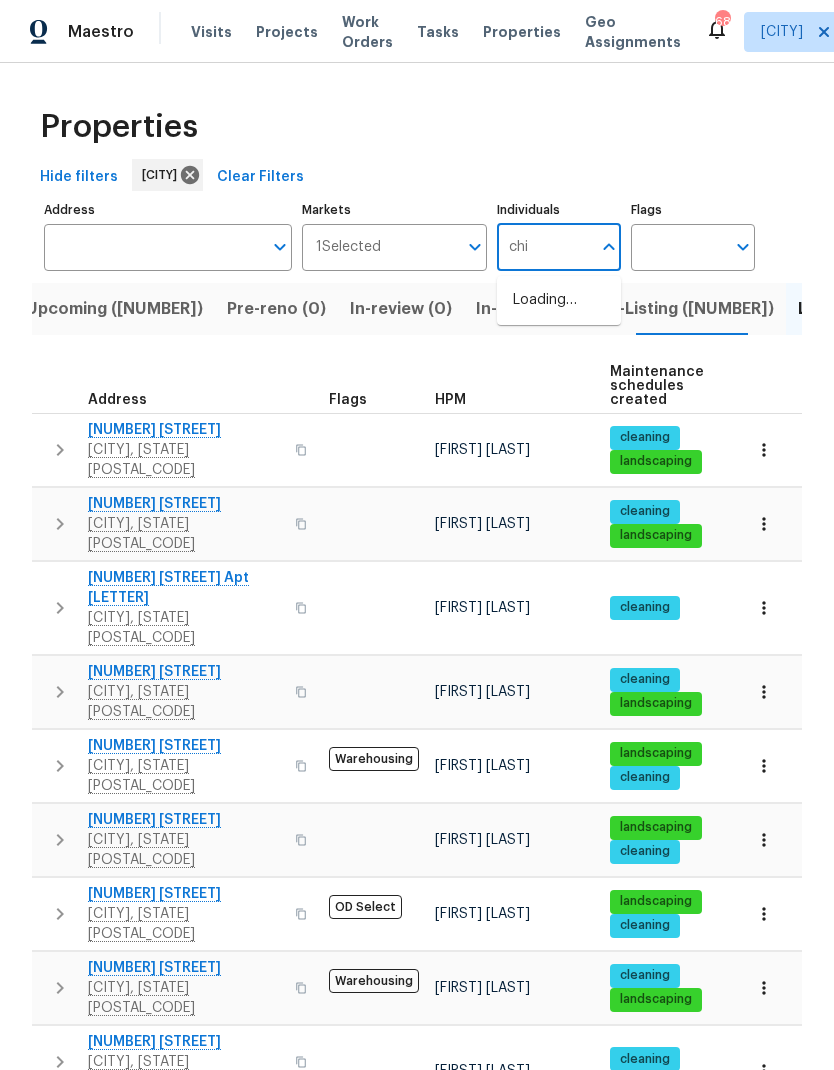 type on "chip" 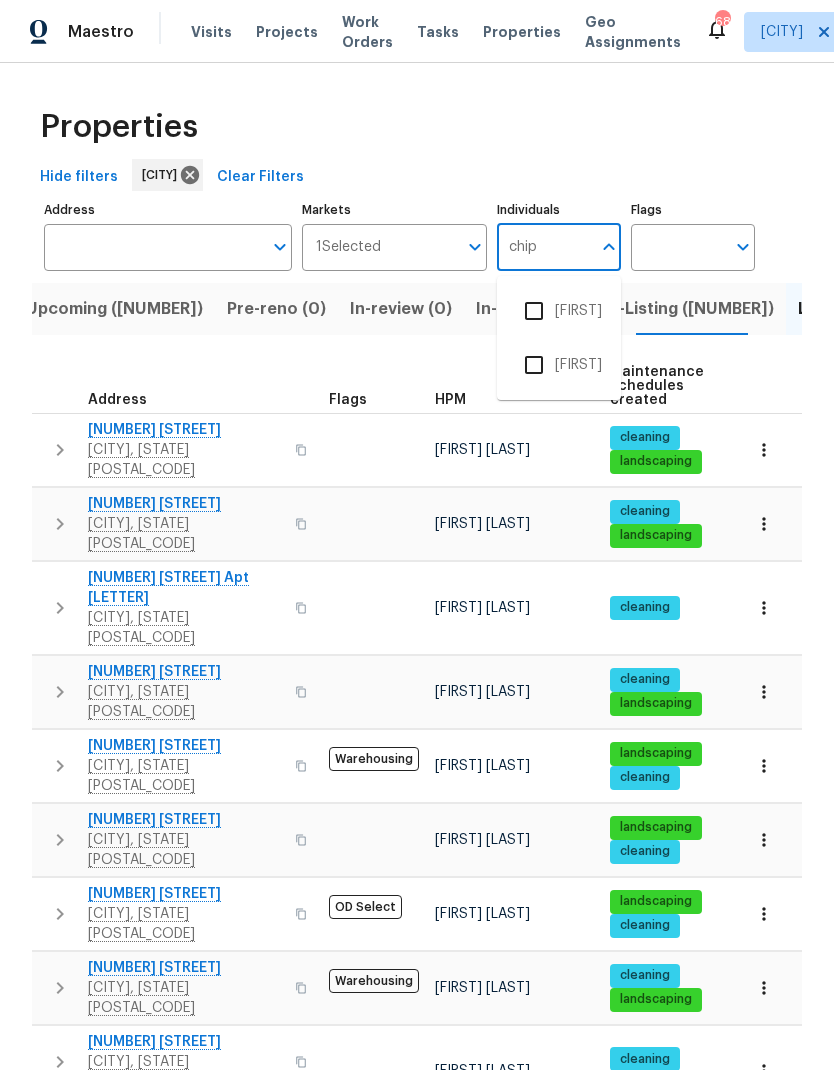 click at bounding box center [534, 311] 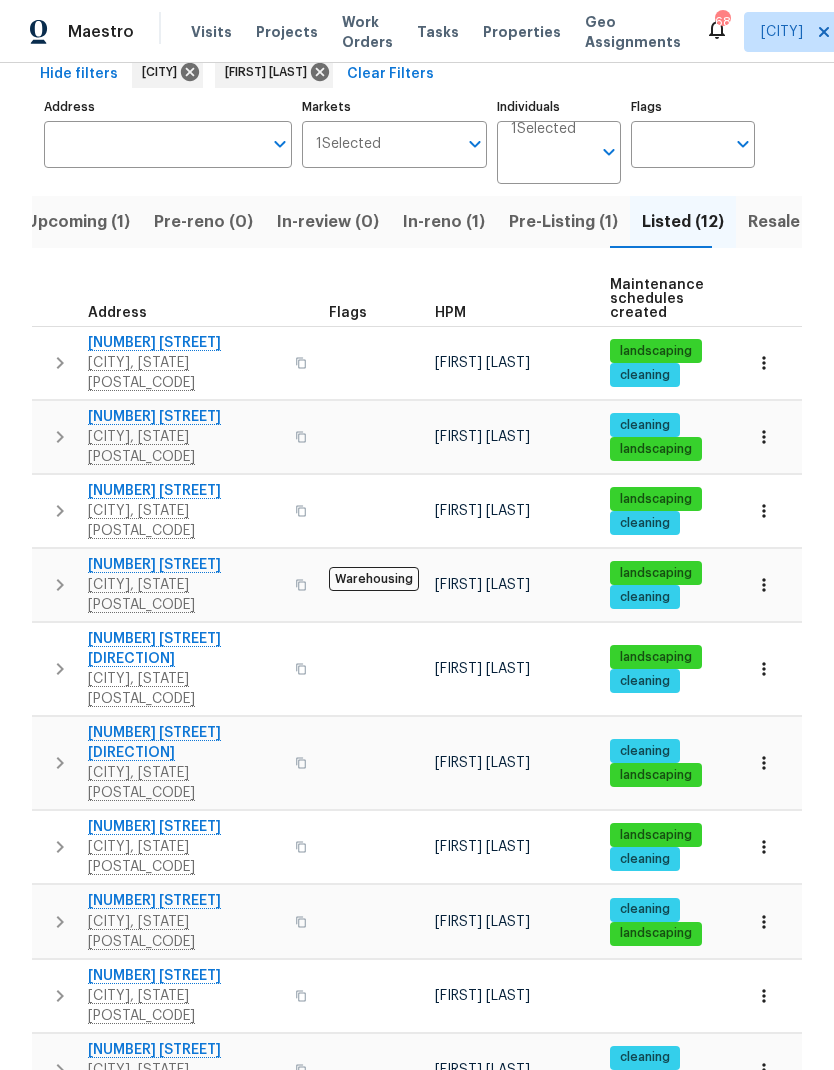 scroll, scrollTop: 101, scrollLeft: 0, axis: vertical 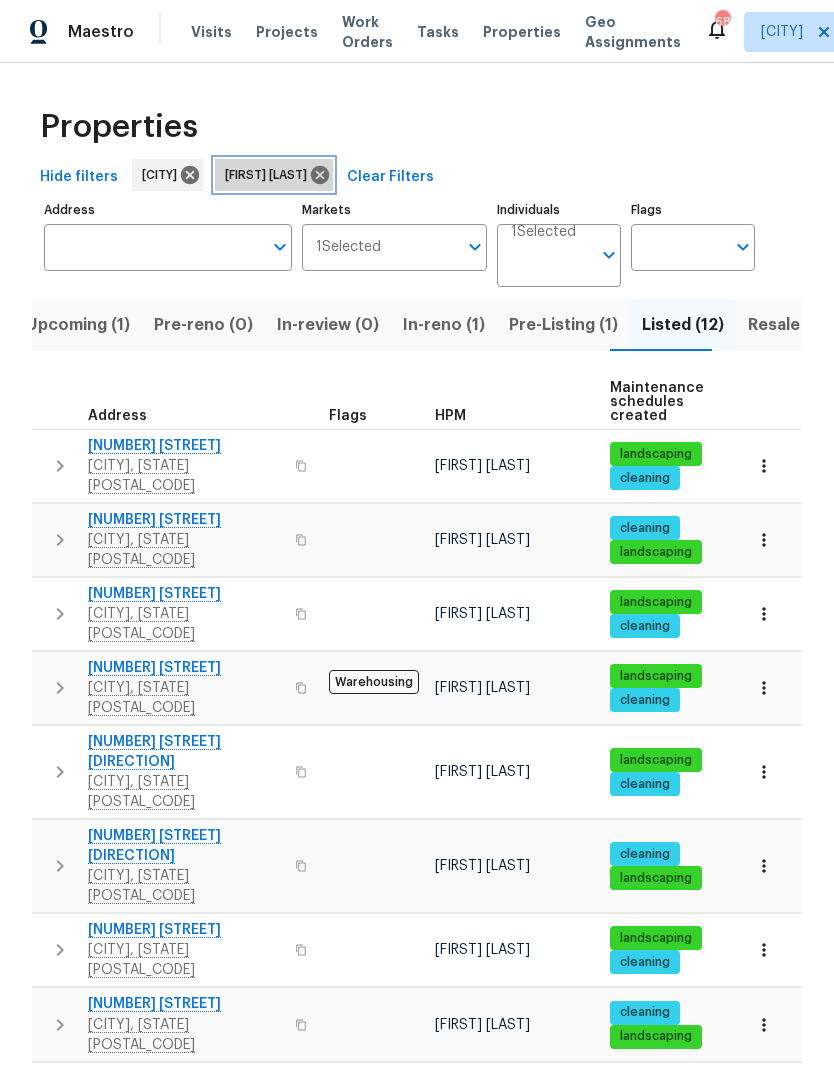 click 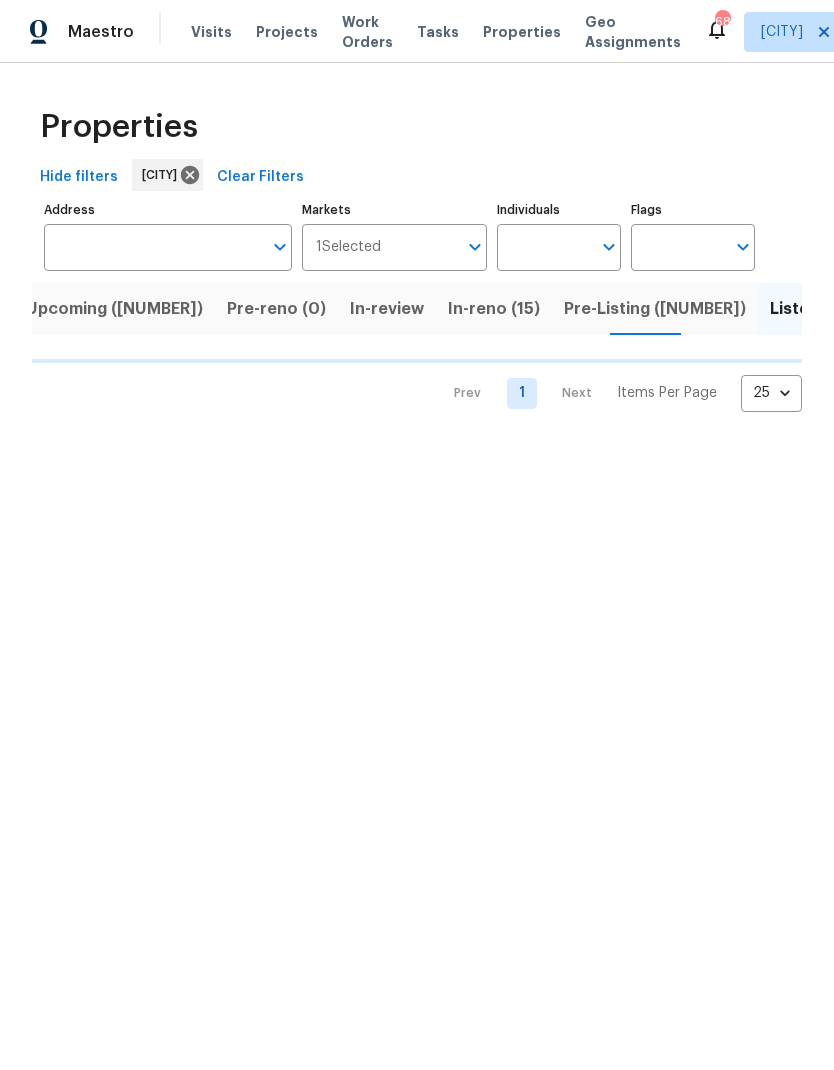 scroll, scrollTop: 0, scrollLeft: 0, axis: both 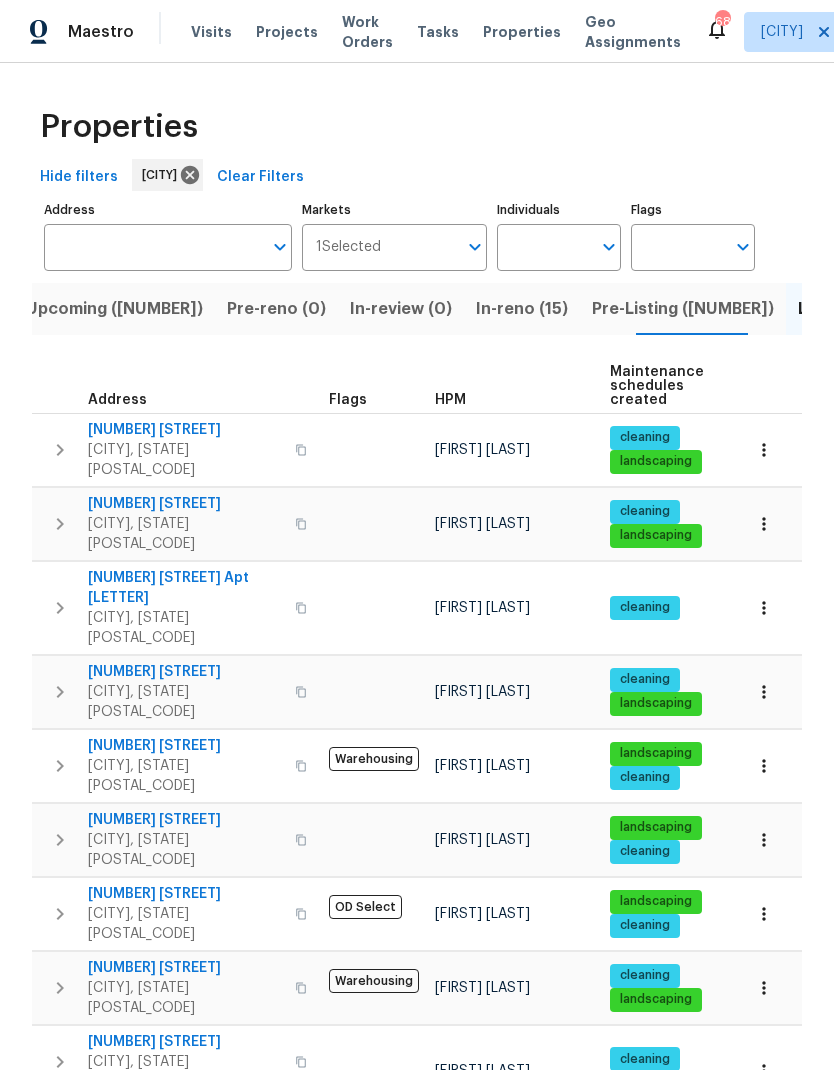 click on "Individuals" at bounding box center [544, 247] 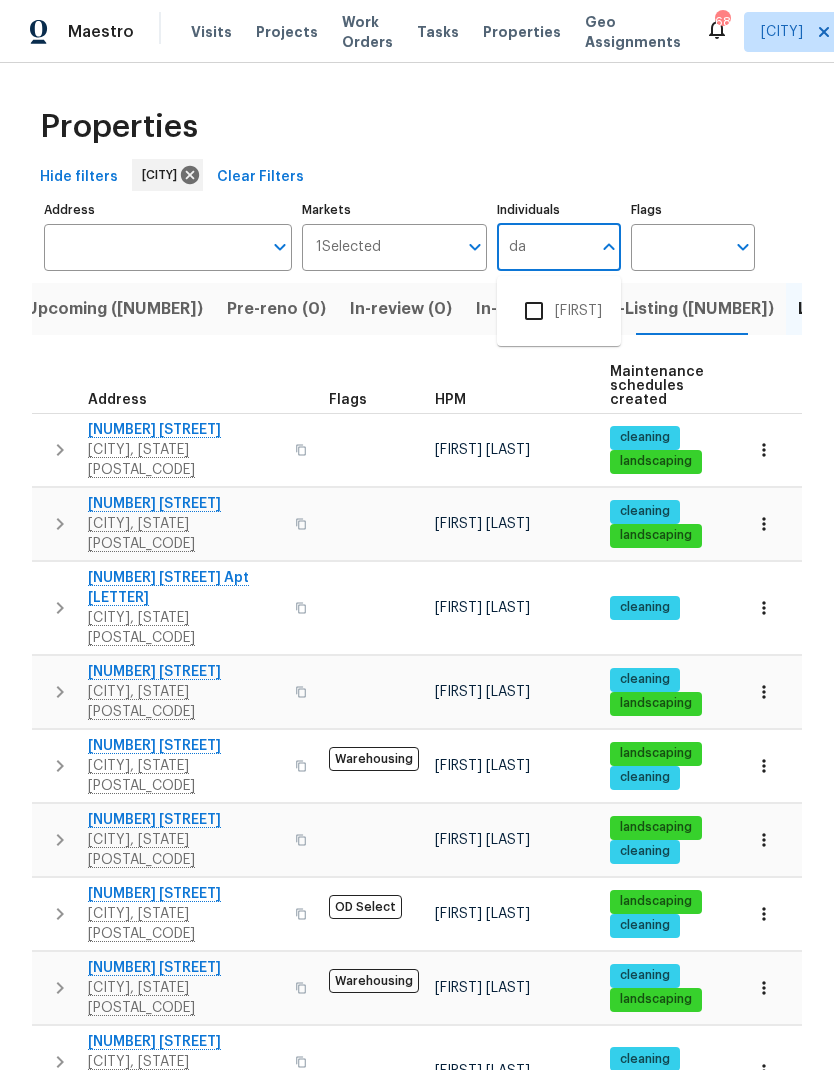 type on "dan" 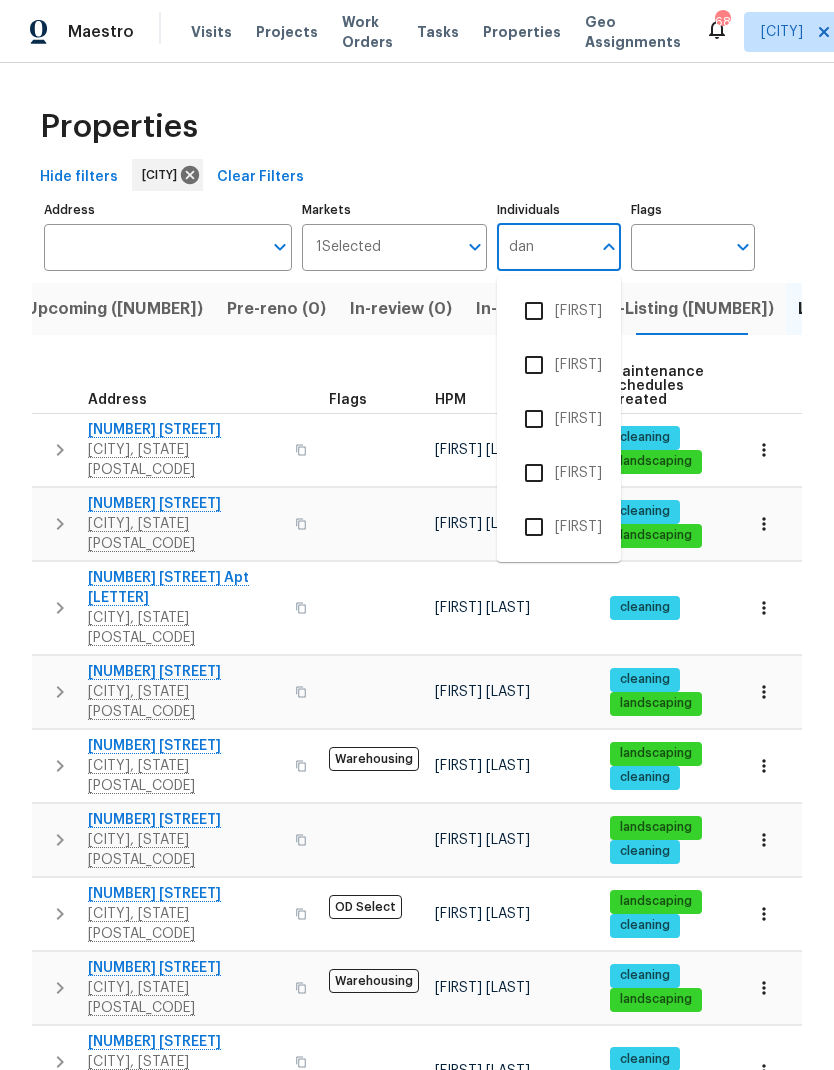 click at bounding box center (534, 365) 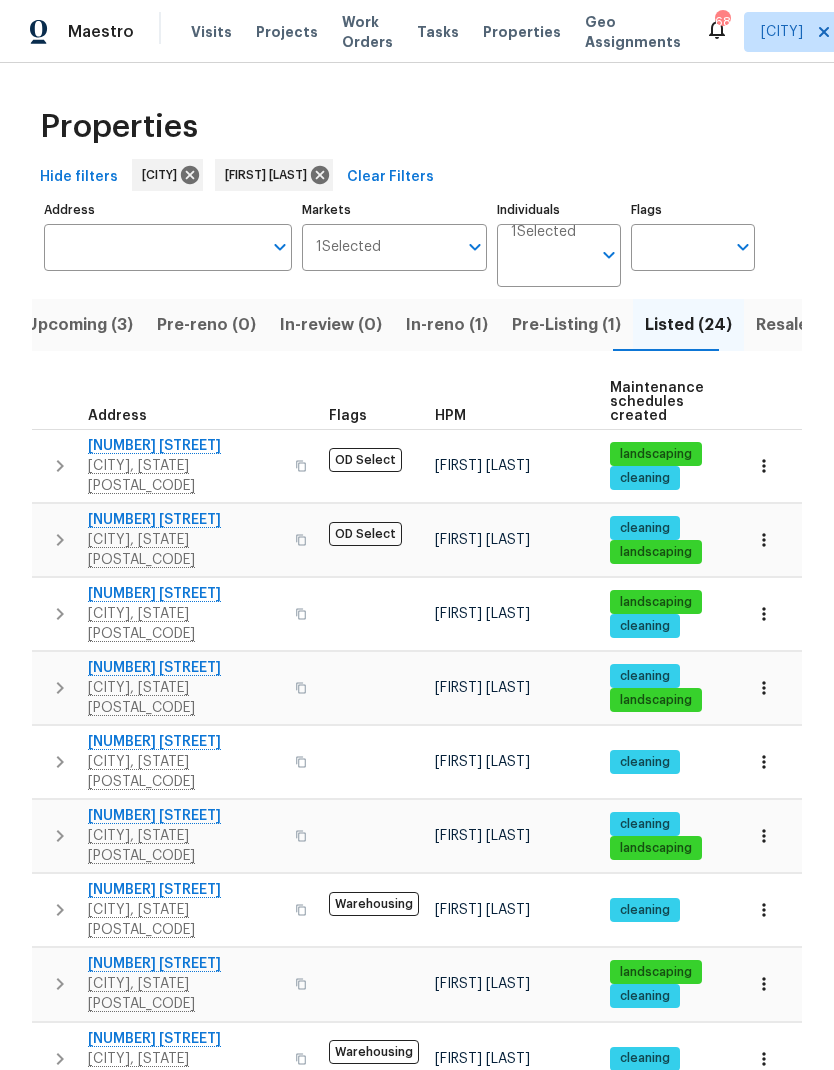 scroll, scrollTop: 16, scrollLeft: 0, axis: vertical 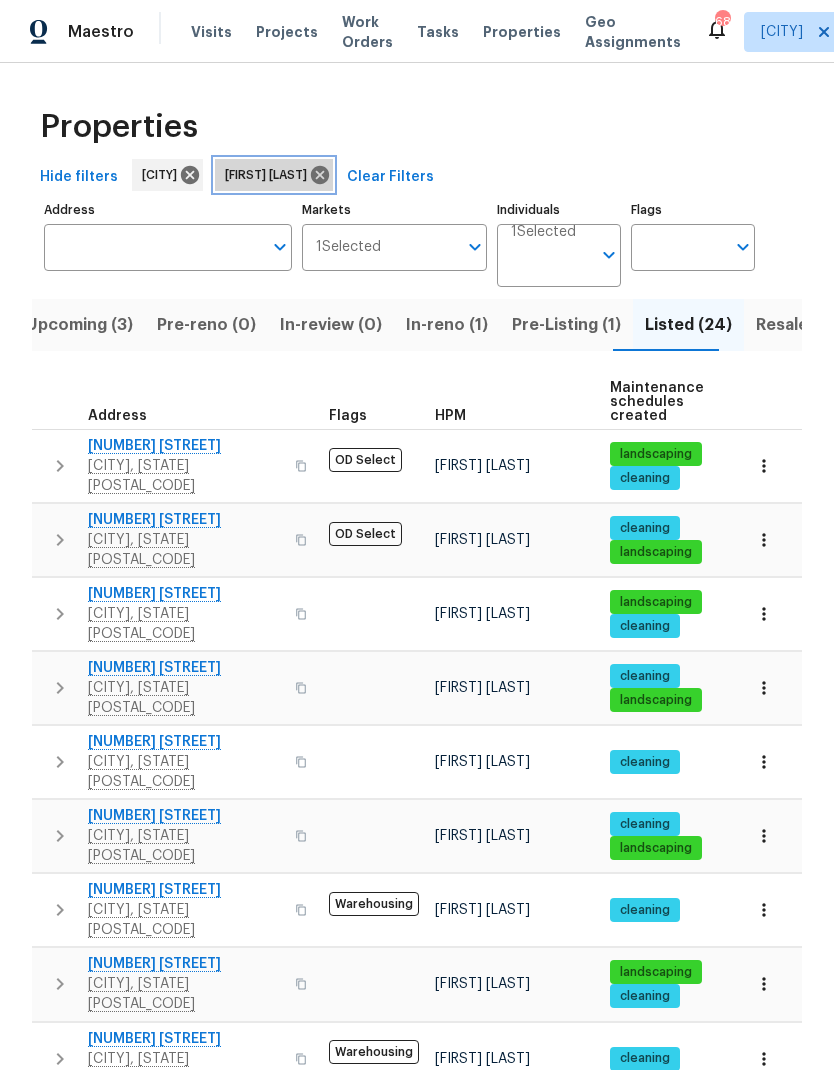 click 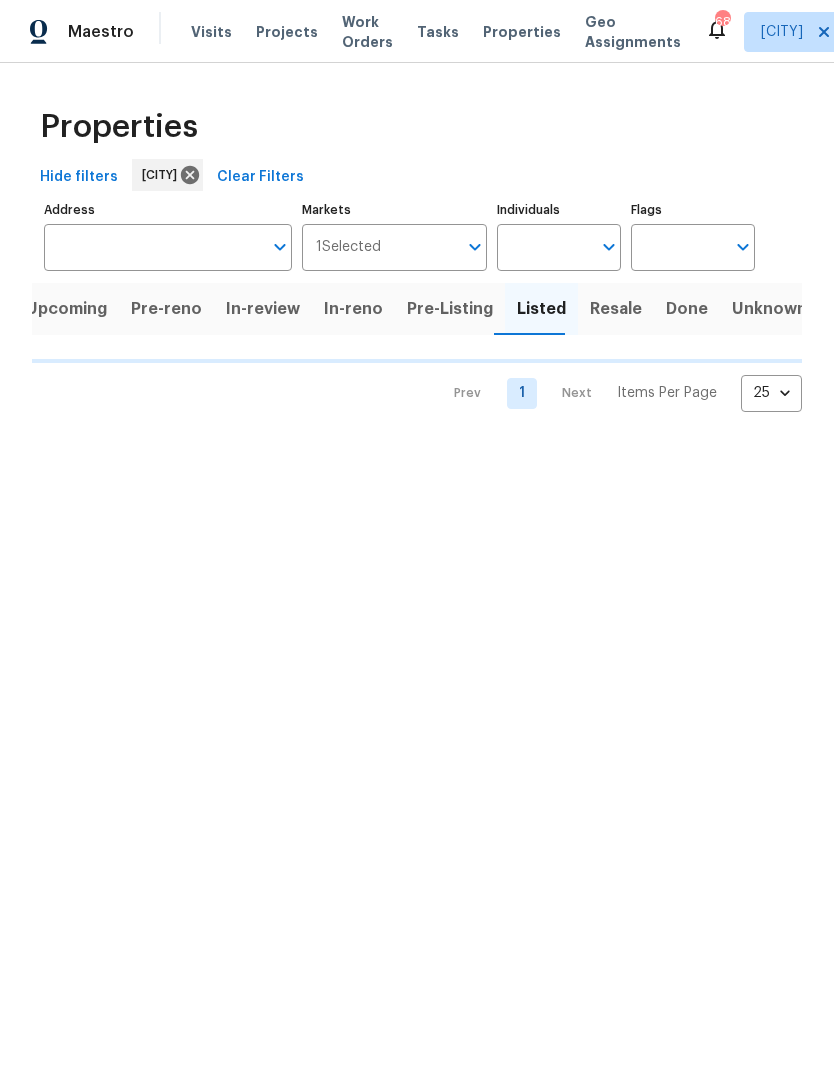 scroll, scrollTop: 0, scrollLeft: 0, axis: both 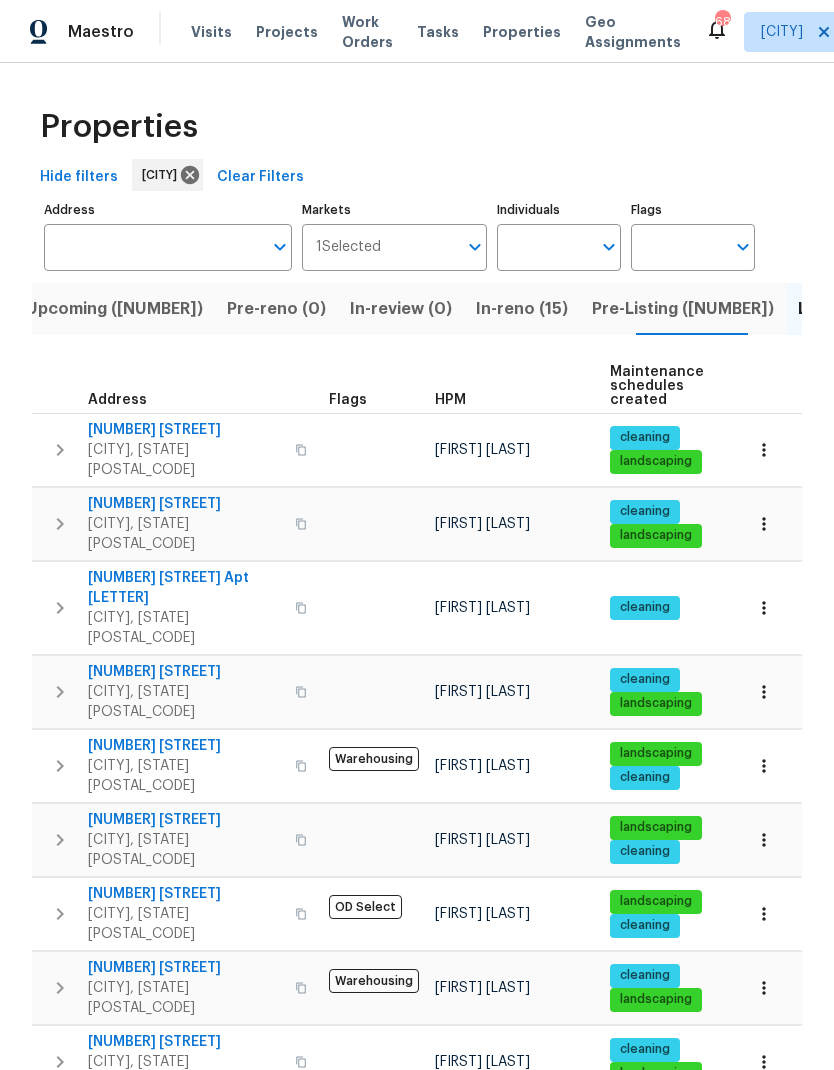 click on "Individuals" at bounding box center [544, 247] 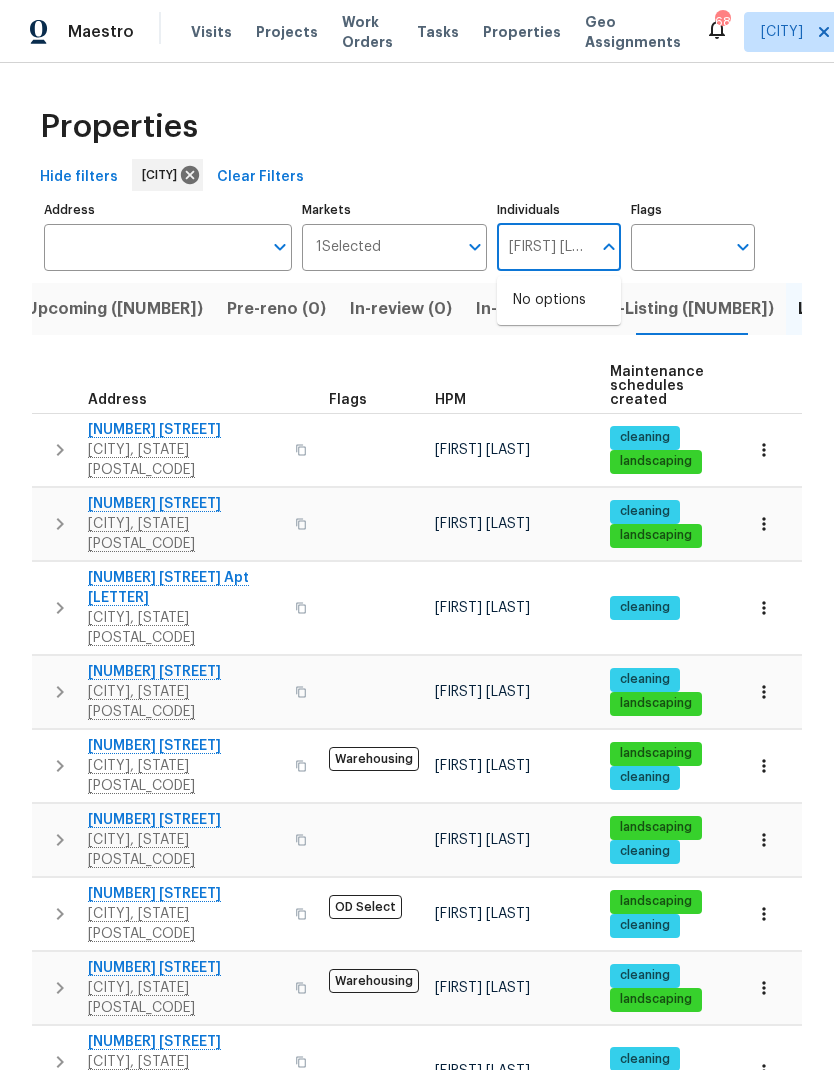 type on "Ryan carder" 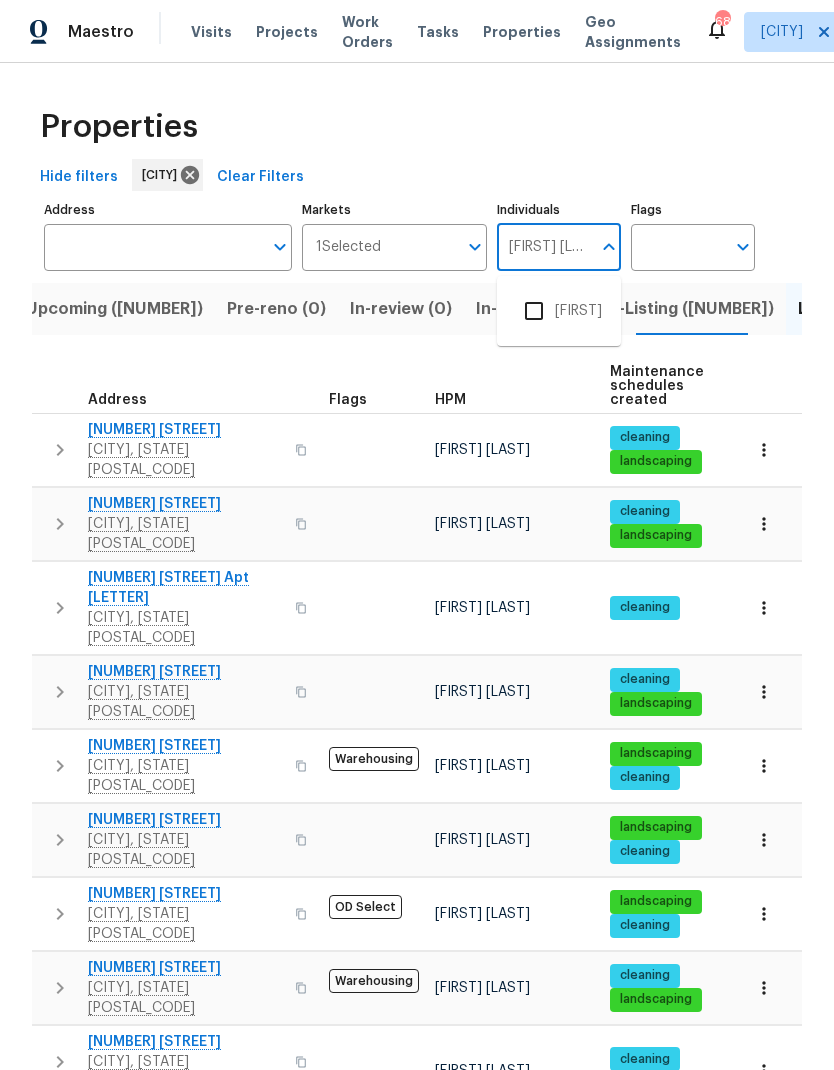 click at bounding box center (534, 311) 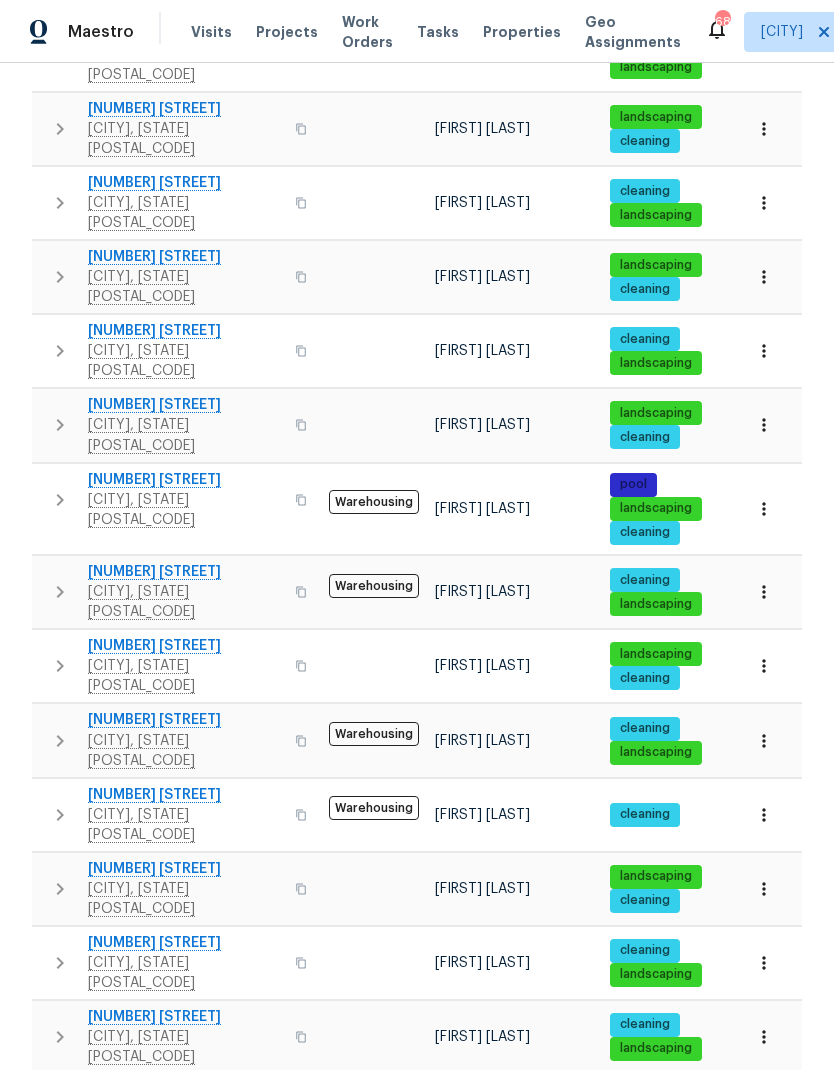 scroll, scrollTop: 873, scrollLeft: 0, axis: vertical 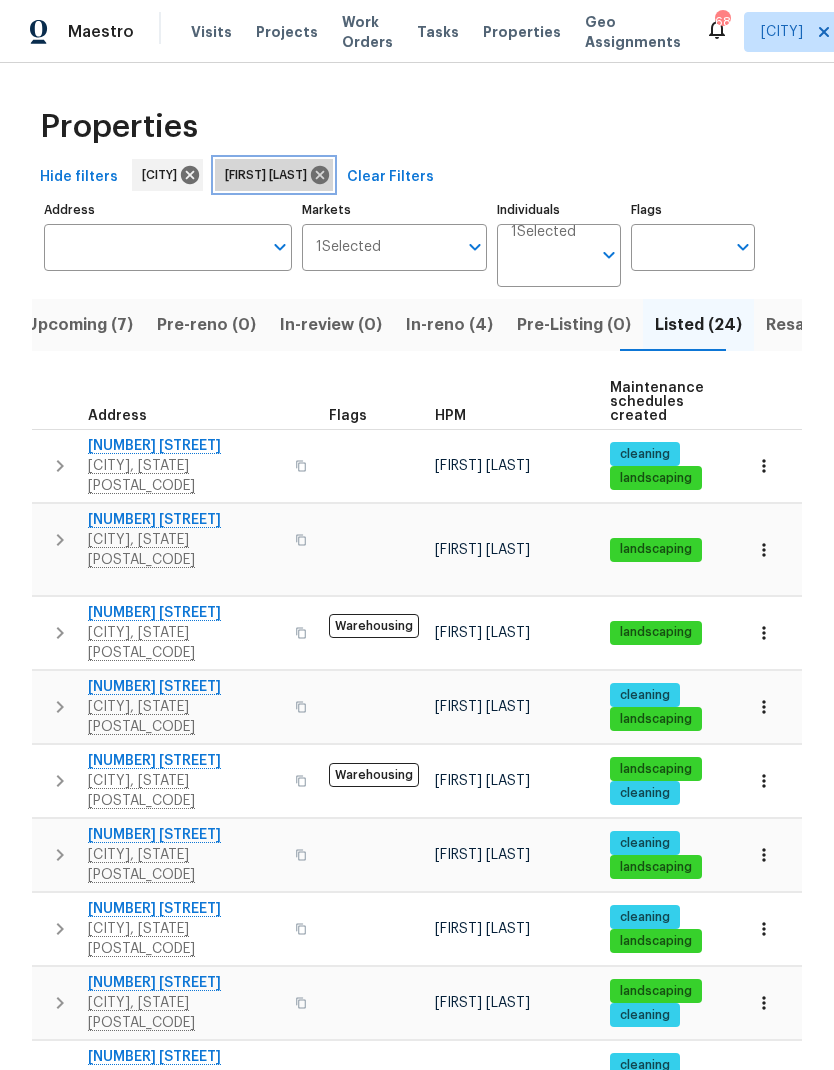 click 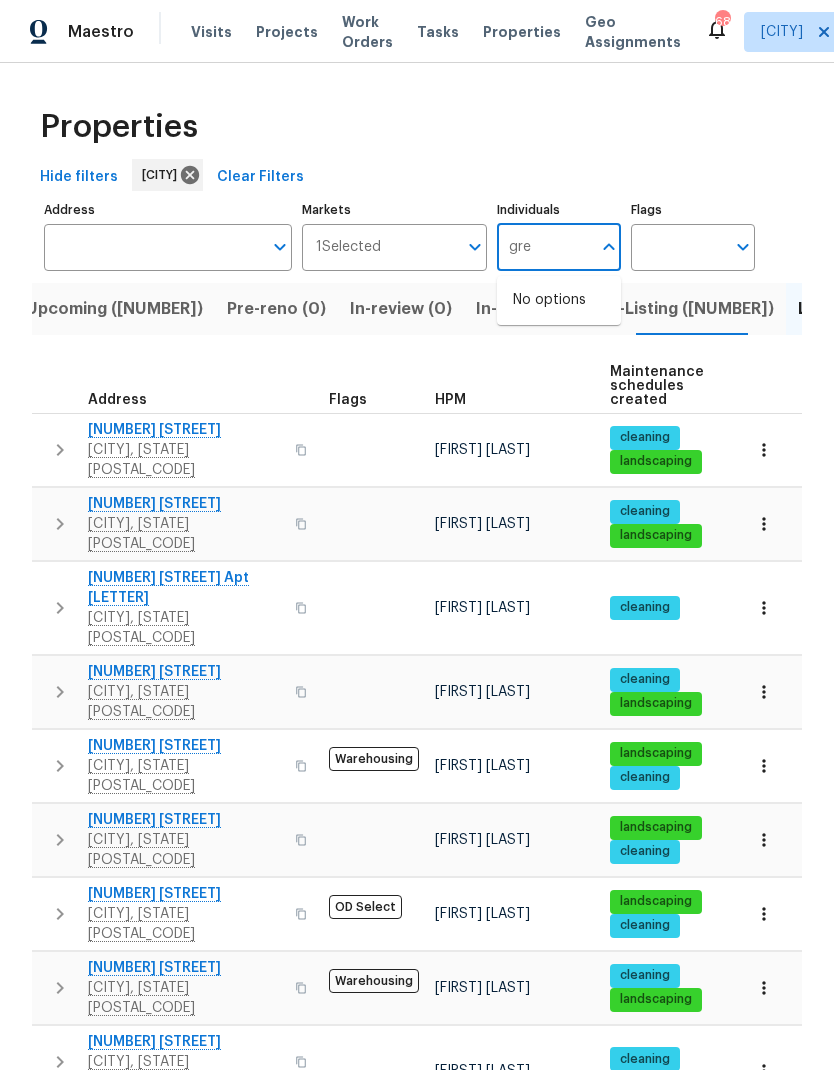 type on "greg" 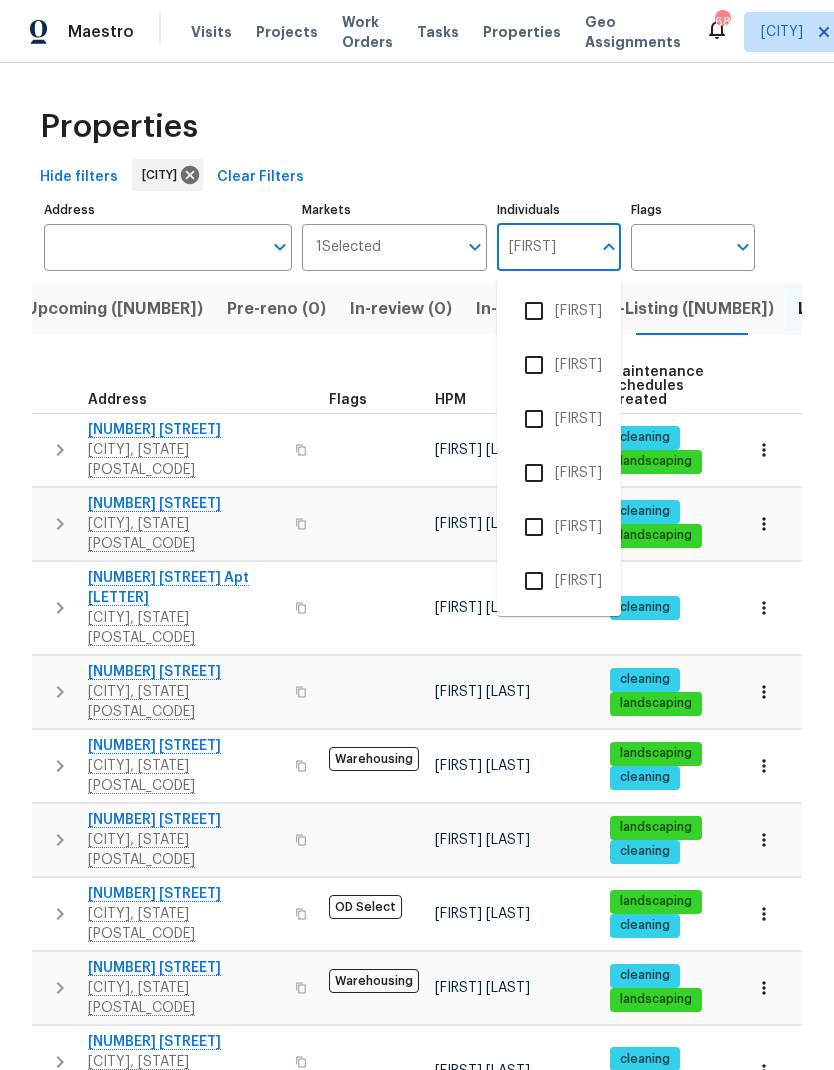 click at bounding box center [534, 473] 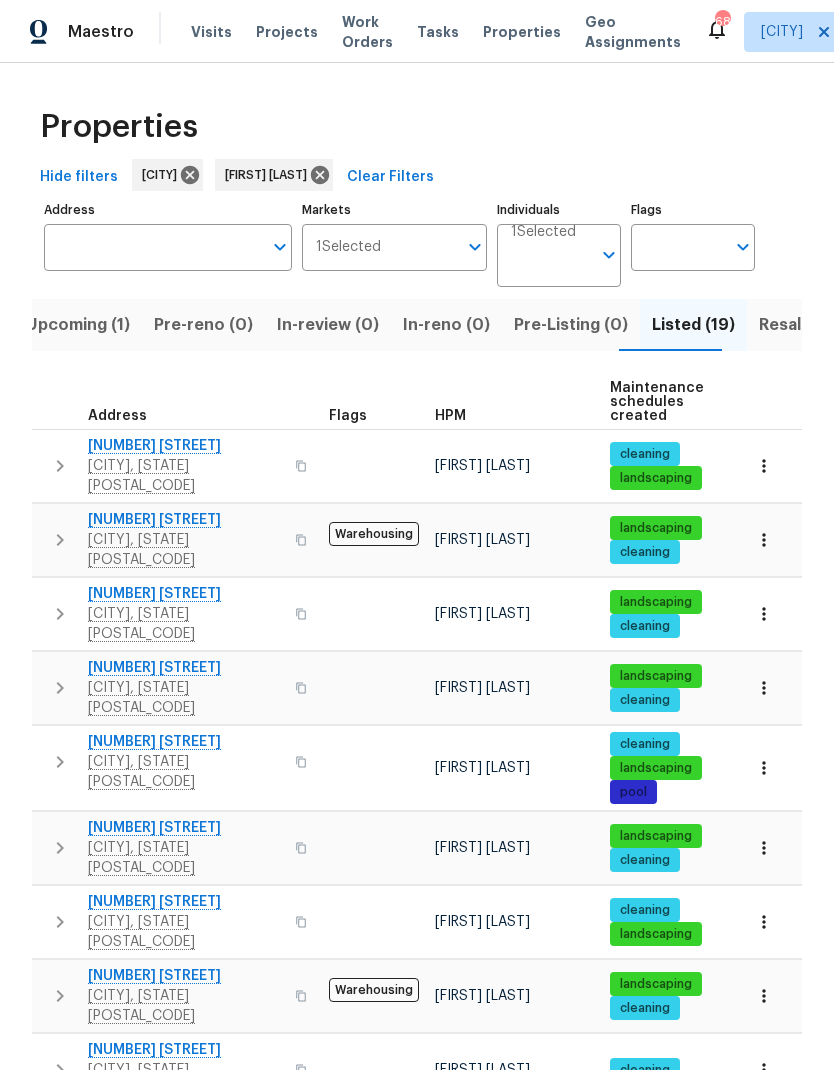scroll, scrollTop: 0, scrollLeft: 0, axis: both 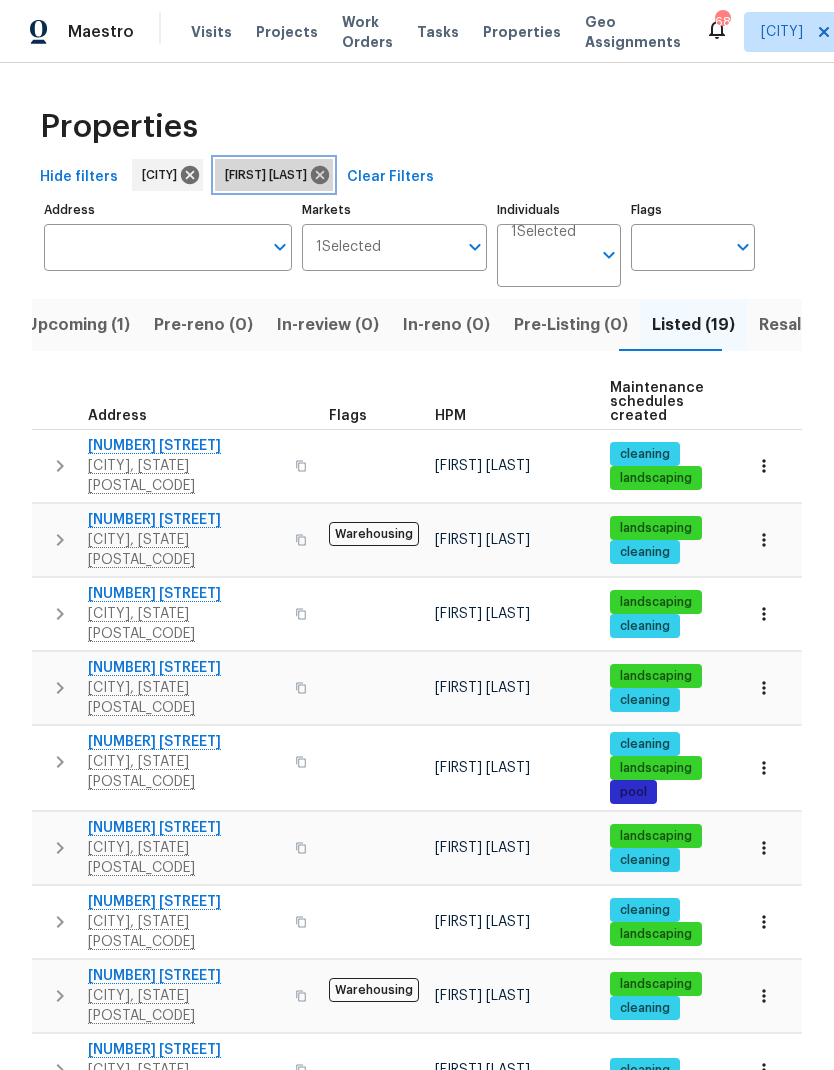 click 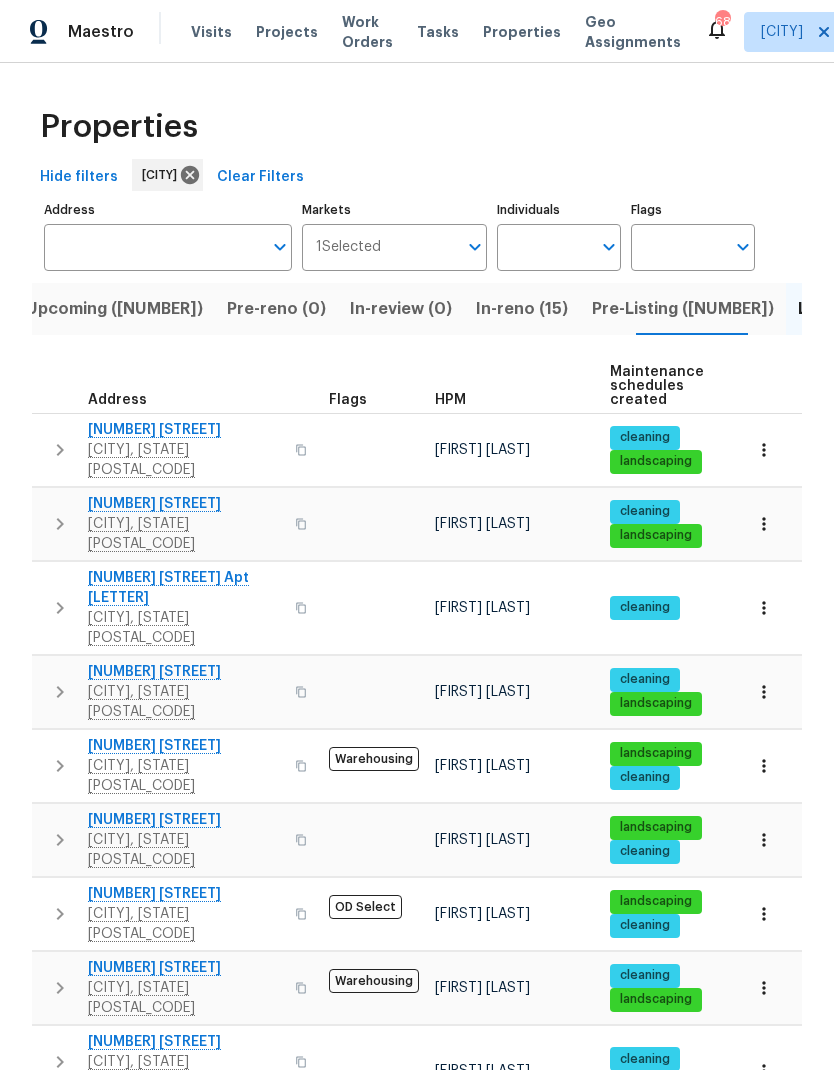 click on "Individuals" at bounding box center [544, 247] 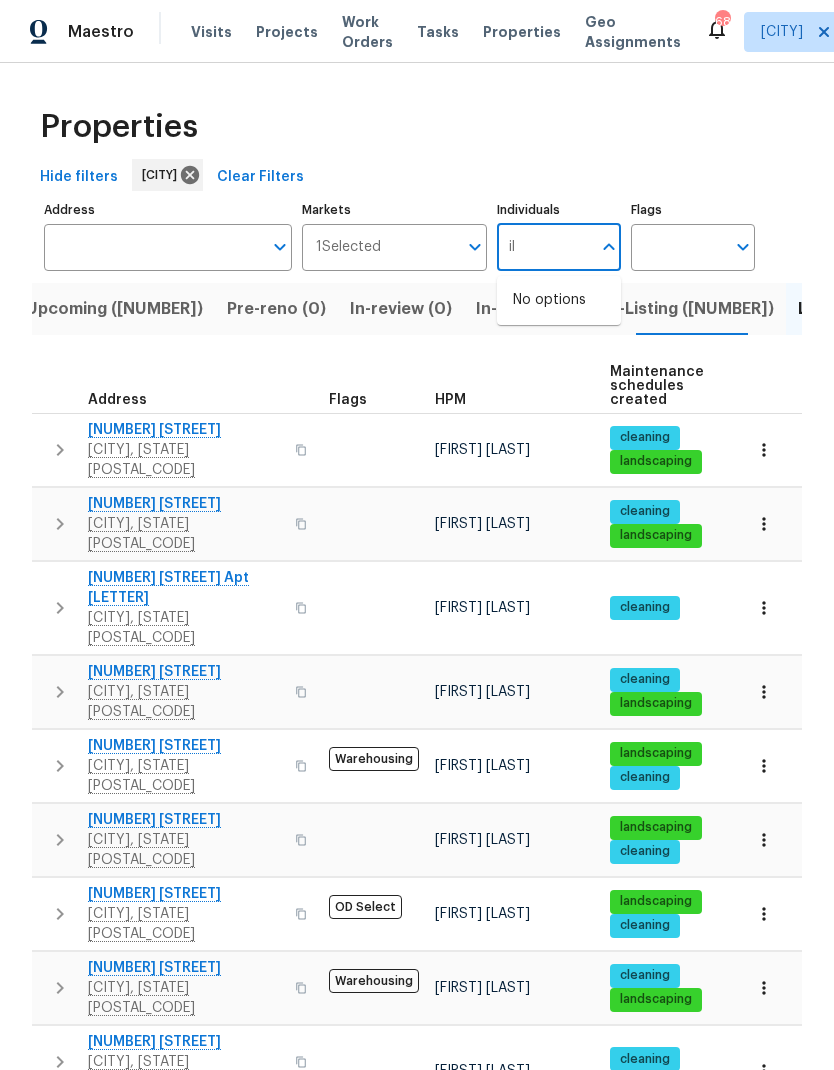 type on "i" 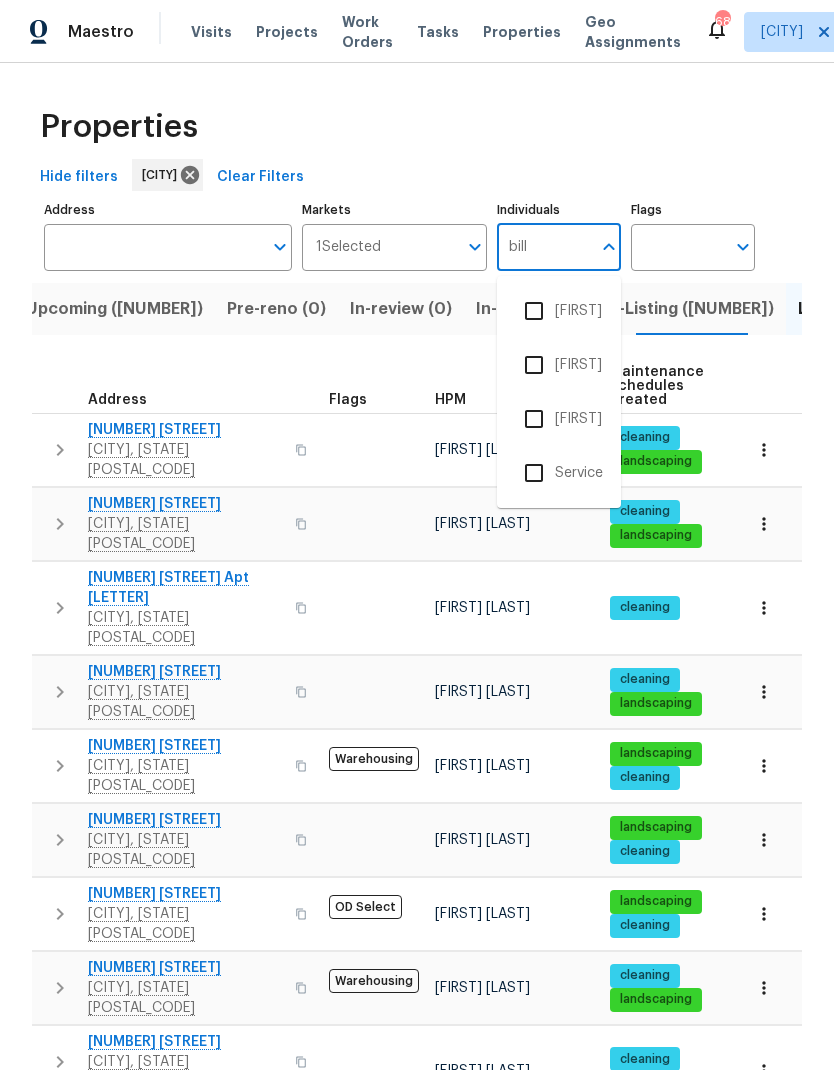 type on "billy" 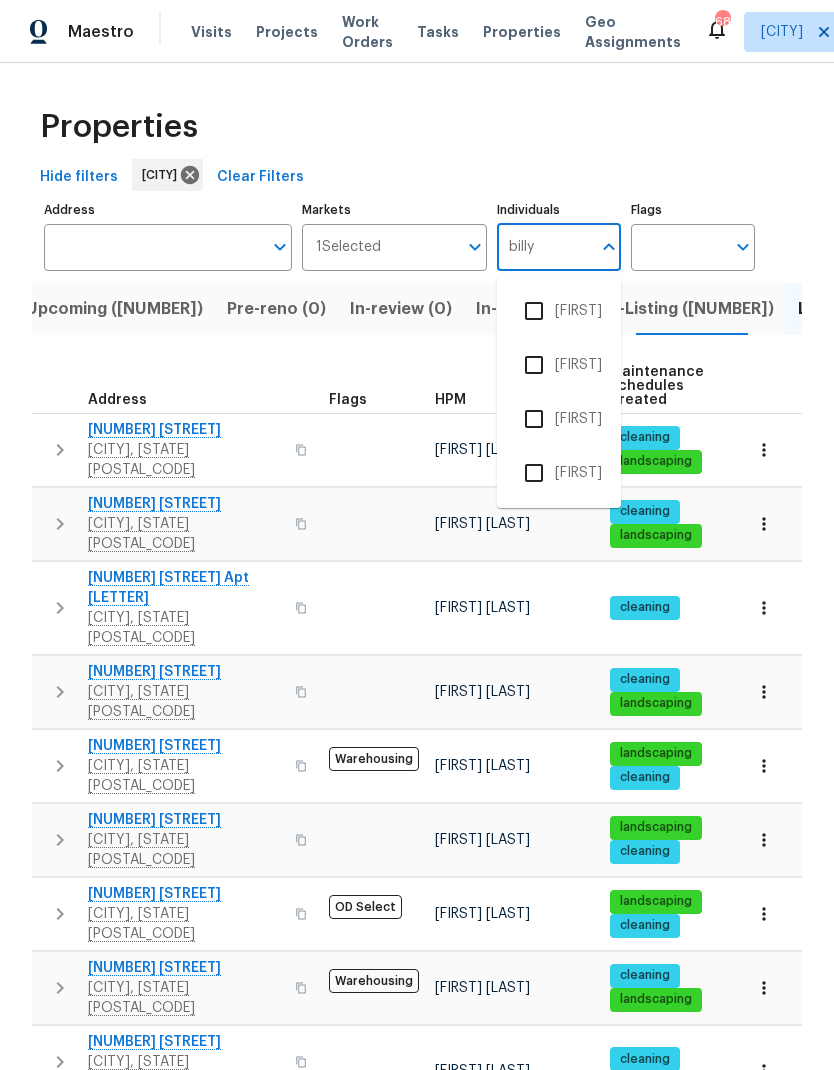 click at bounding box center (534, 419) 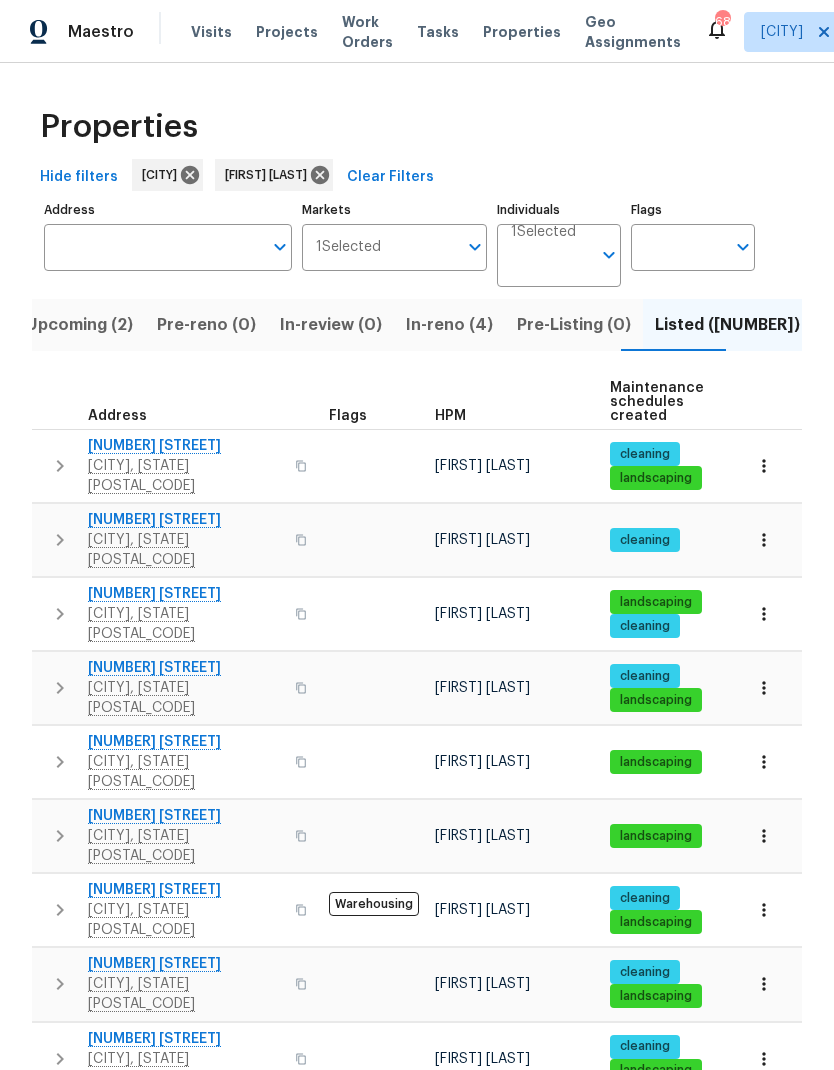 scroll, scrollTop: 0, scrollLeft: 0, axis: both 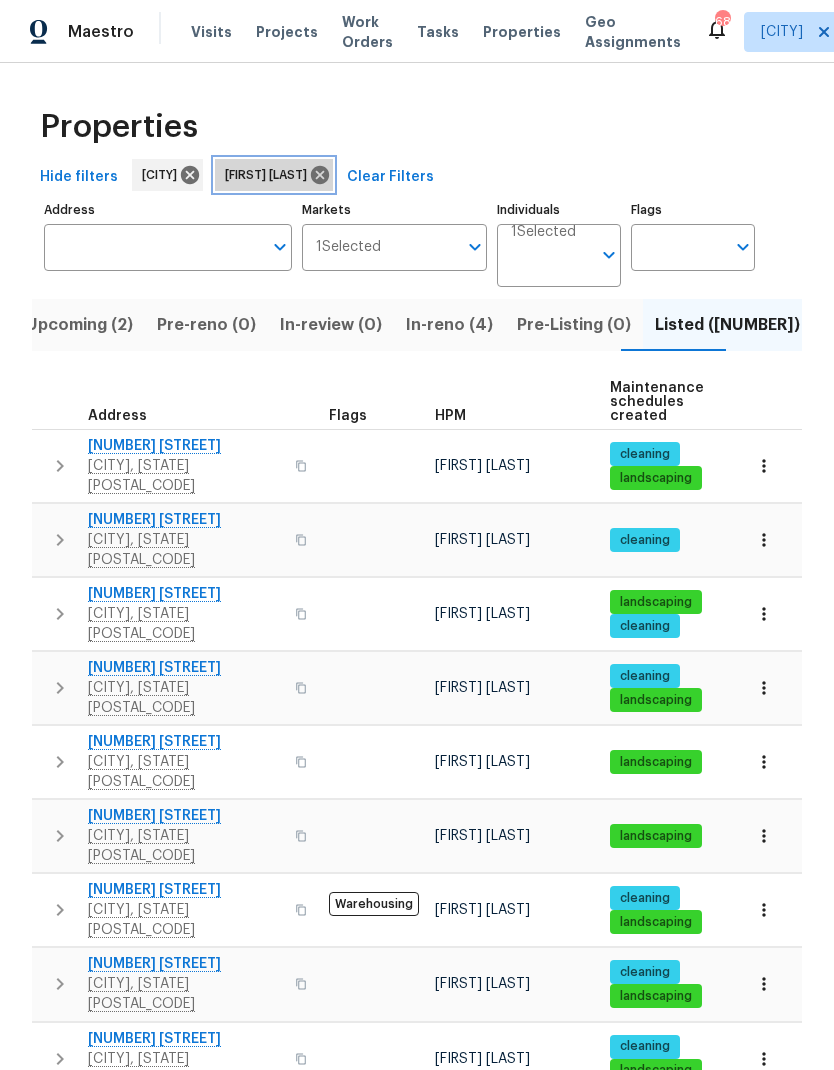 click on "[FIRST] [LAST]" at bounding box center [274, 175] 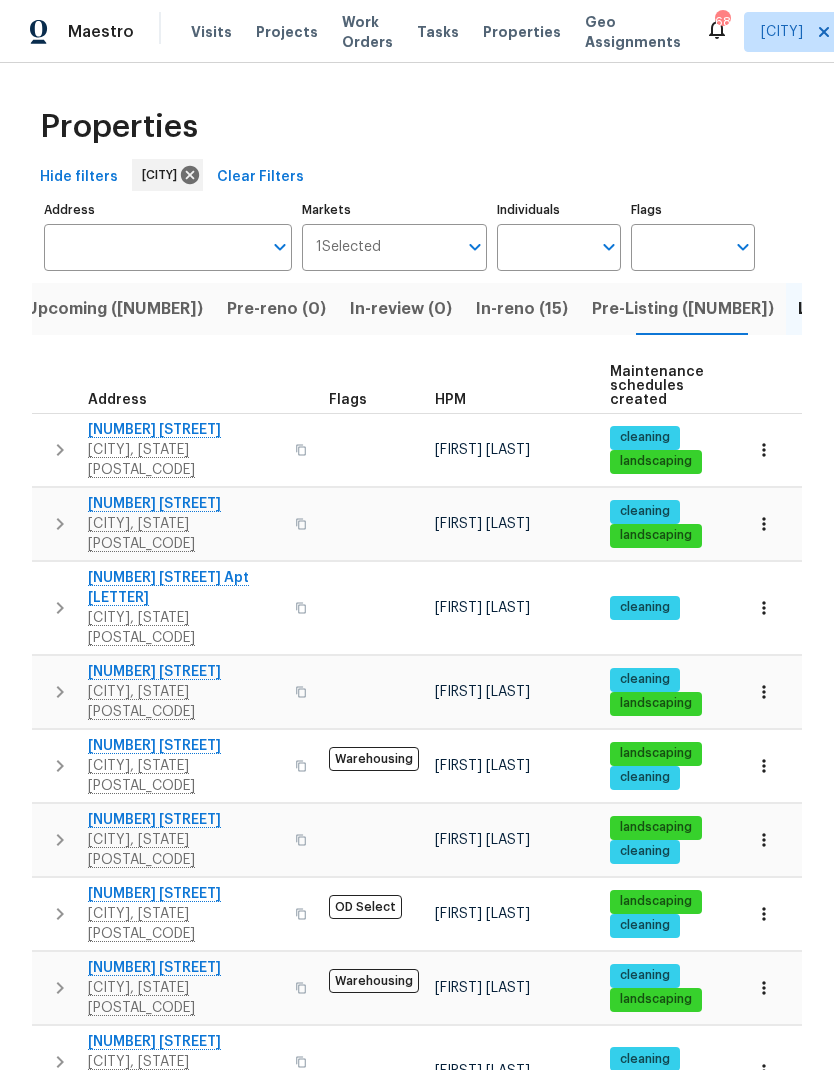 click on "Individuals" at bounding box center [544, 247] 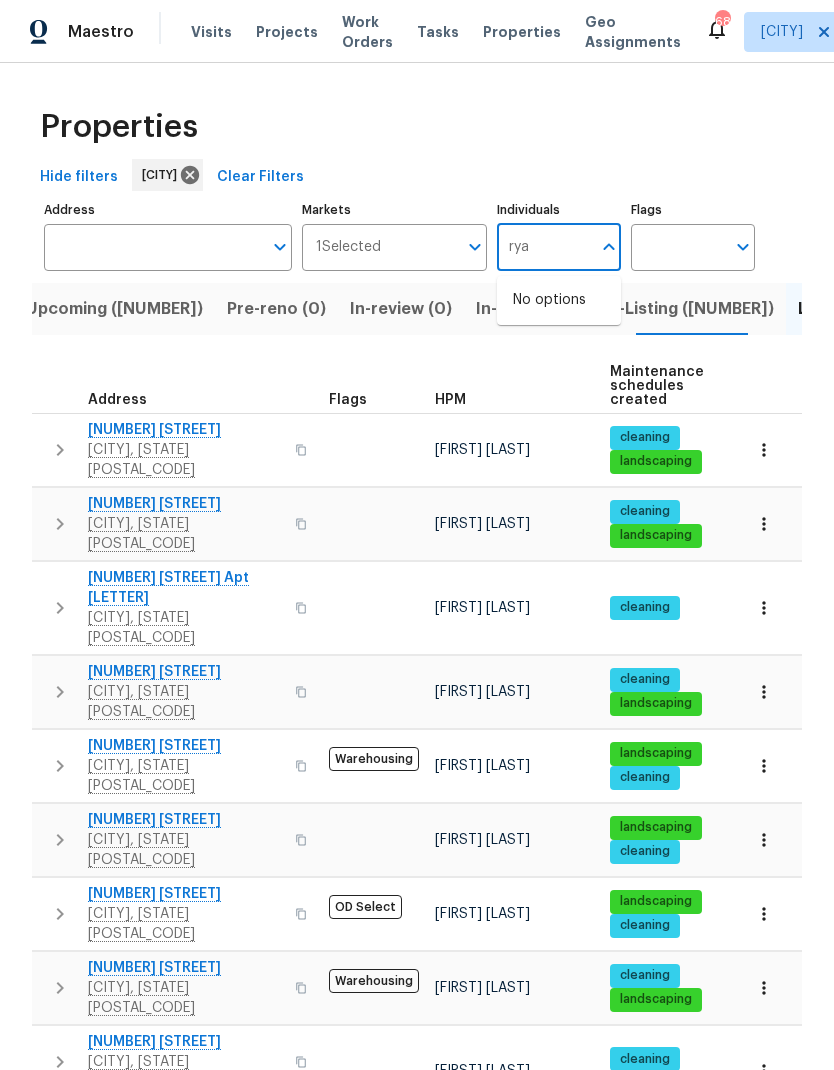 type on "ryan" 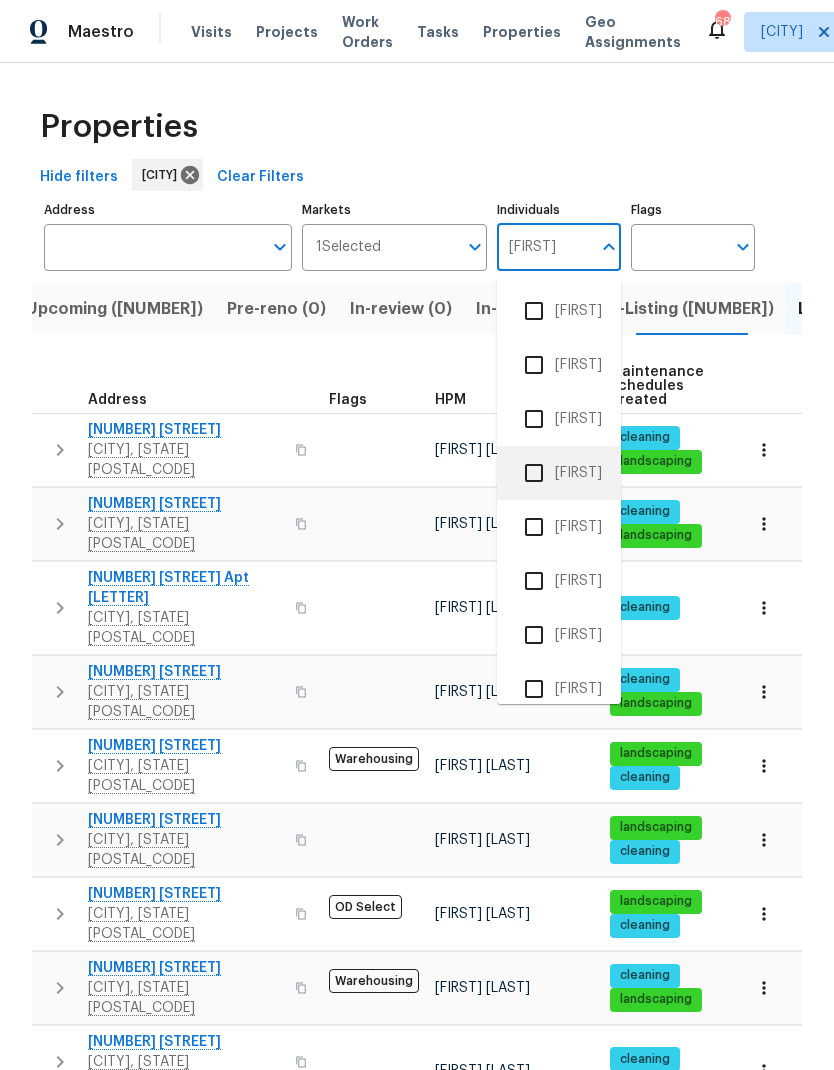 click at bounding box center [534, 473] 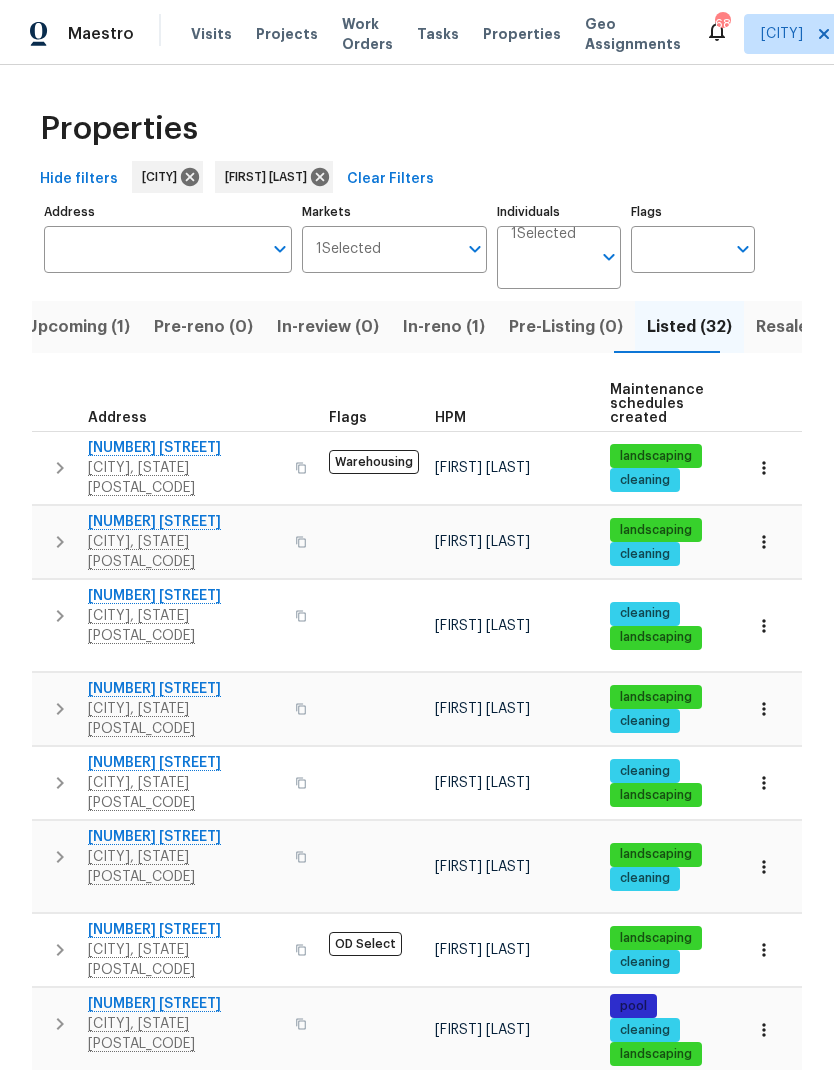 scroll, scrollTop: 80, scrollLeft: 0, axis: vertical 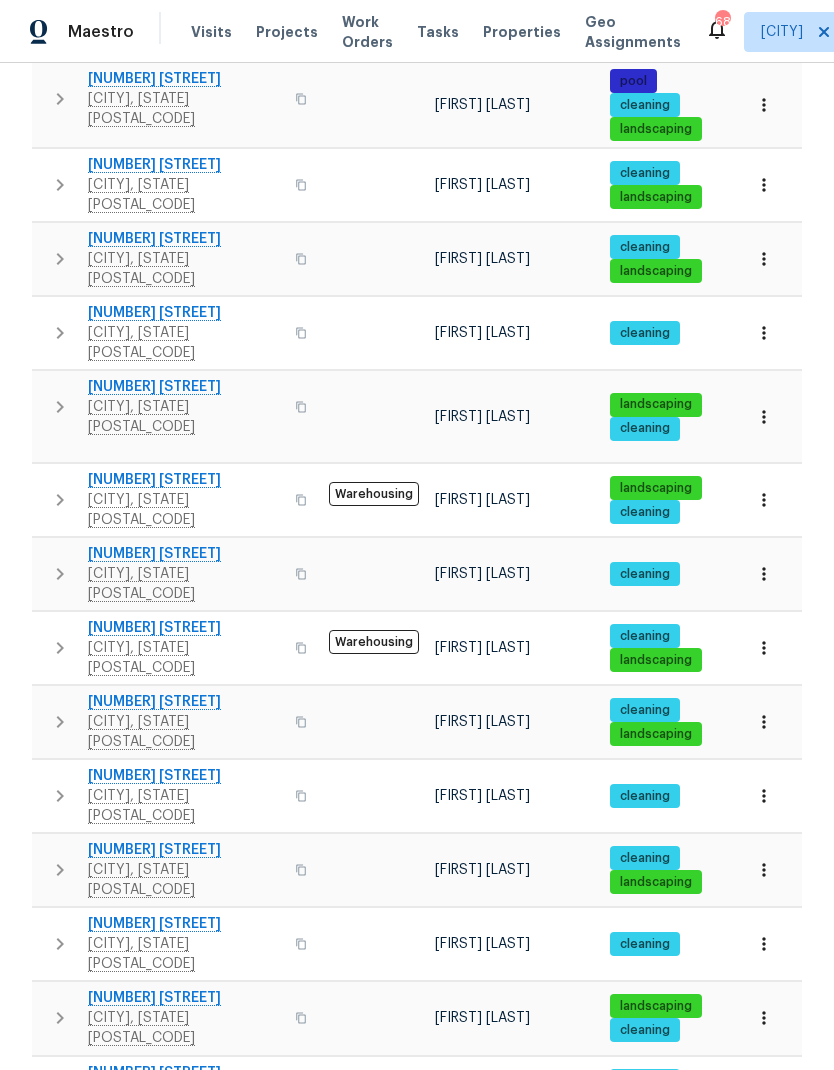 click on "2" at bounding box center (522, 1476) 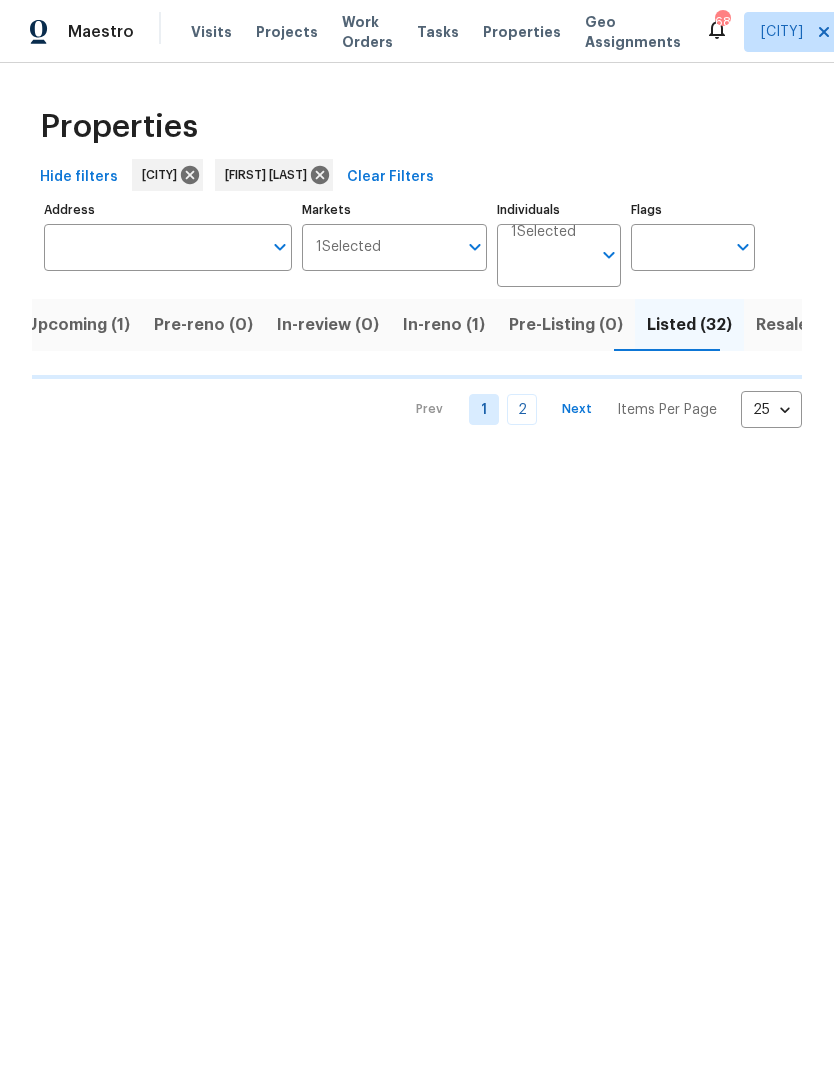 scroll, scrollTop: 0, scrollLeft: 0, axis: both 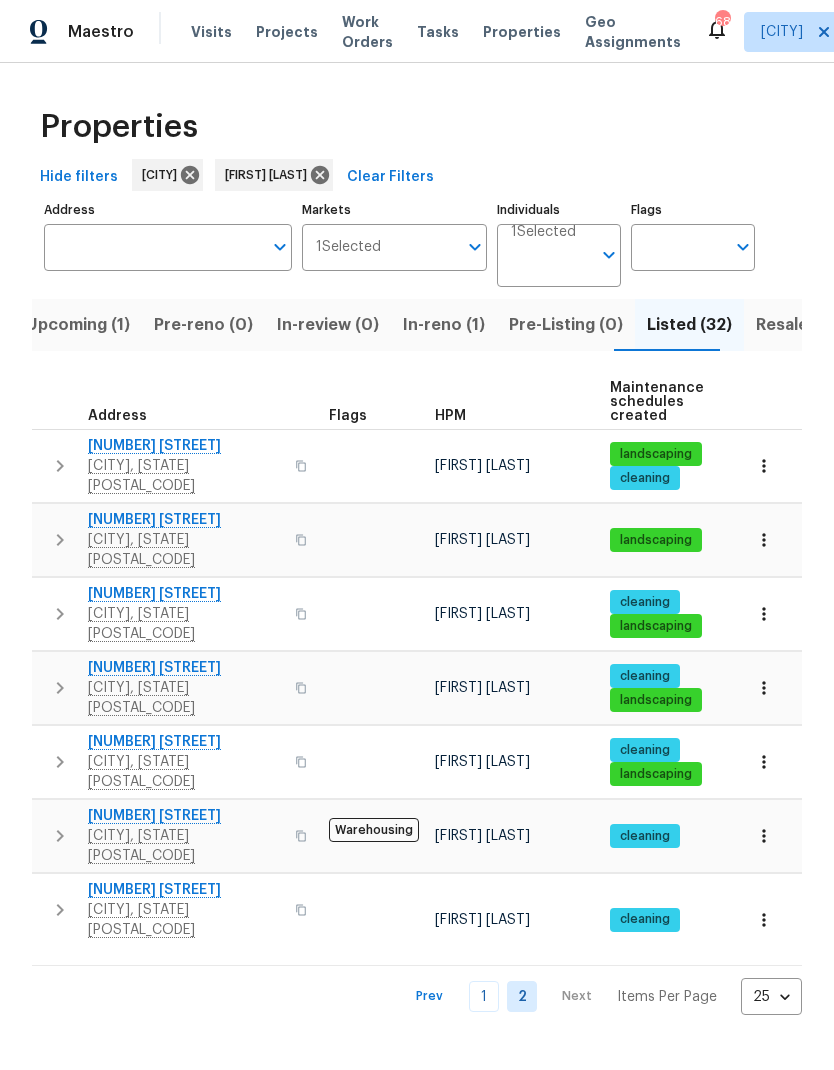 click on "1" at bounding box center (484, 996) 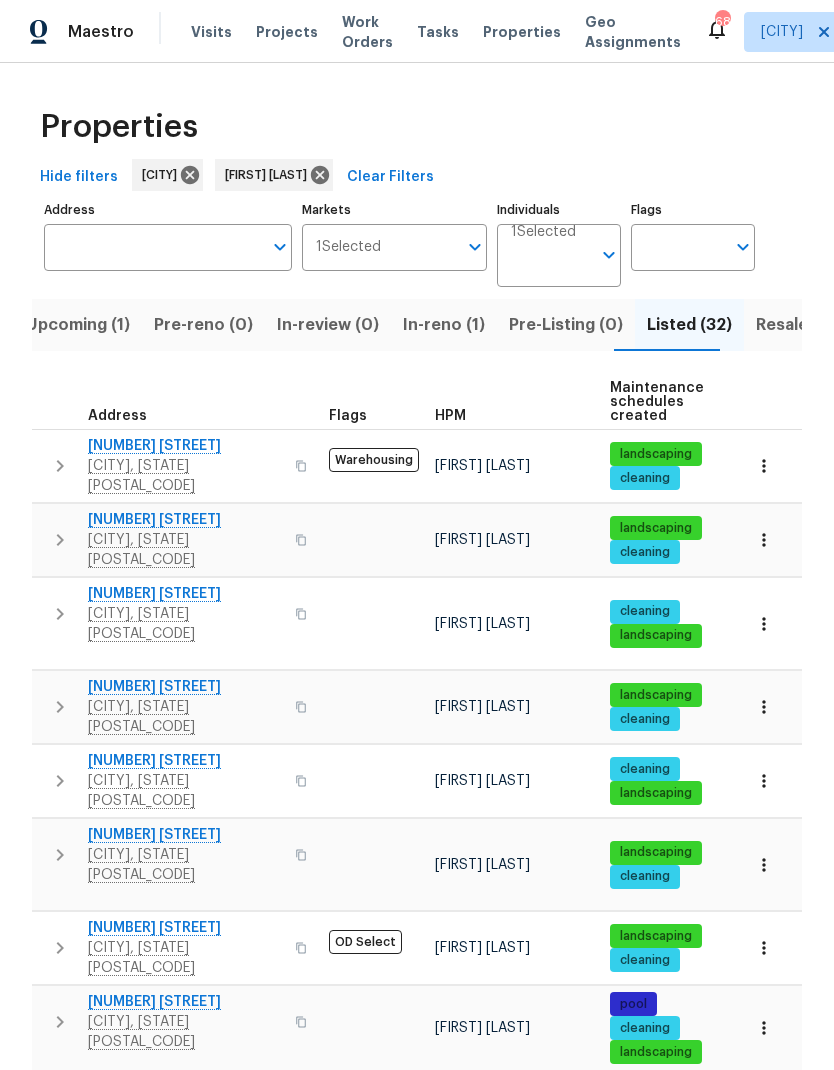 click on "In-reno (1)" at bounding box center [444, 325] 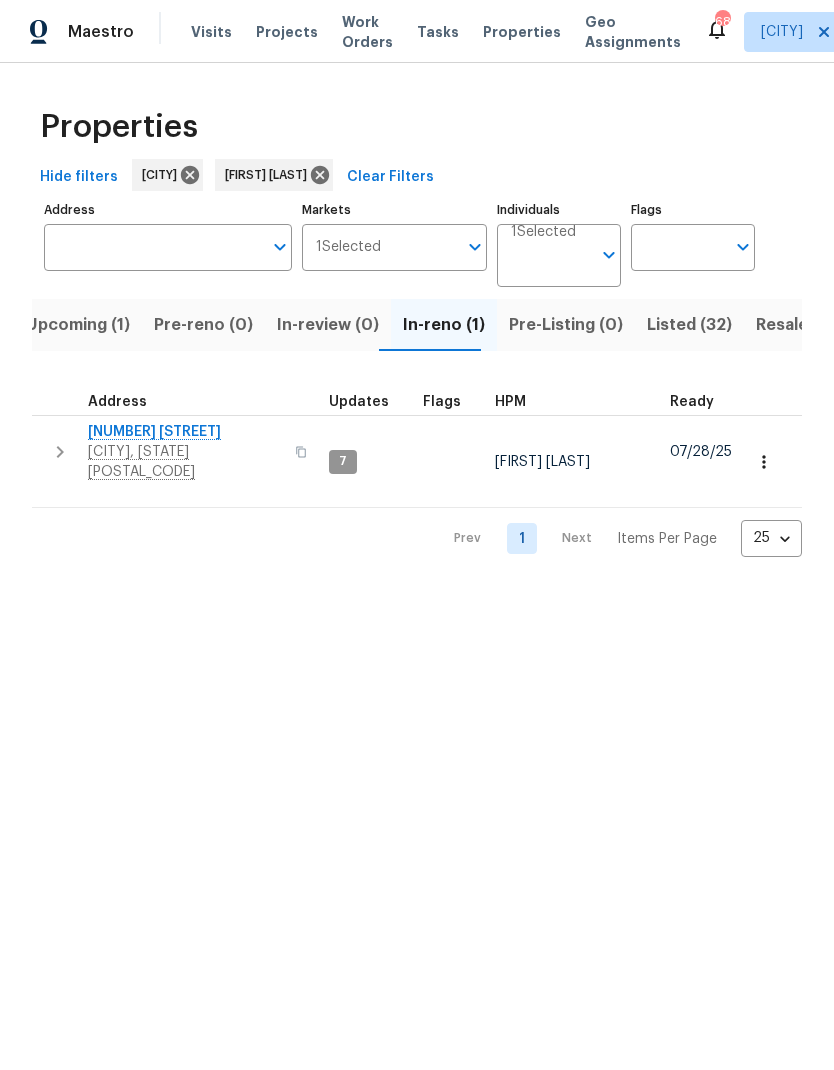click 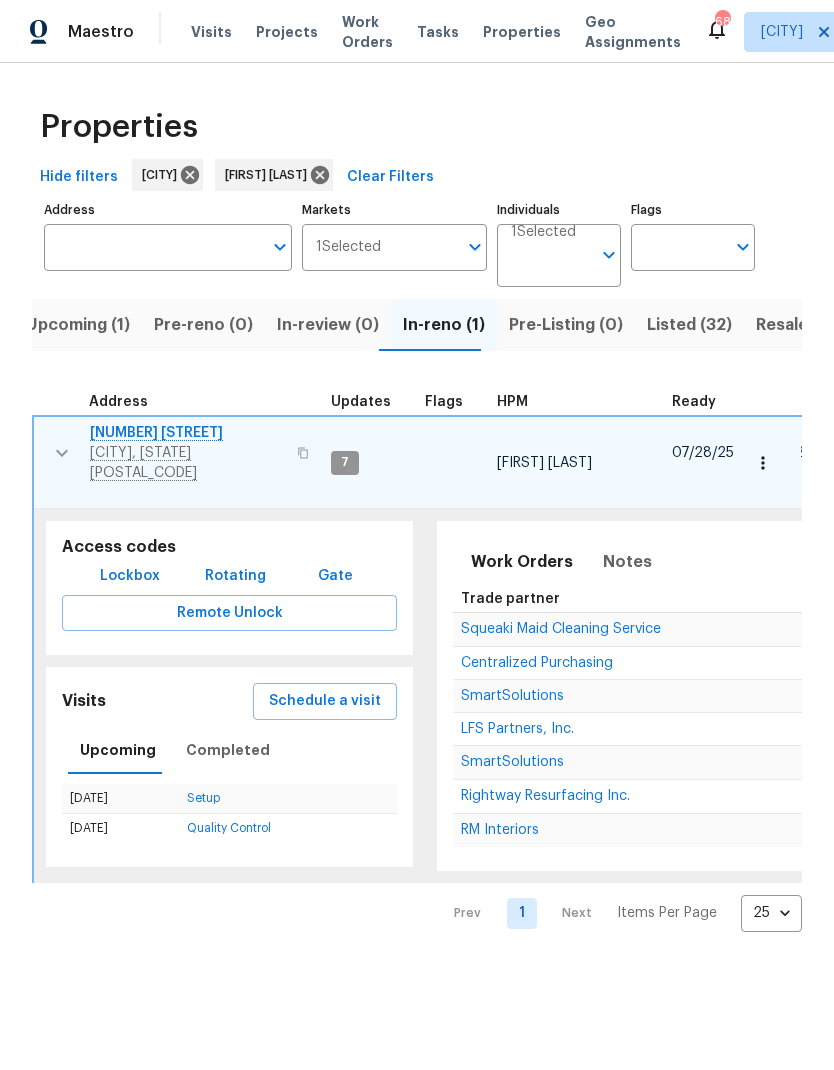 click at bounding box center (62, 453) 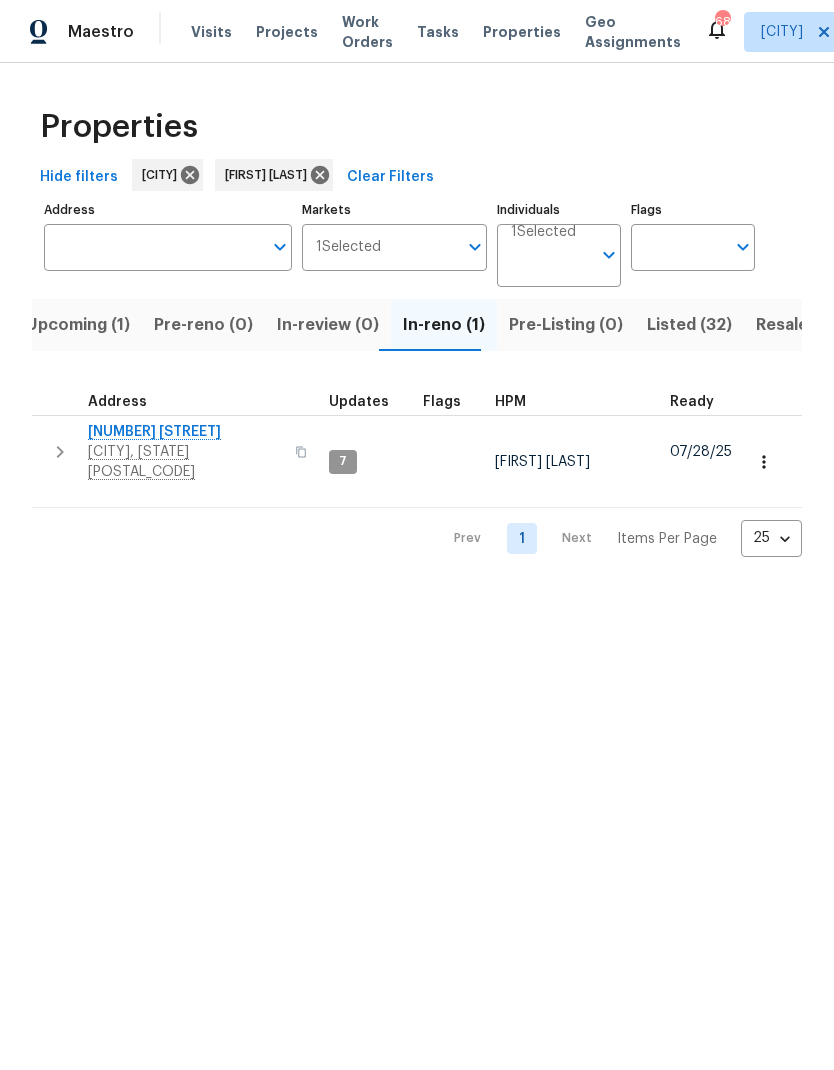 click on "Maestro Visits Projects Work Orders Tasks Properties Geo Assignments 68 Charlotte Ryan Craven Properties Hide filters Charlotte Ryan Craven Clear Filters Address Address Markets 1  Selected Markets Individuals 1  Selected Individuals Flags Flags Upcoming (1) Pre-reno (0) In-review (0) In-reno (1) Pre-Listing (0) Listed (32) Resale (2) Done (223) Unknown (0) Address Updates Flags HPM Ready Start Target Finish Overall WO Completion Reno Progress Last Seen Work Complete Setup Complete QC Complete 2222 Merimac Dr Charlotte, NC 28273 7 Ryan Craven 07/28/25 07/28/25 08/15/25 08/15/25 3 WIP 1 Done 3 Accepted 76 %   29 / 38 No 2d  ago Prev 1 Next Items Per Page 25 25 ​" at bounding box center [417, 294] 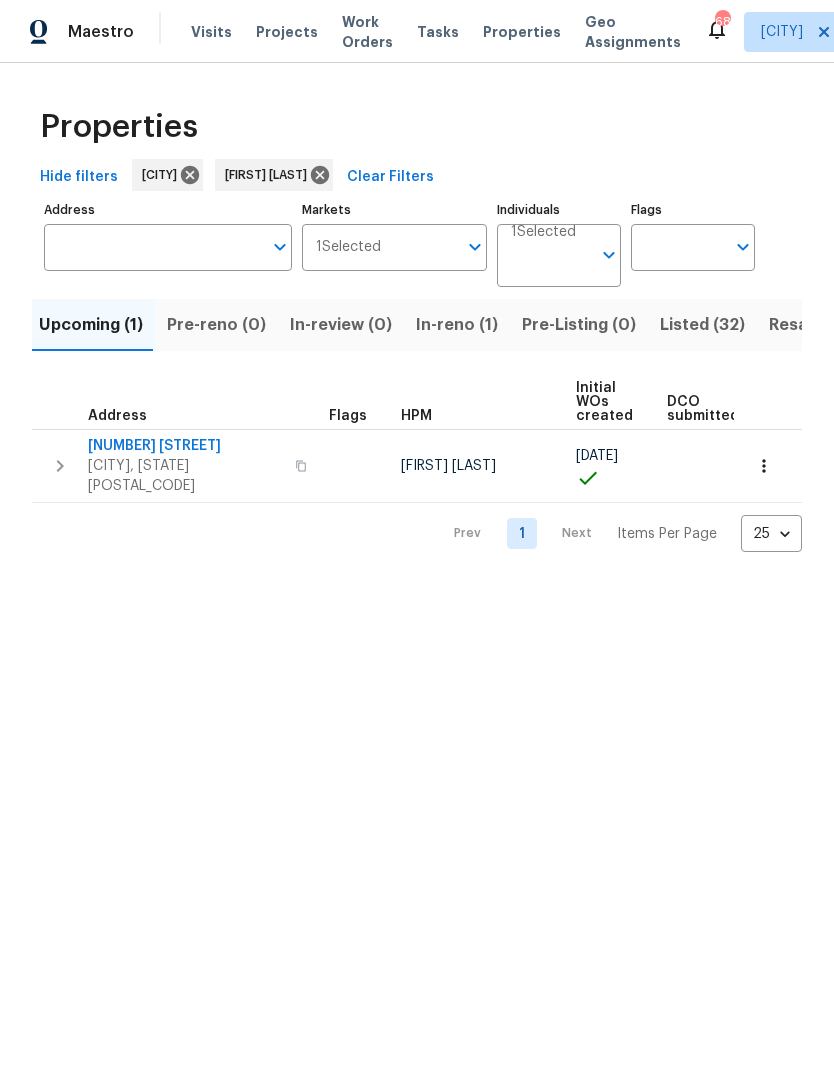 scroll, scrollTop: 0, scrollLeft: 0, axis: both 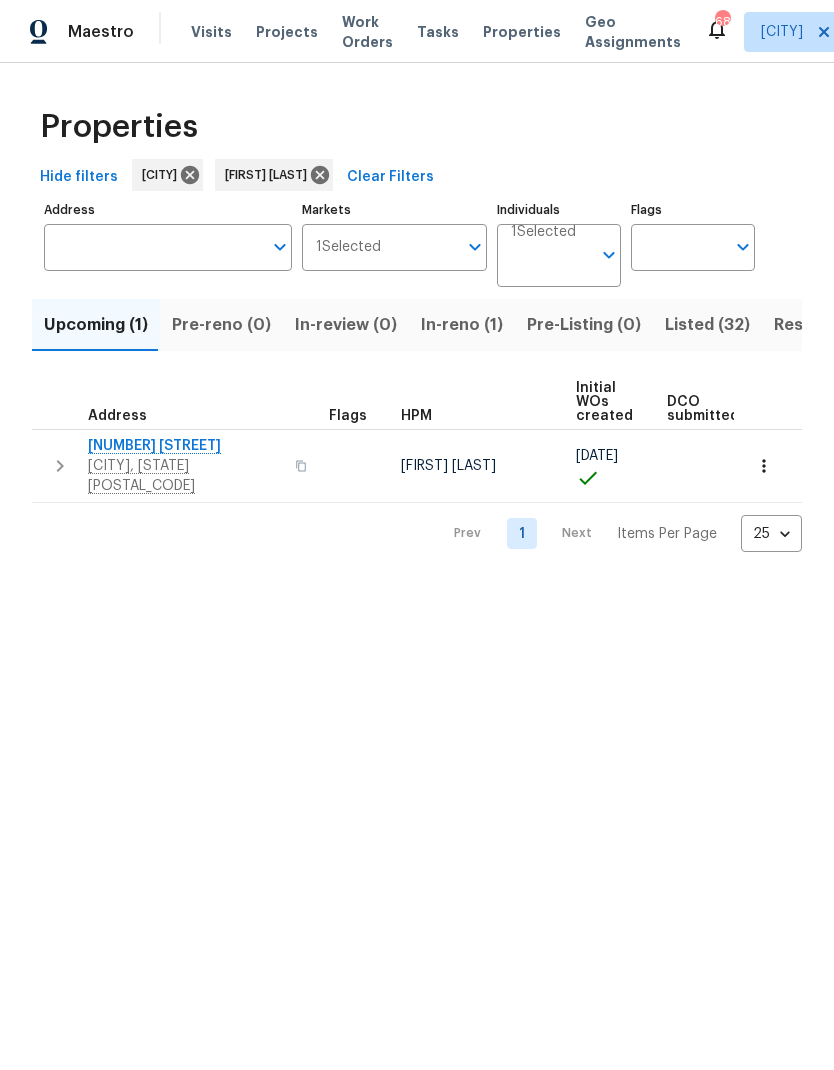 click on "In-reno (1)" at bounding box center (462, 325) 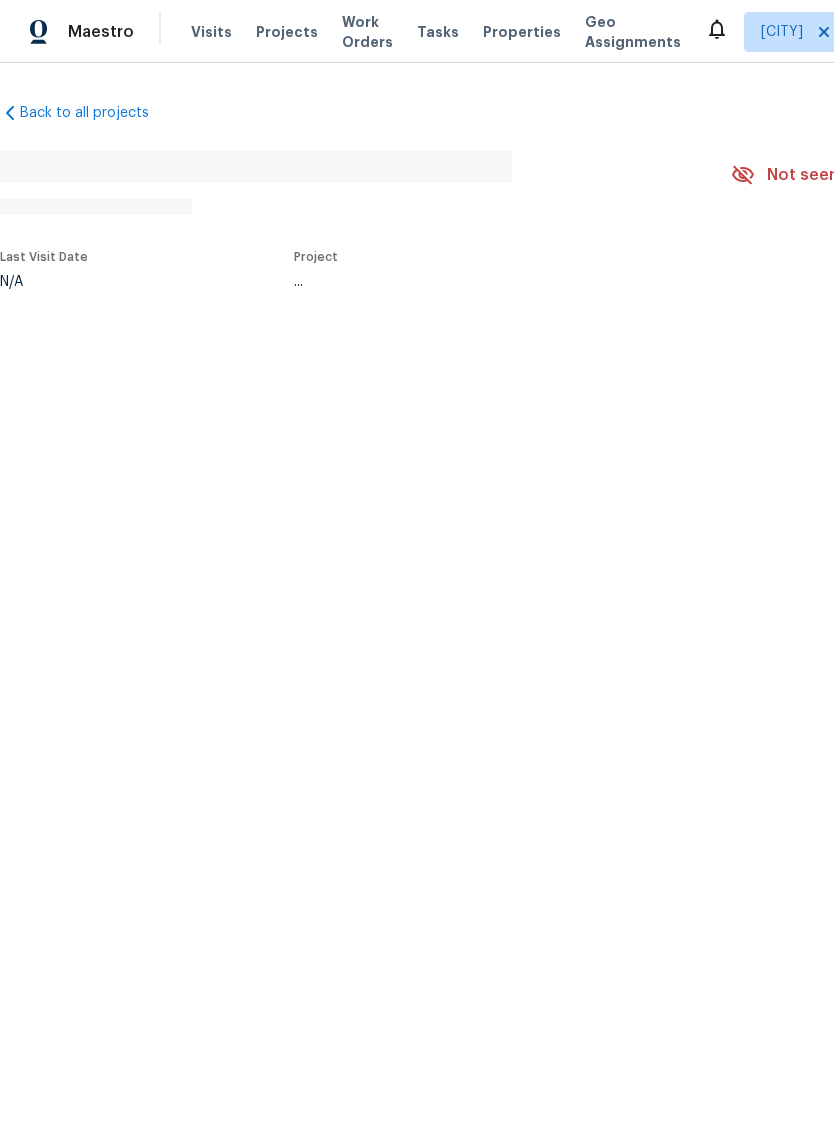 scroll, scrollTop: 0, scrollLeft: 0, axis: both 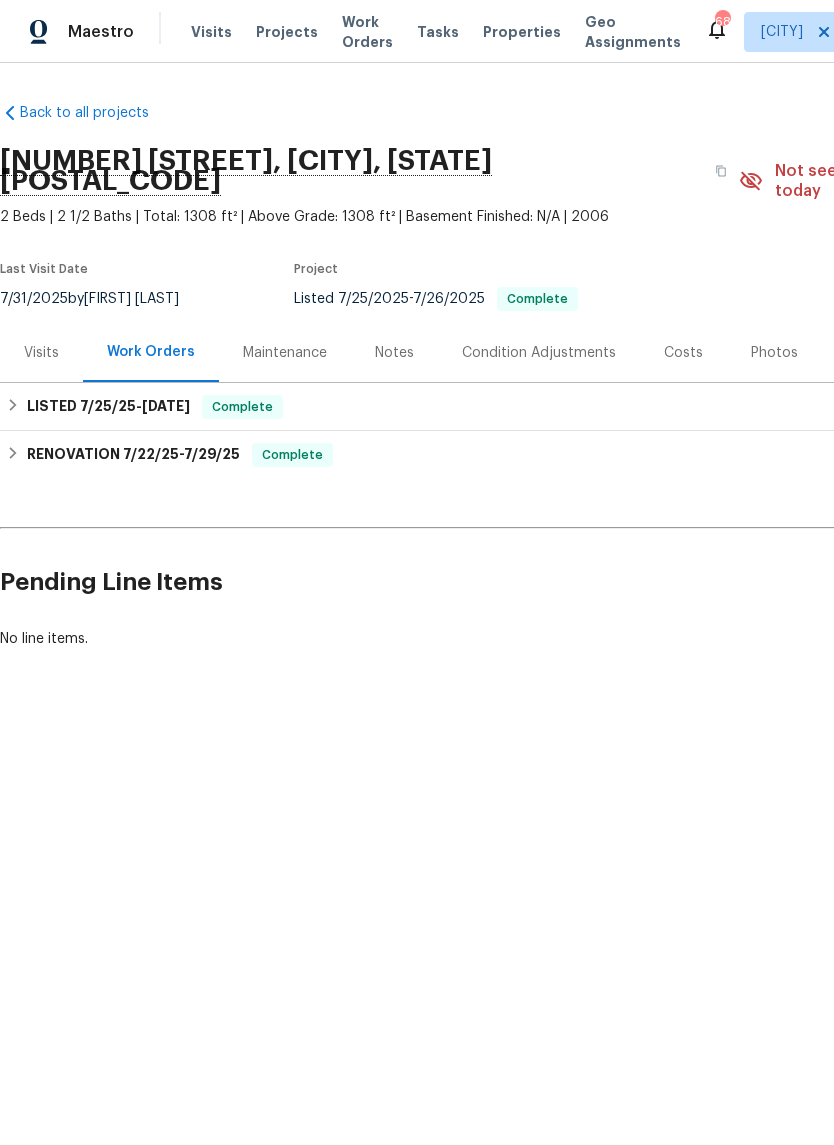 click on "Photos" at bounding box center [774, 353] 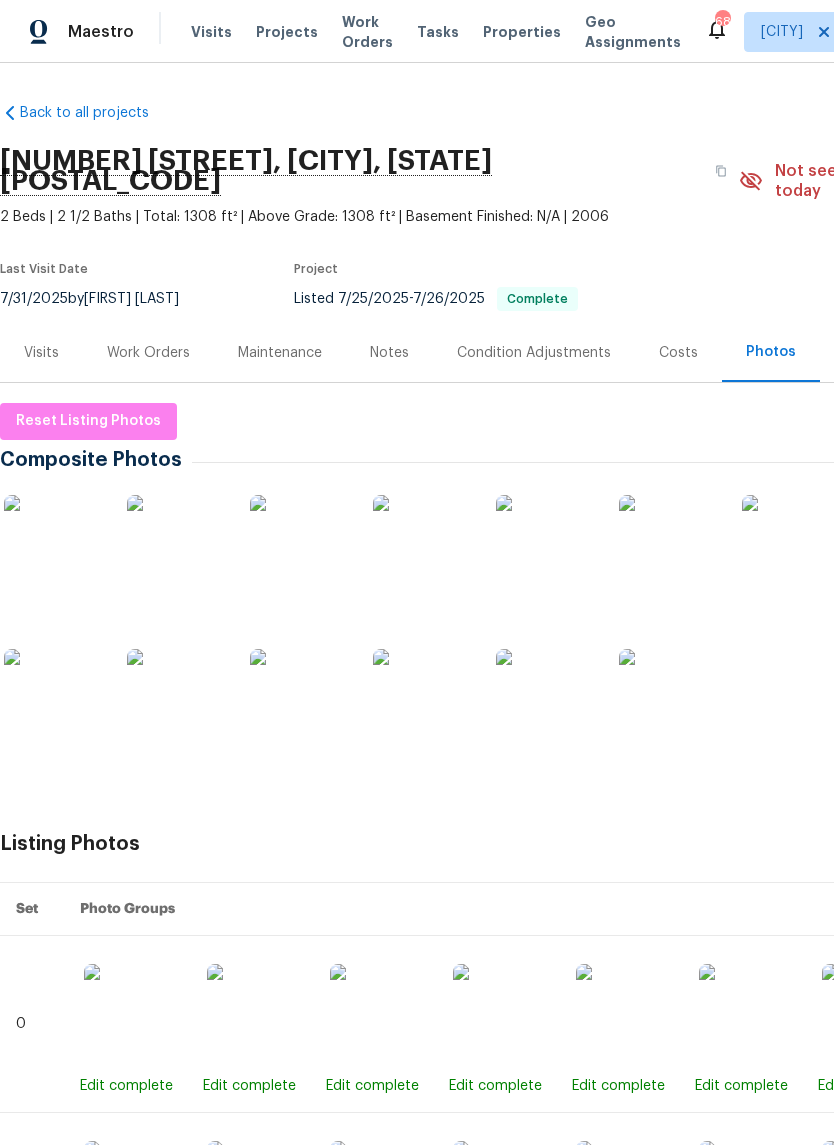 click at bounding box center [177, 699] 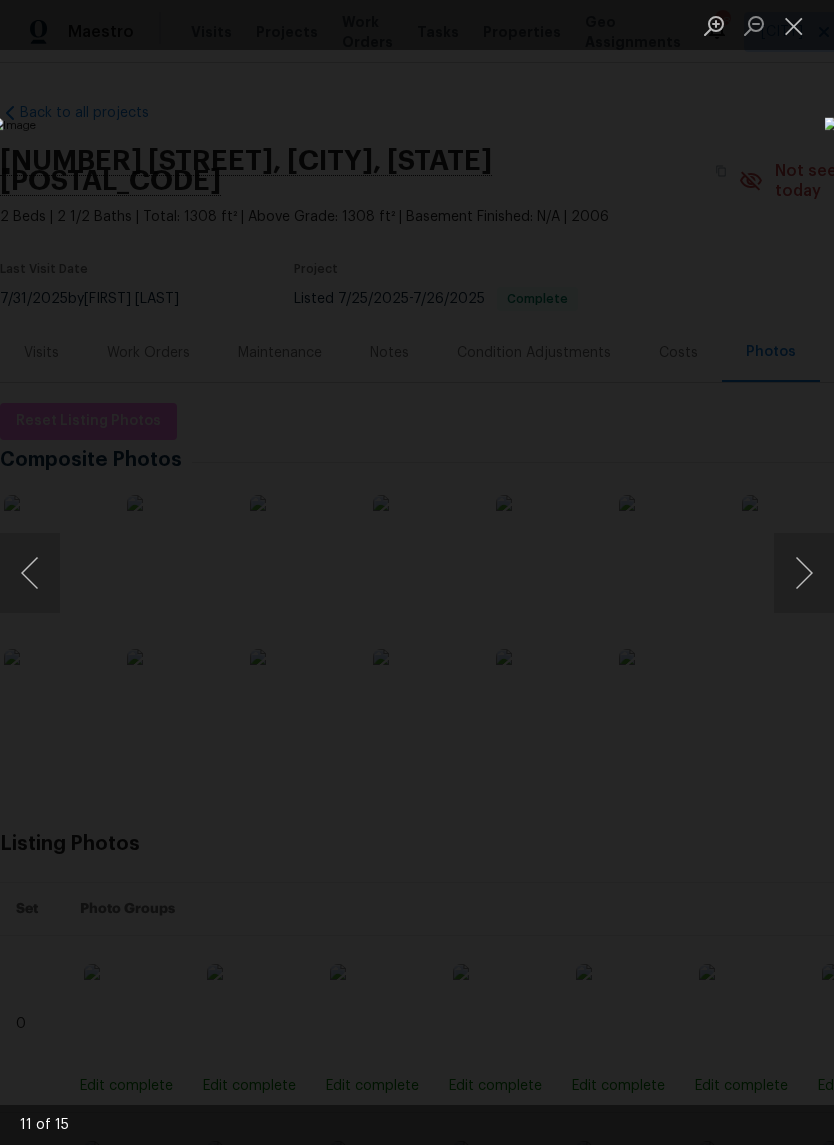 click at bounding box center (804, 573) 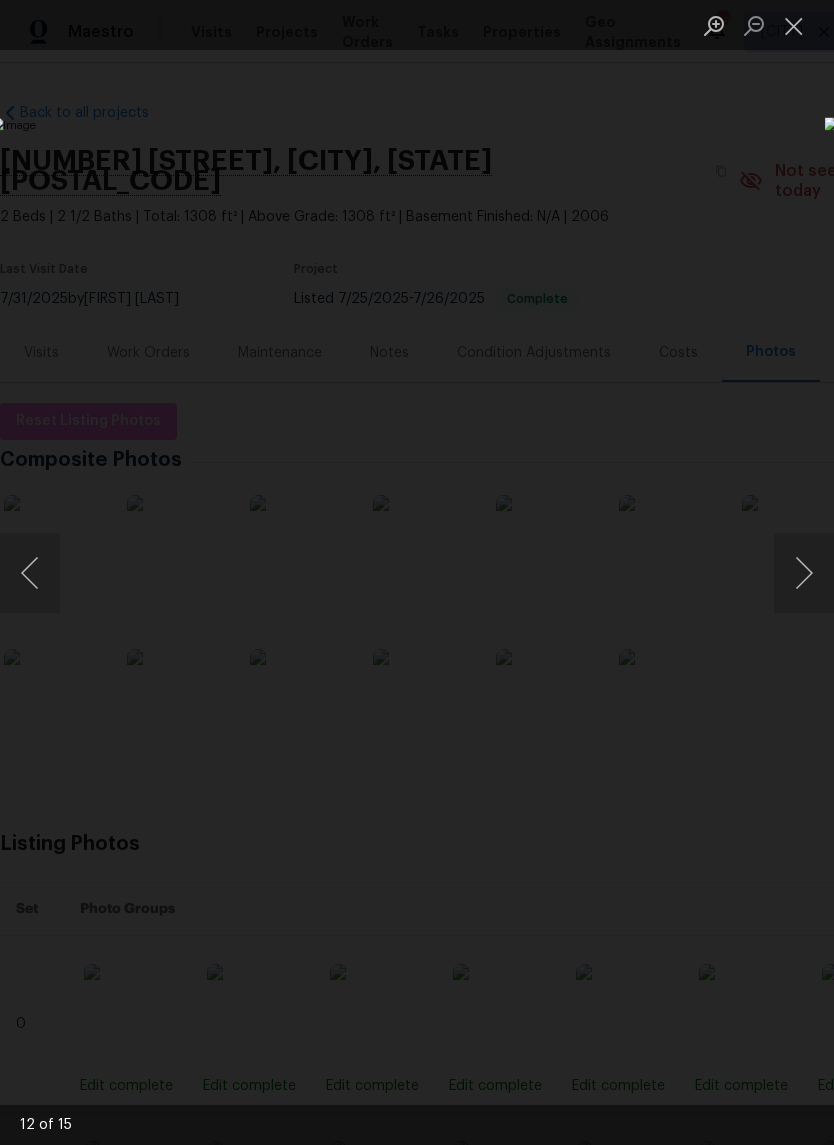 click at bounding box center [804, 573] 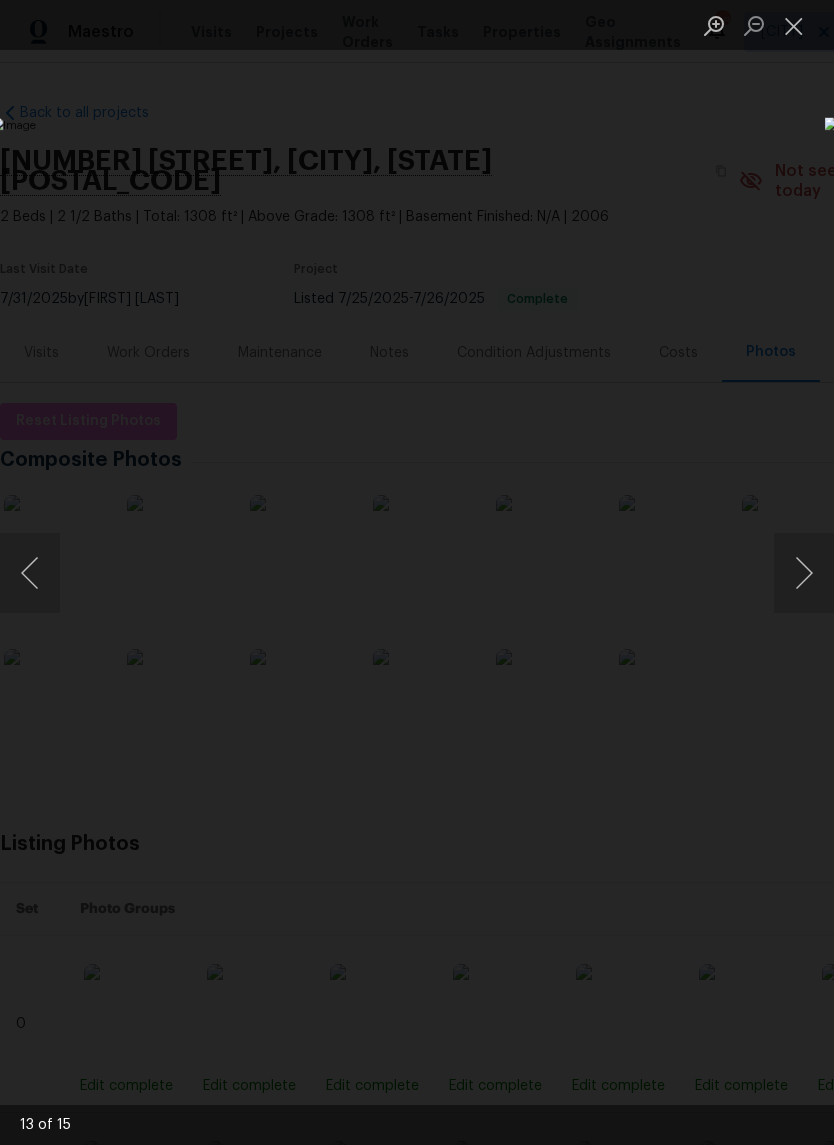 click at bounding box center [804, 573] 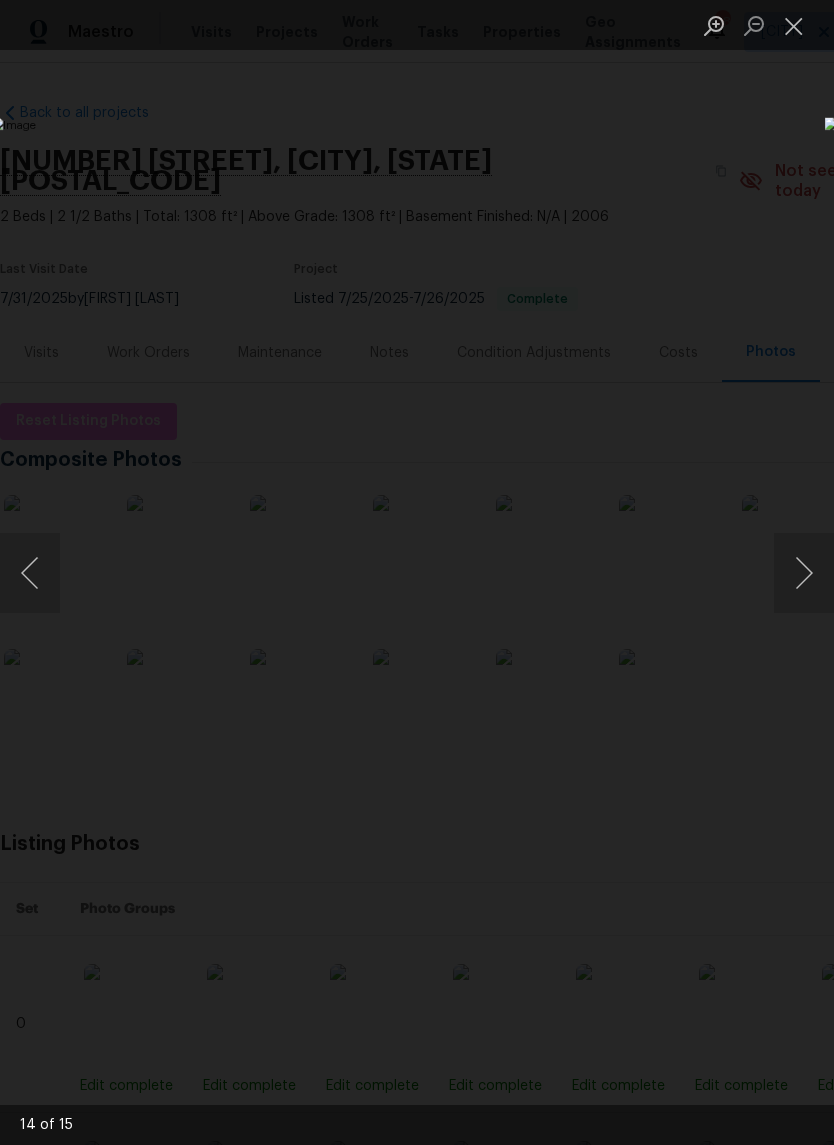 click at bounding box center [804, 573] 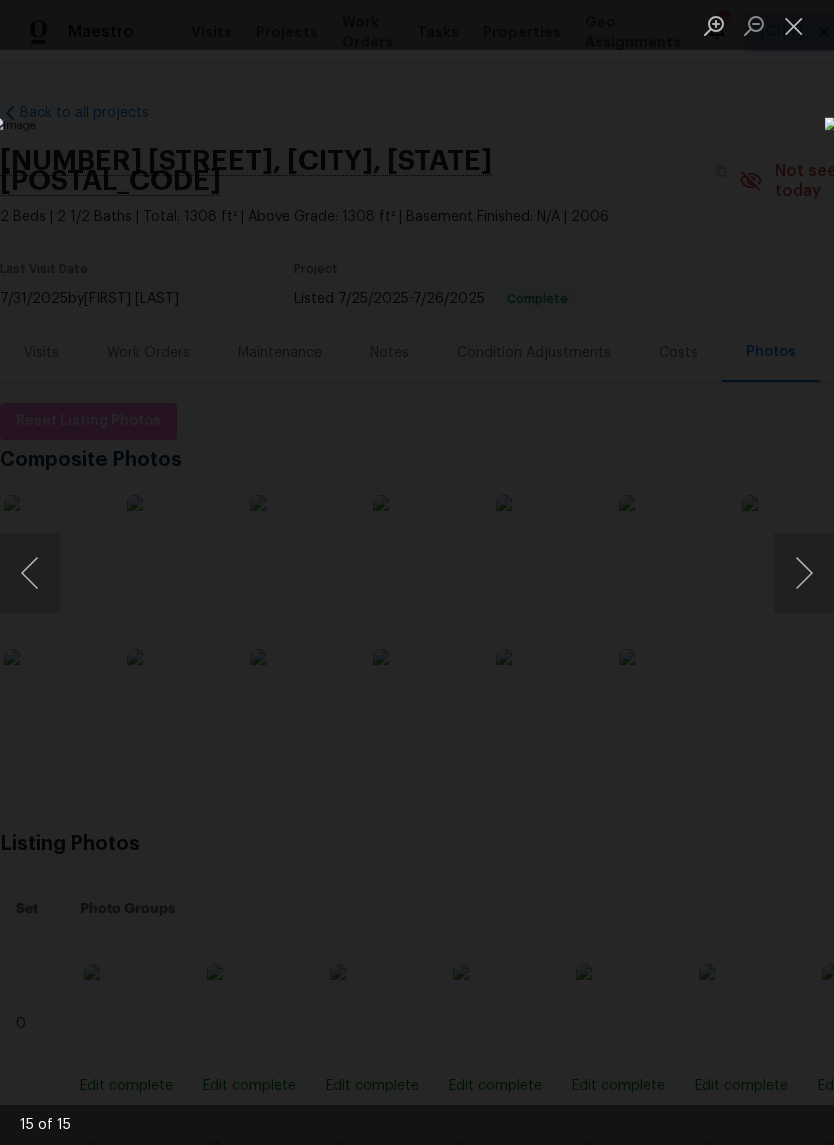 click at bounding box center [804, 573] 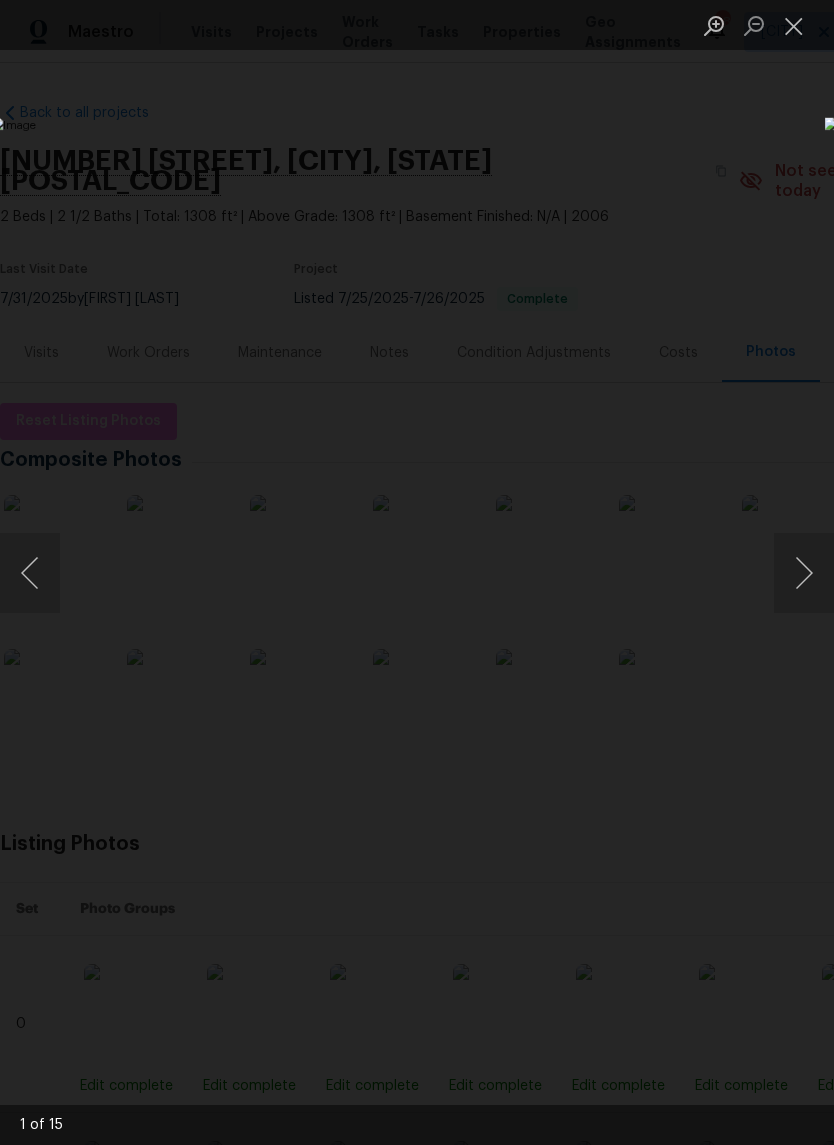click at bounding box center (804, 573) 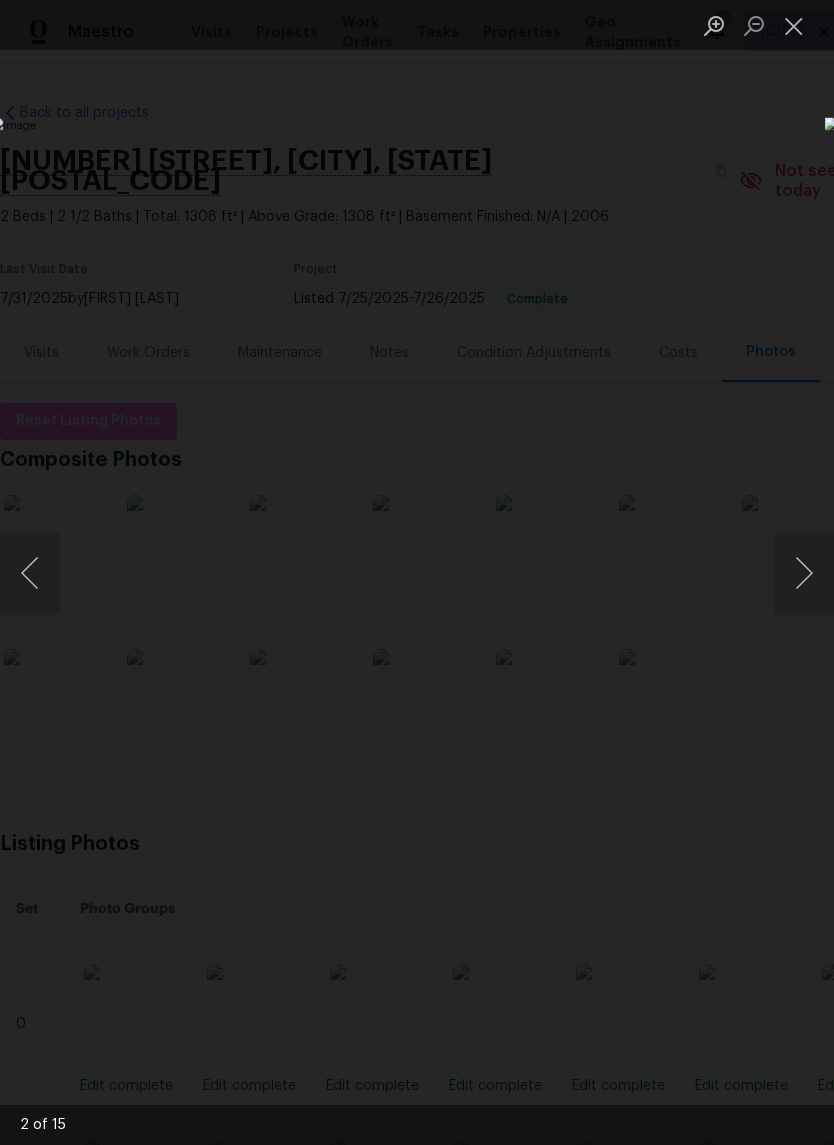 click at bounding box center (804, 573) 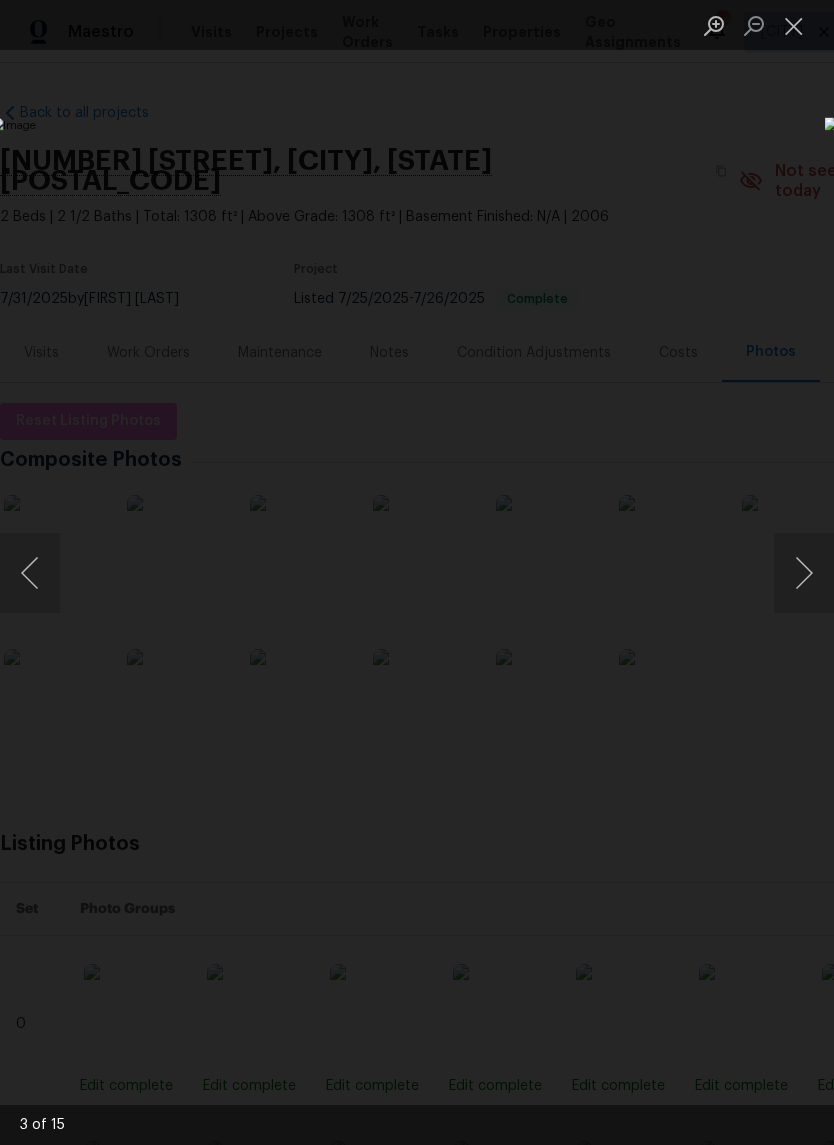 click at bounding box center [804, 573] 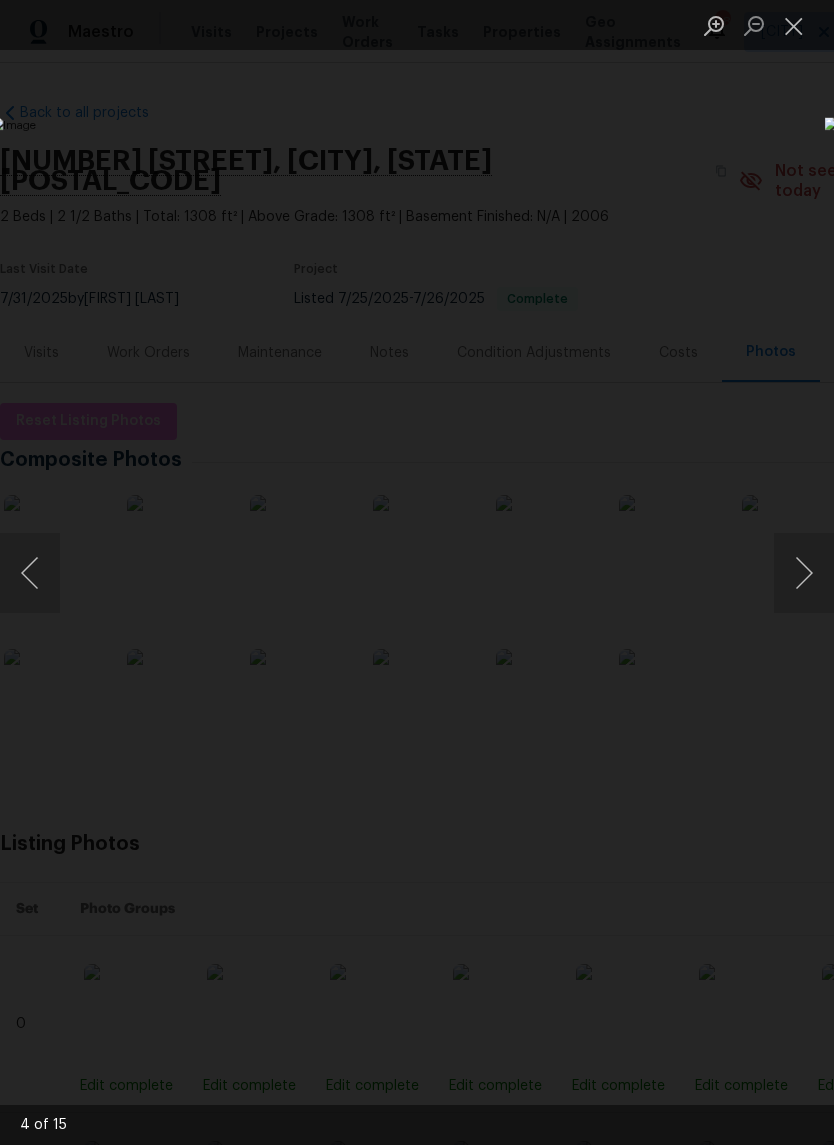 click at bounding box center (804, 573) 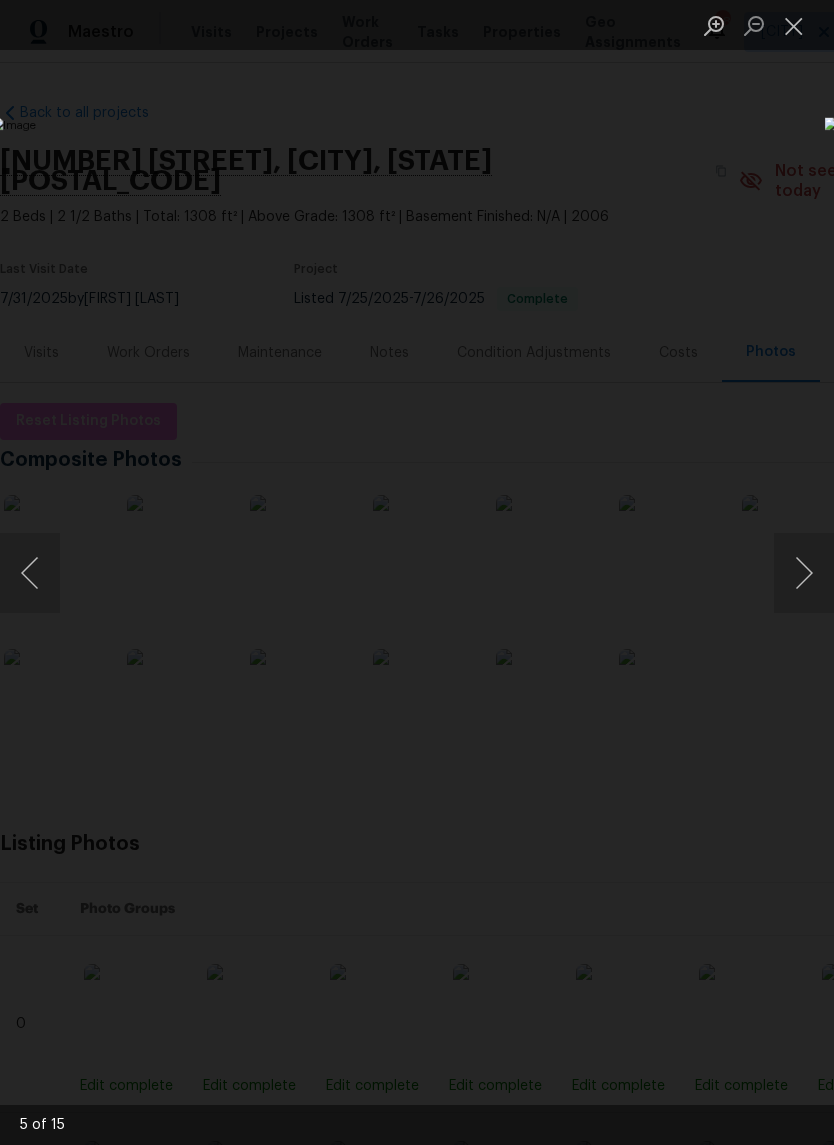 click at bounding box center (804, 573) 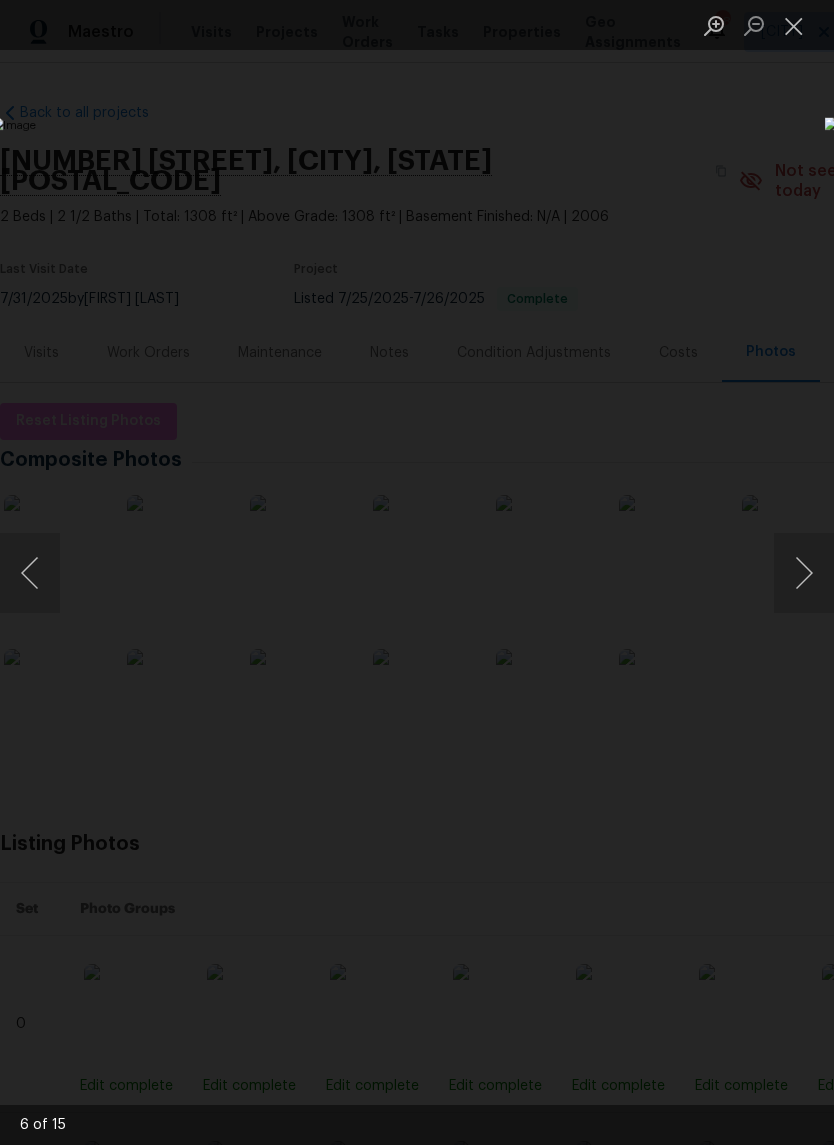 click at bounding box center (804, 573) 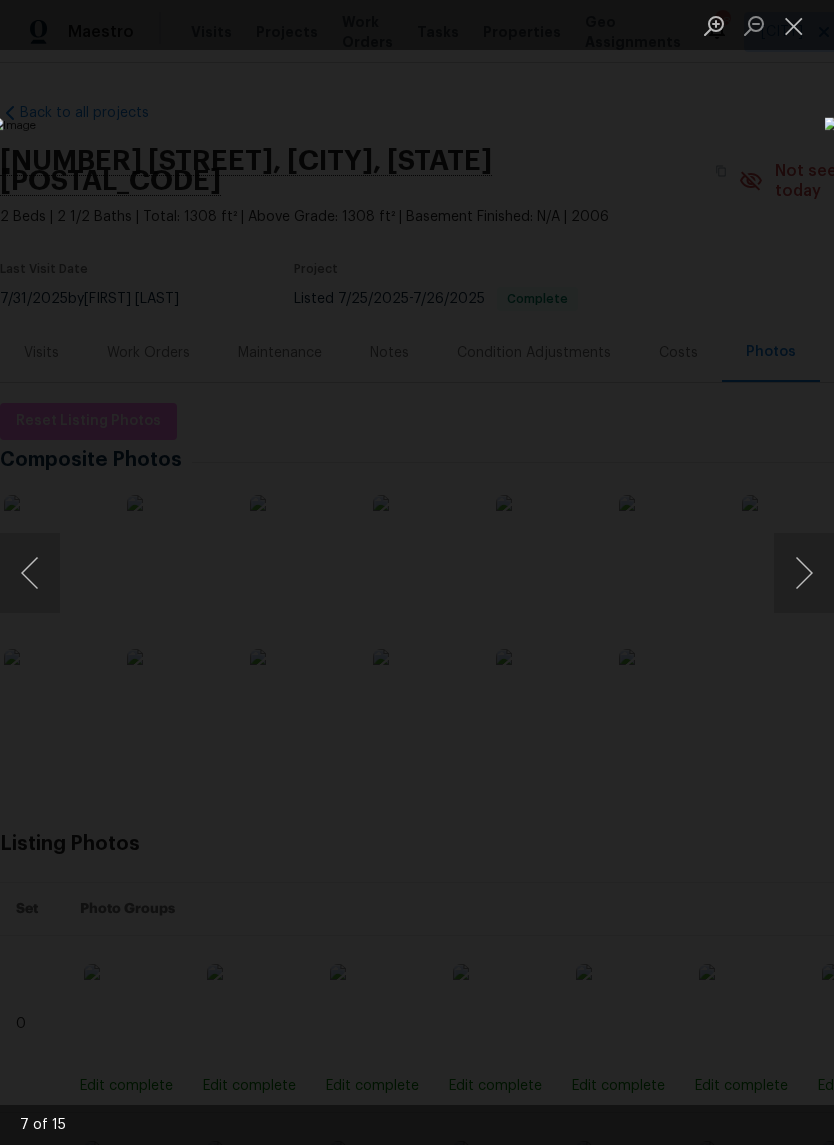 click at bounding box center [804, 573] 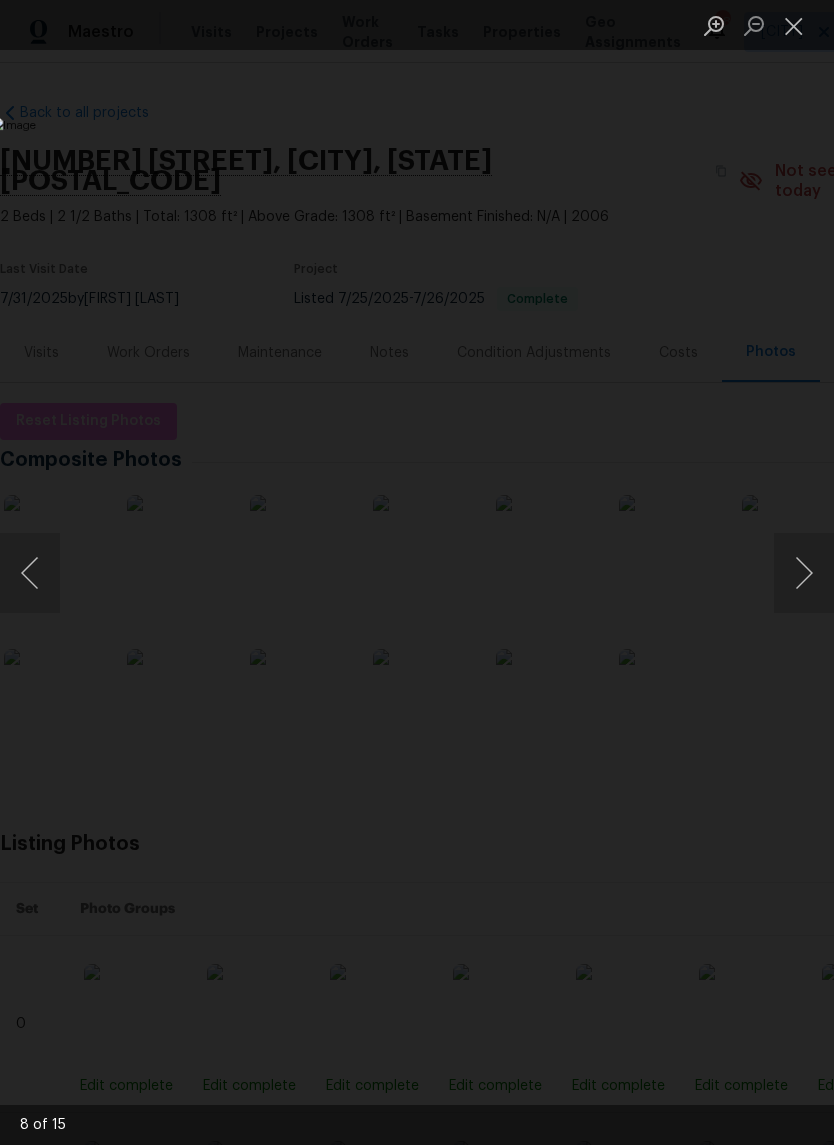 click at bounding box center (804, 573) 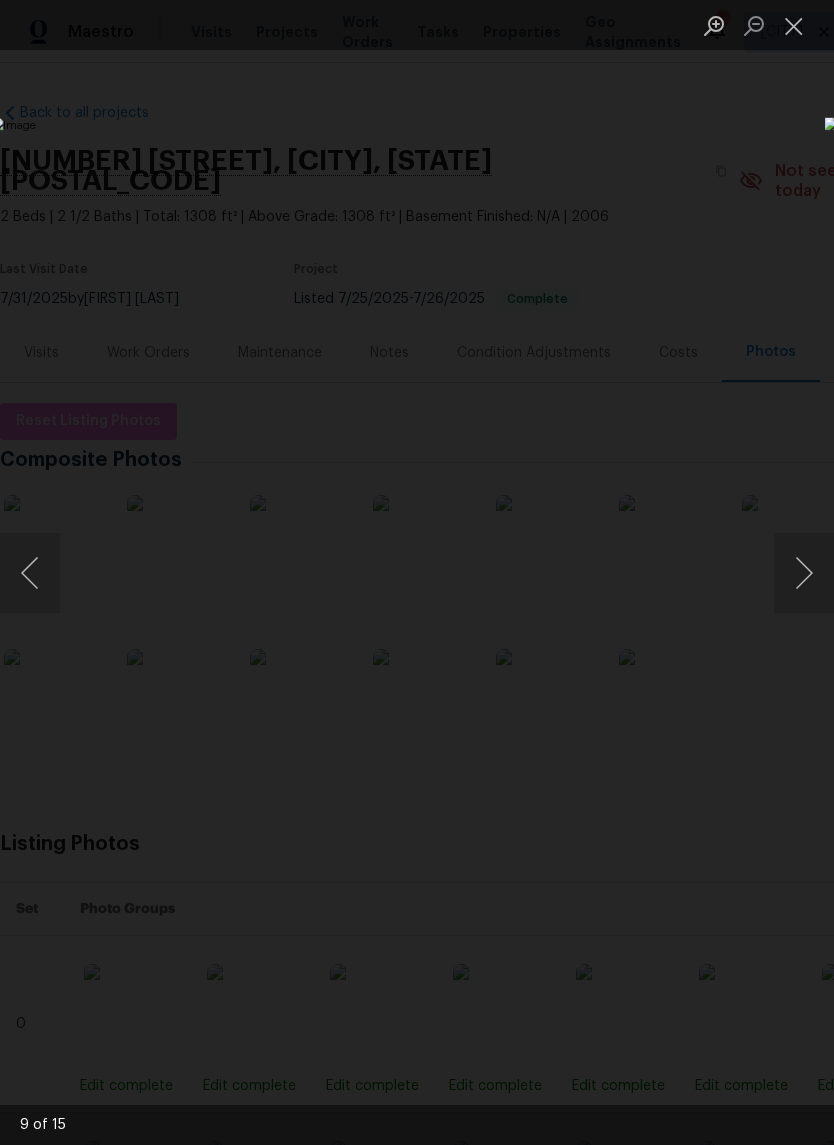 click at bounding box center (804, 573) 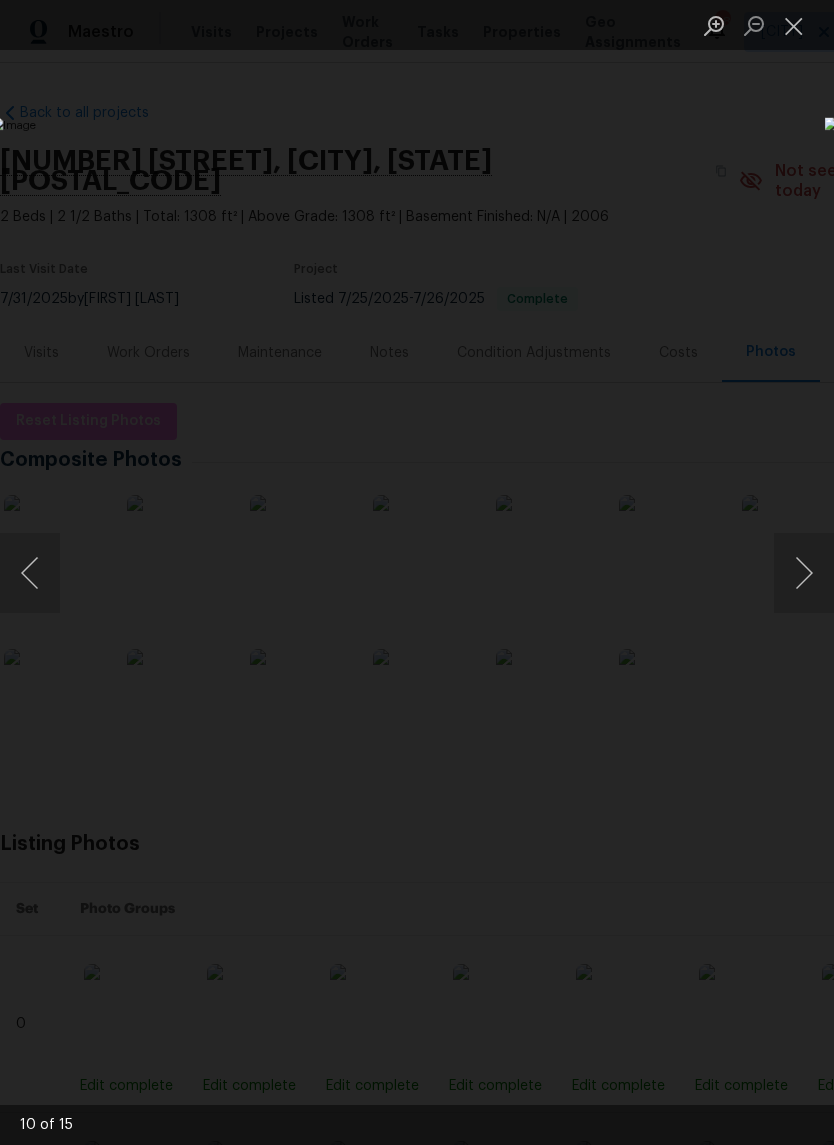 click at bounding box center (804, 573) 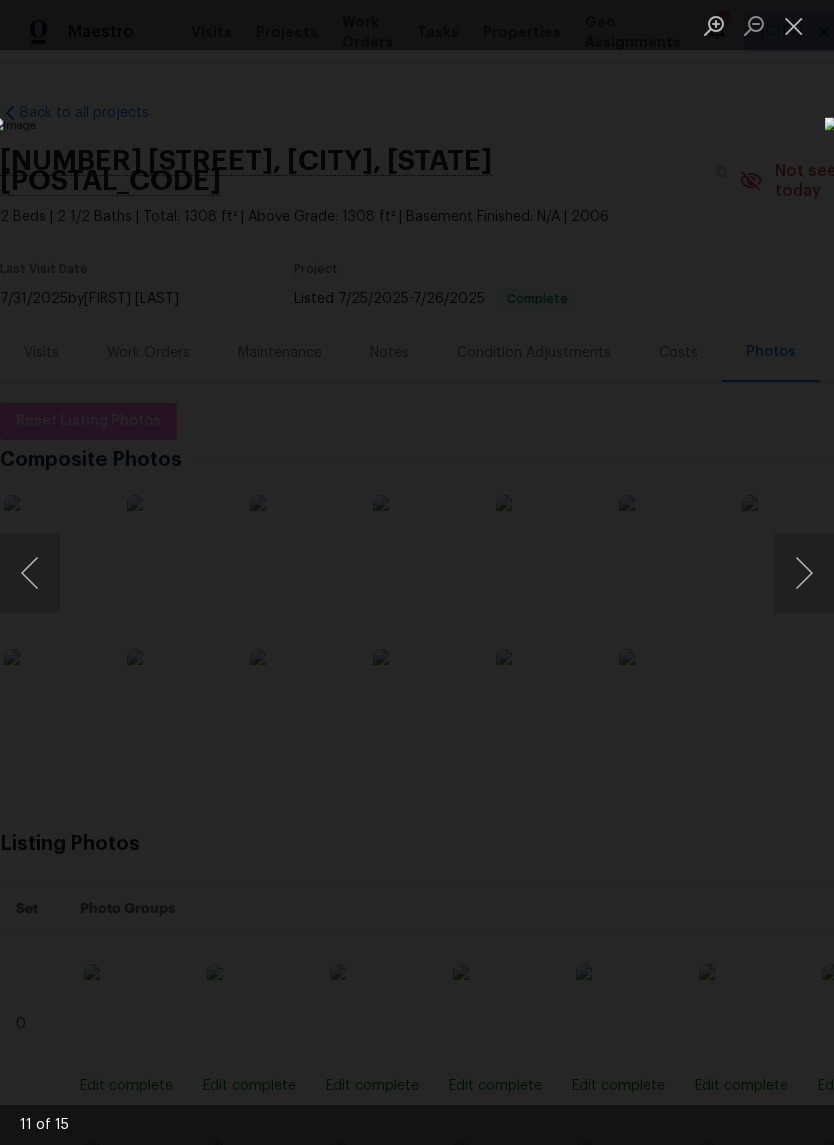 click at bounding box center [804, 573] 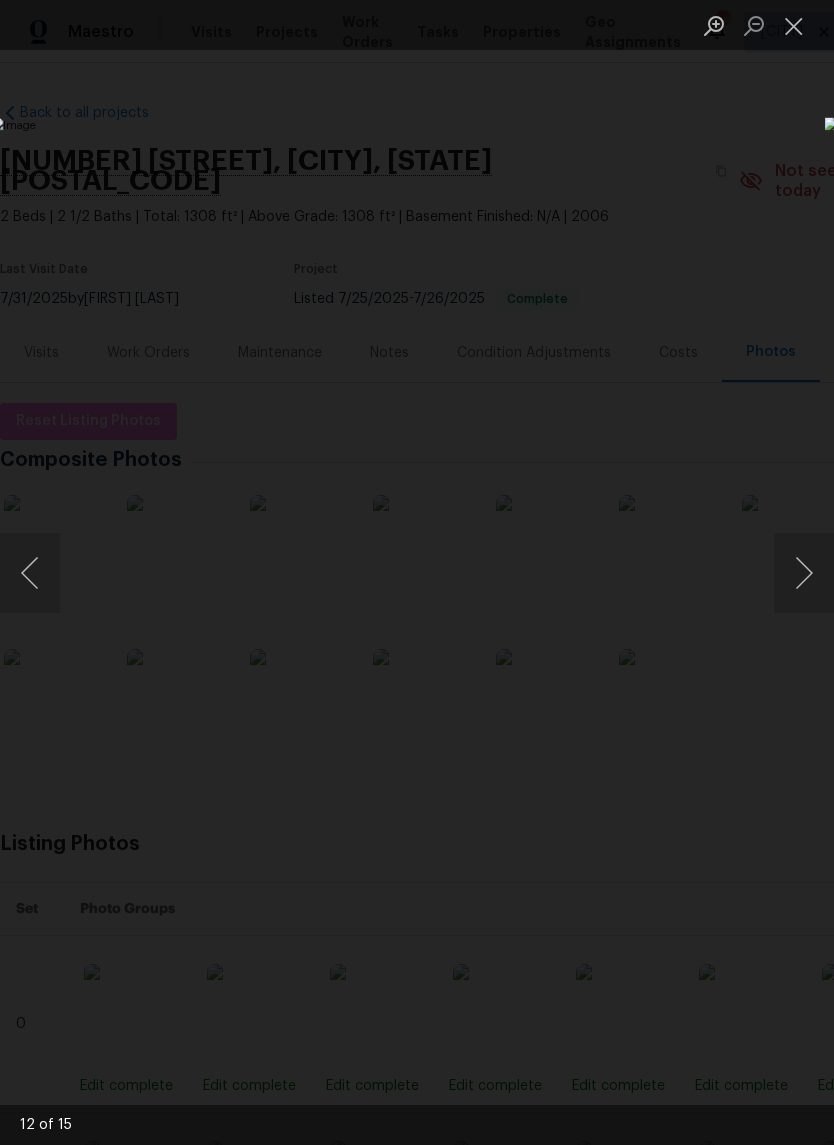 click at bounding box center (804, 573) 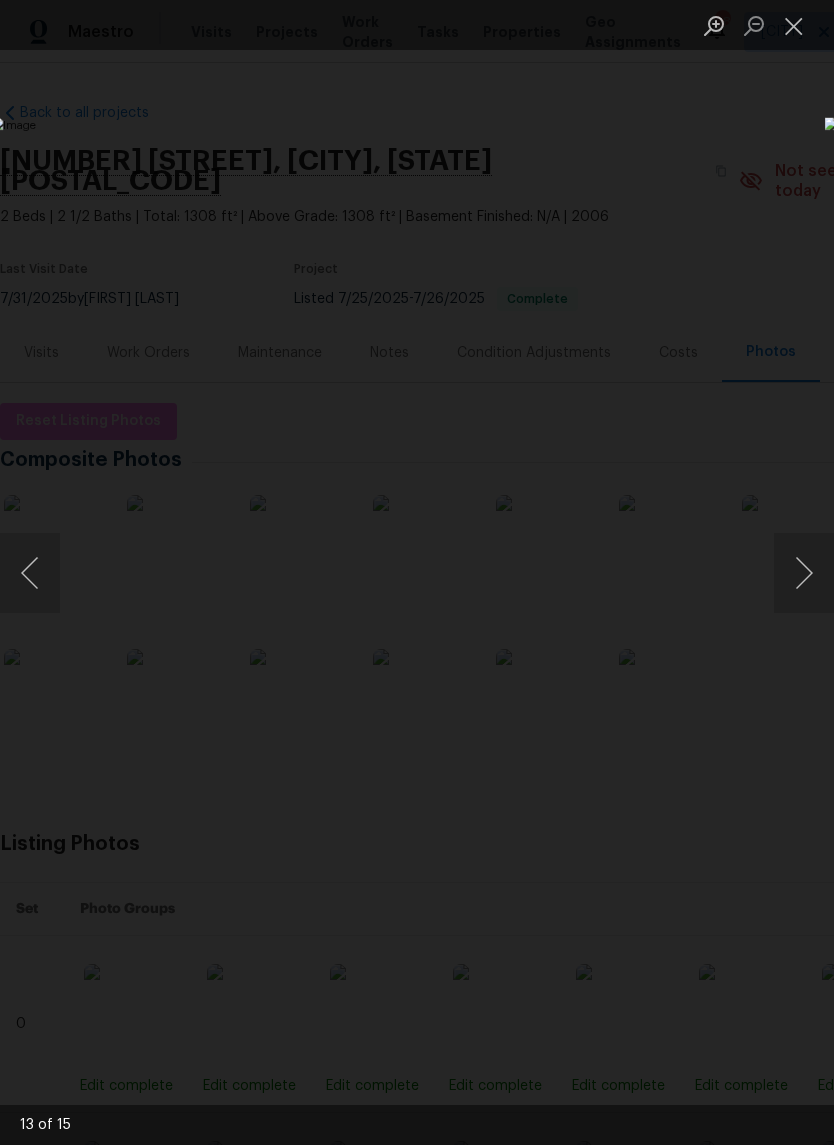 click at bounding box center [804, 573] 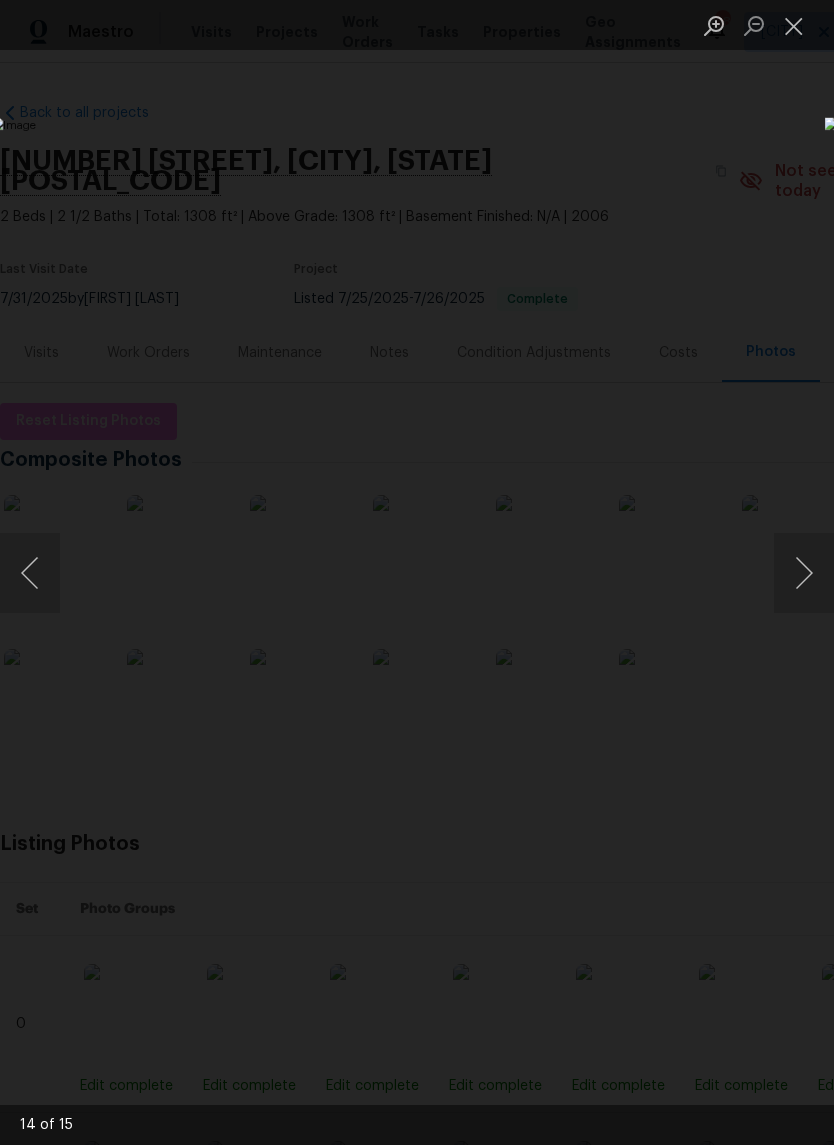 click at bounding box center [794, 25] 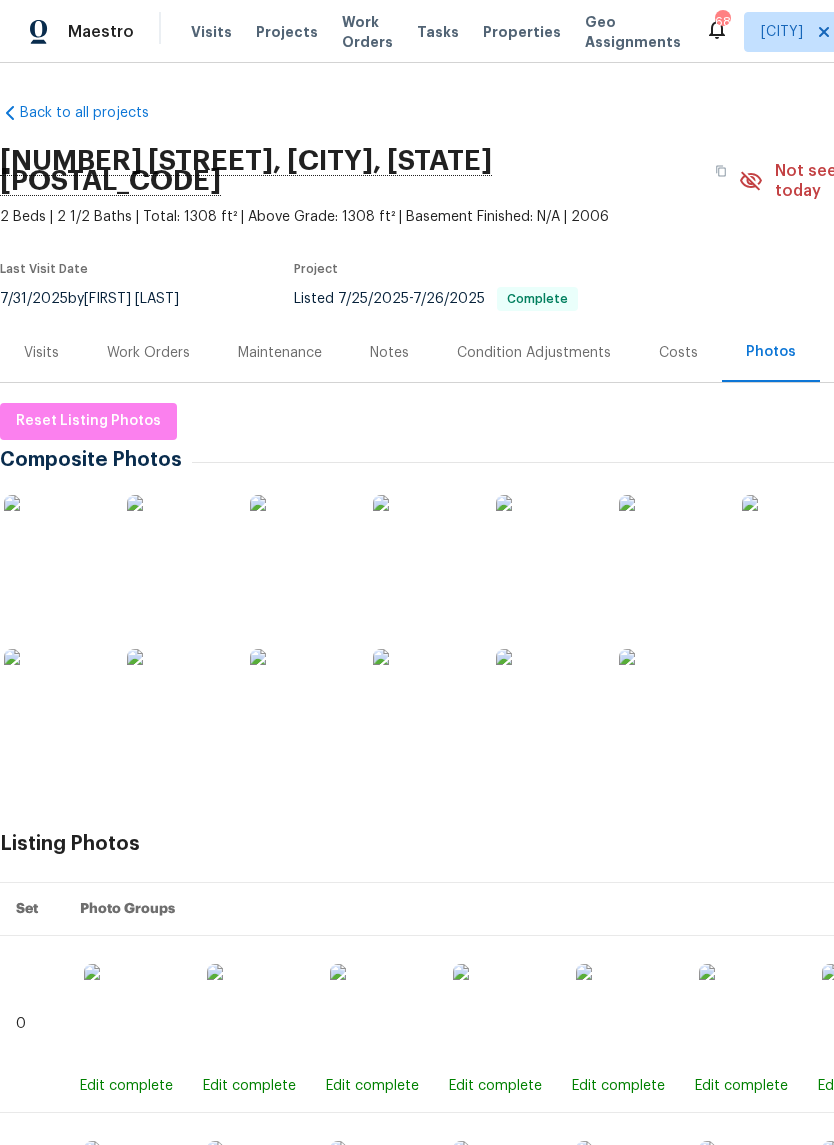 scroll, scrollTop: 0, scrollLeft: 0, axis: both 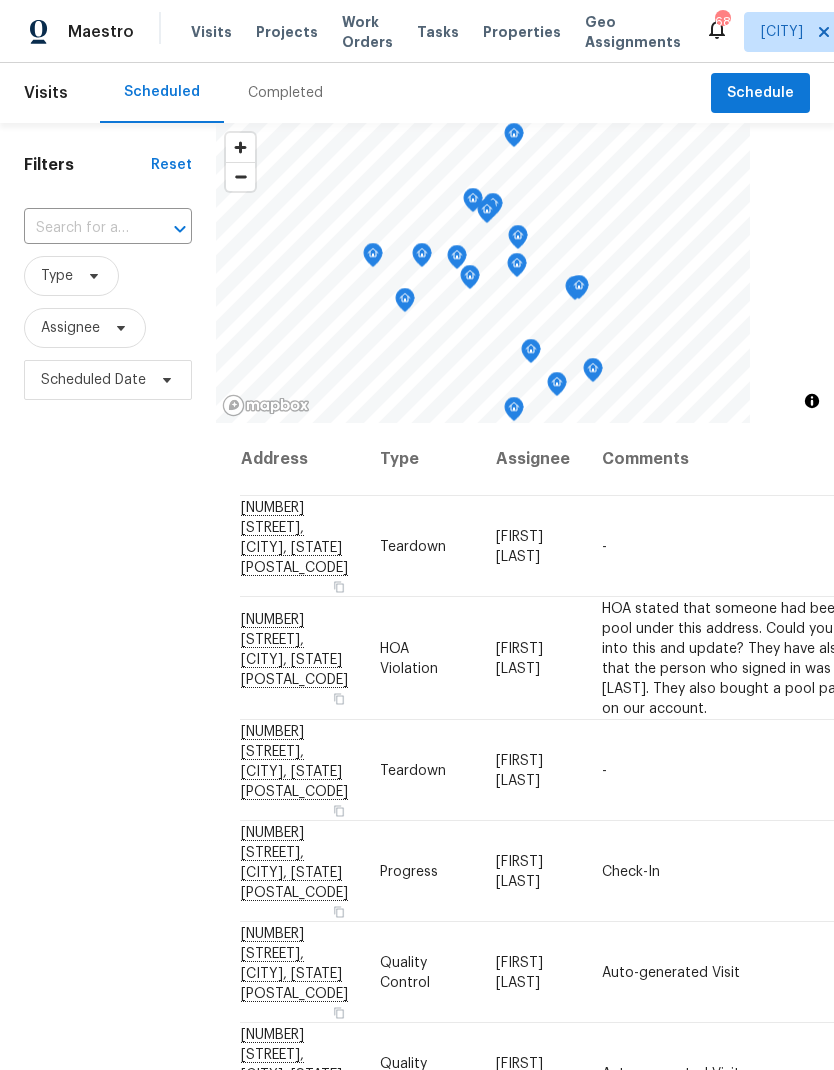 click on "Work Orders" at bounding box center (367, 32) 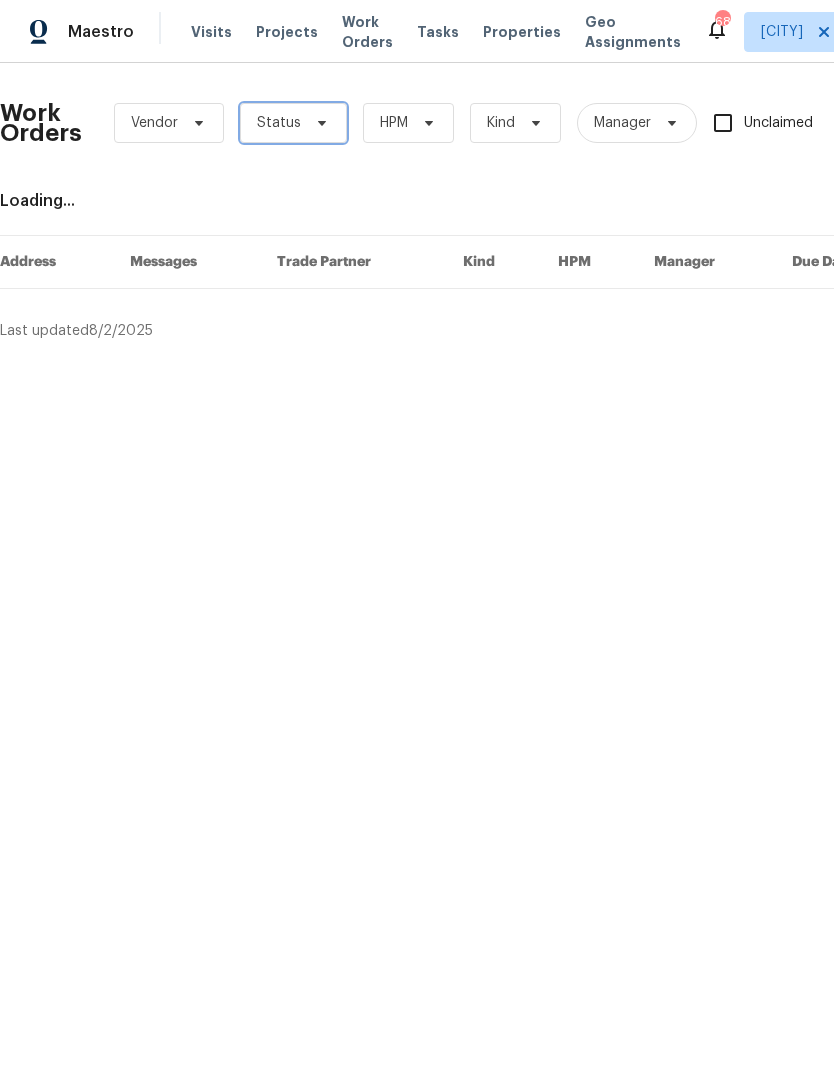 click at bounding box center (319, 123) 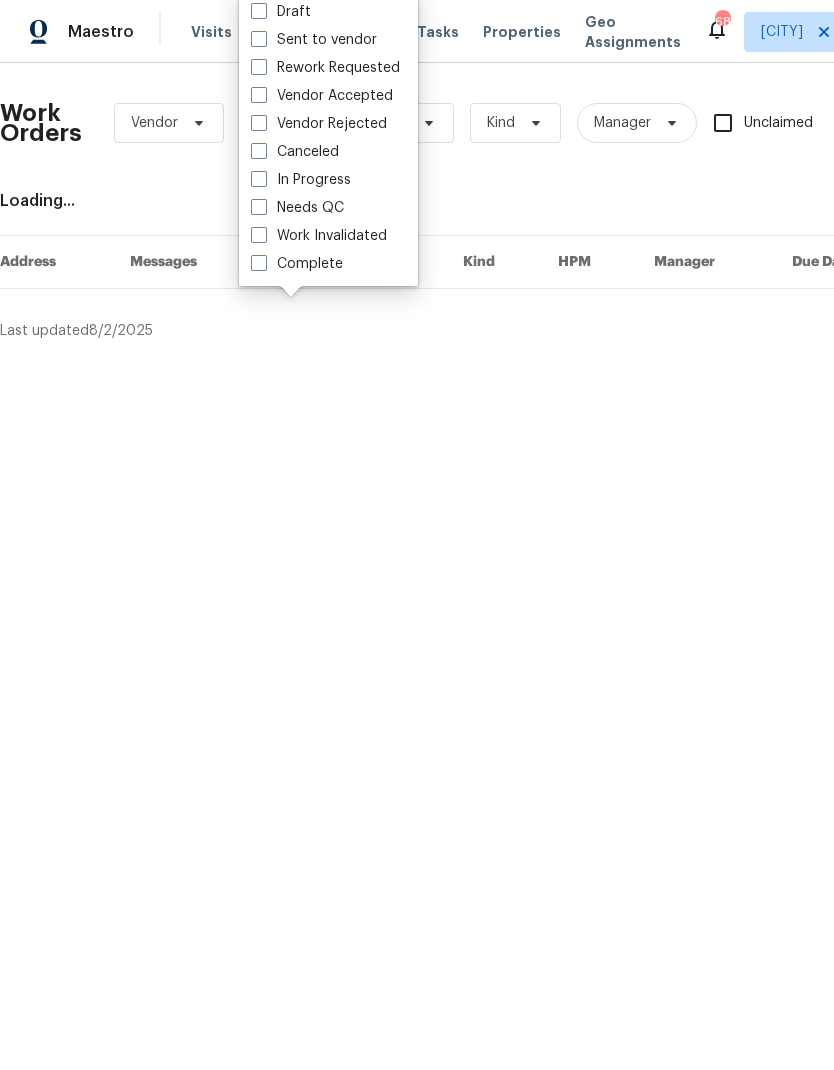click on "Needs QC" at bounding box center [297, 208] 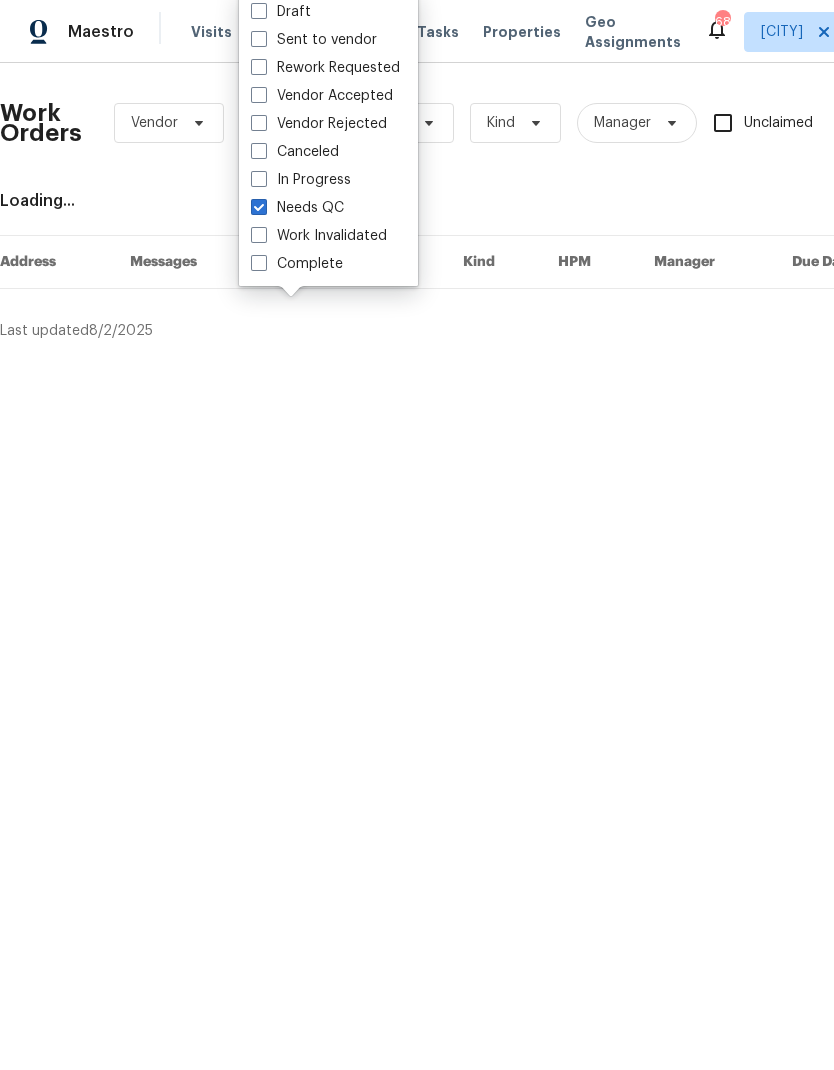 checkbox on "true" 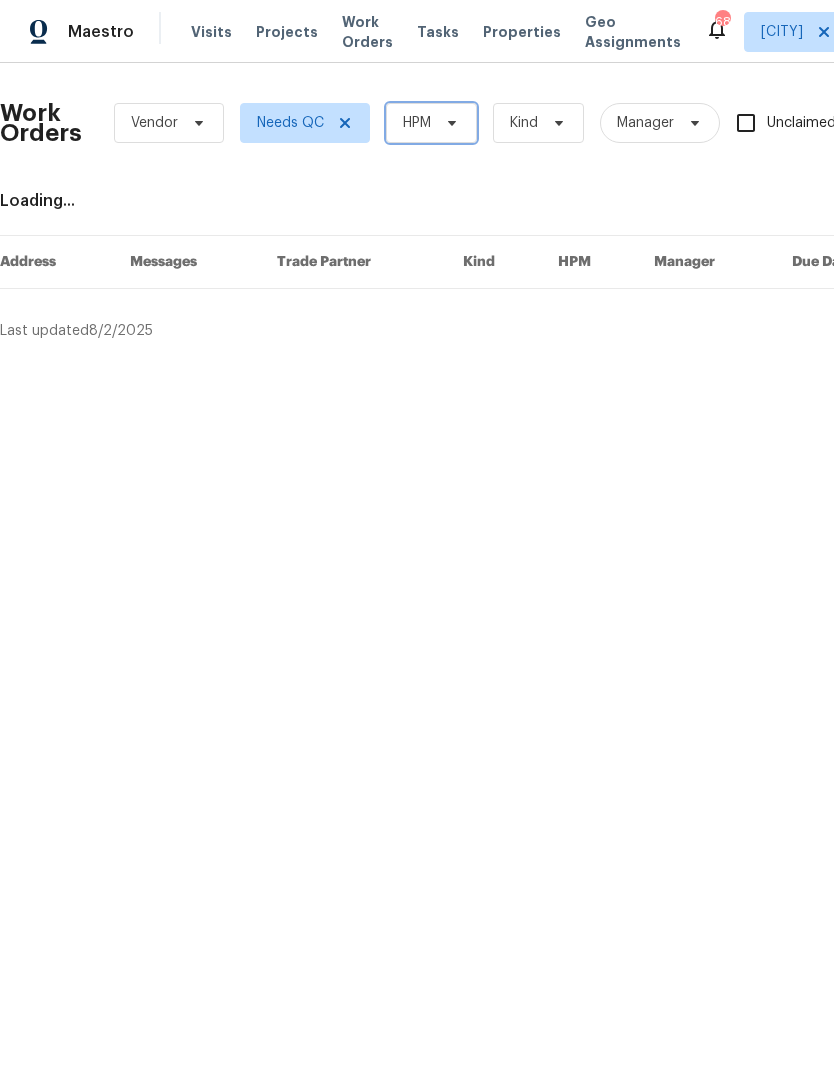 click on "HPM" at bounding box center [431, 123] 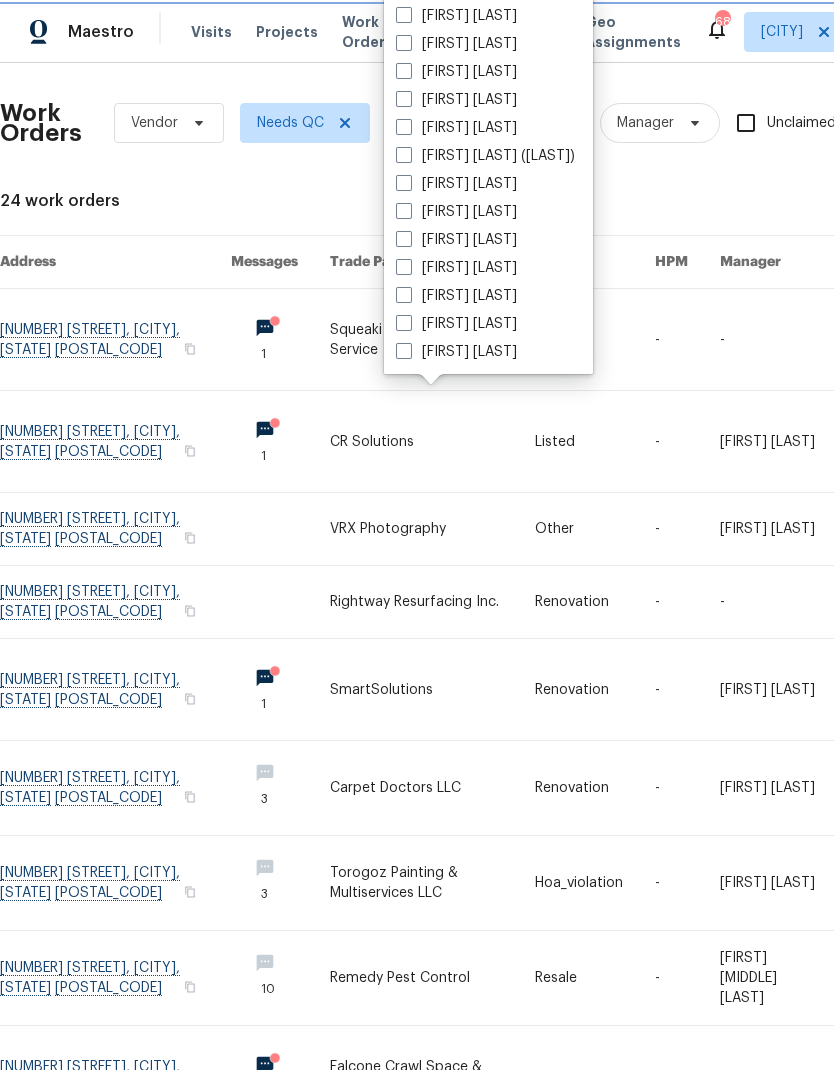 scroll, scrollTop: 248, scrollLeft: 0, axis: vertical 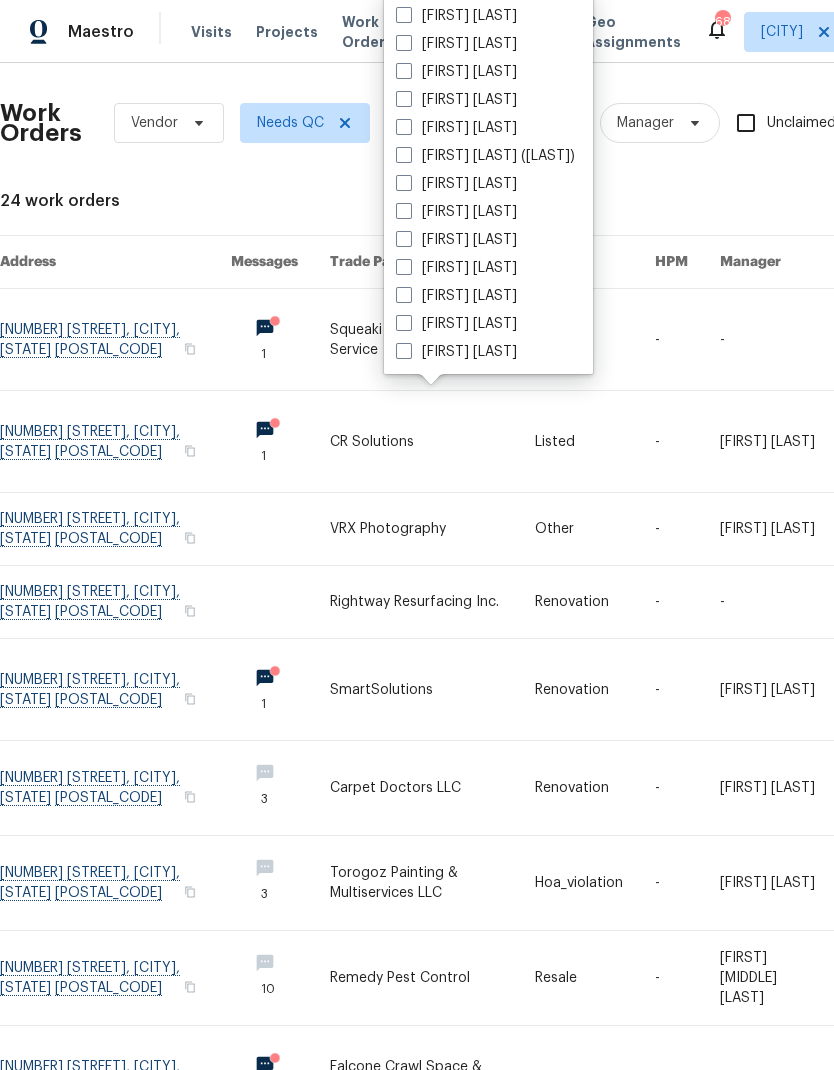 click on "[FIRST] [LAST]" at bounding box center (456, 352) 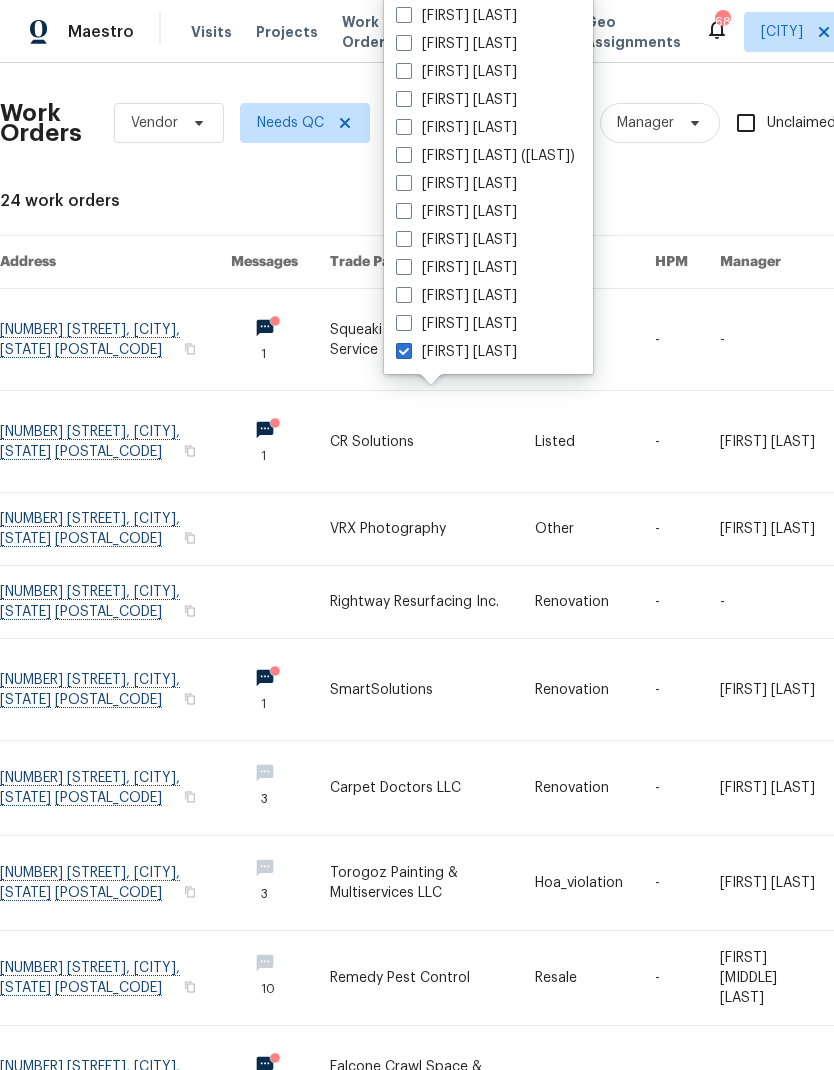 checkbox on "true" 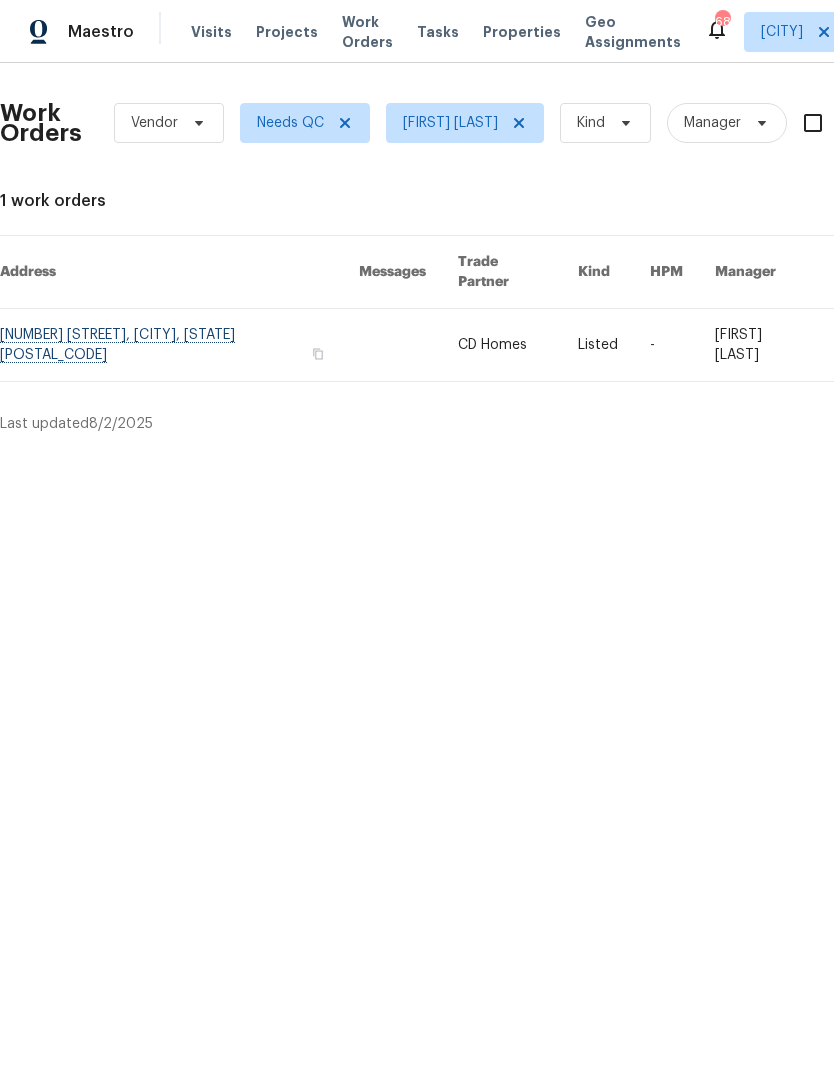 click on "Maestro" at bounding box center [67, 32] 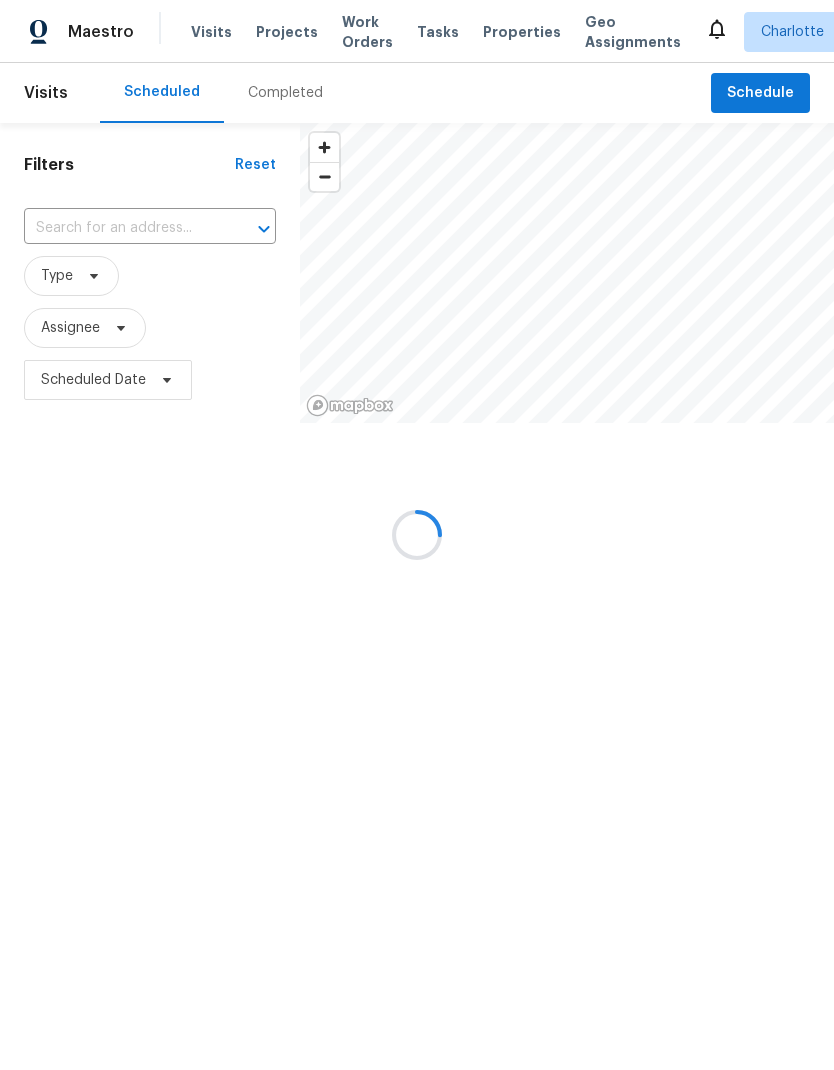 scroll, scrollTop: 0, scrollLeft: 0, axis: both 